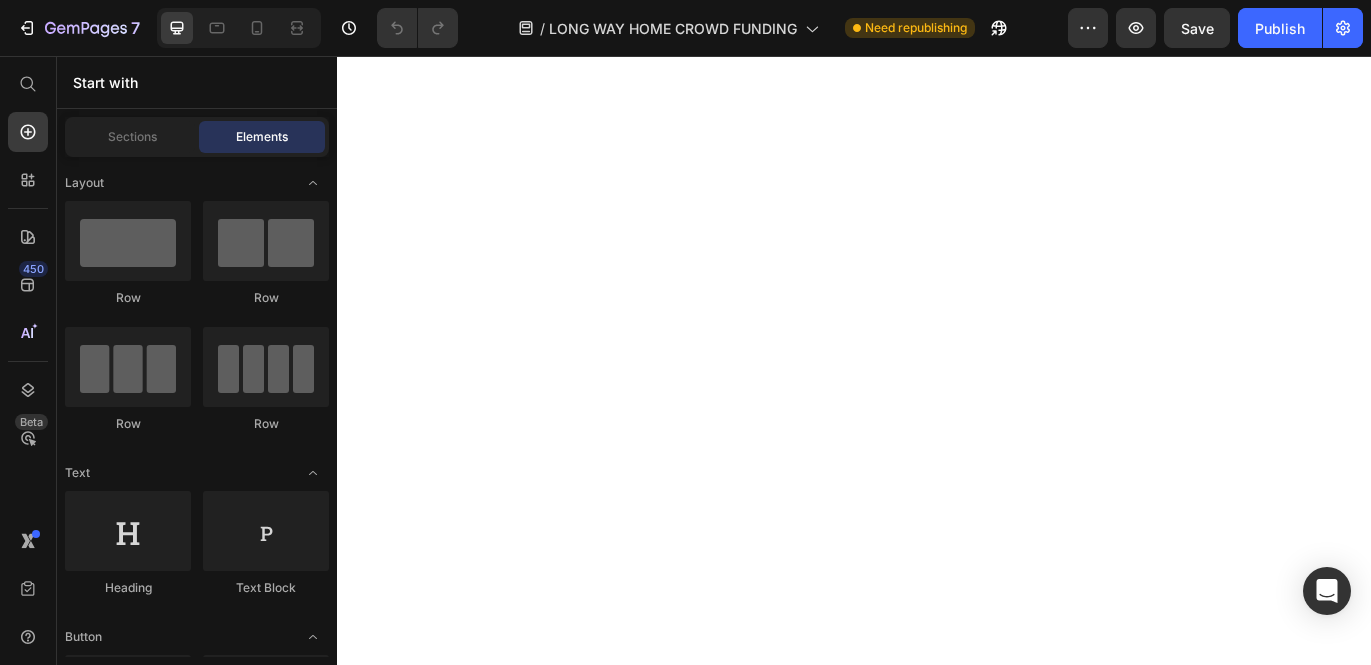 scroll, scrollTop: 0, scrollLeft: 0, axis: both 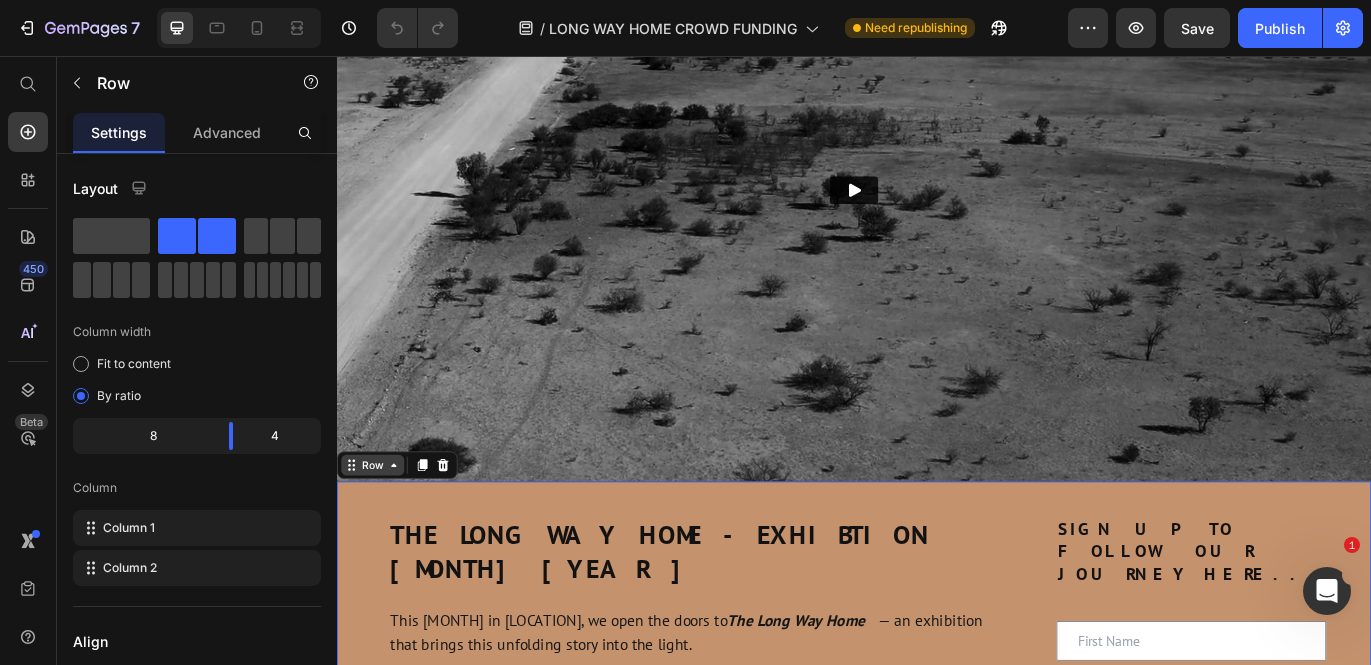 click on "Row" at bounding box center [407, 531] 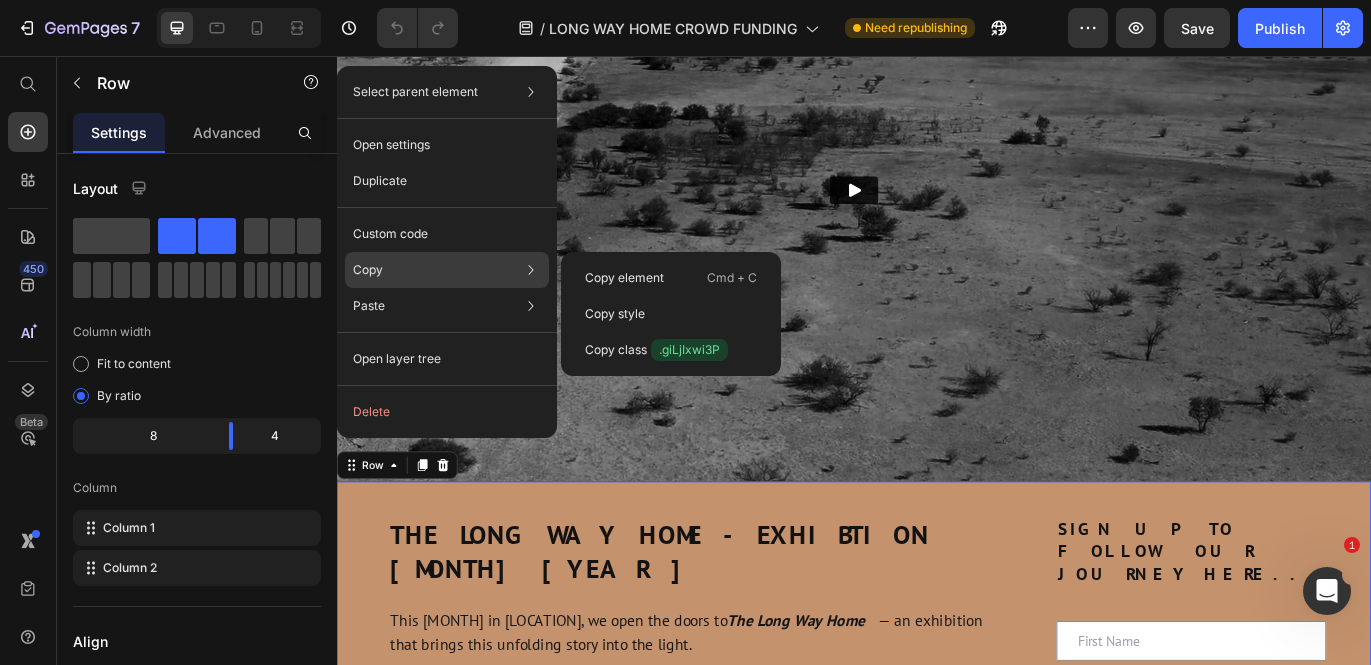 click on "Copy Copy element  Cmd + C Copy style  Copy class  .giLjIxwi3P" 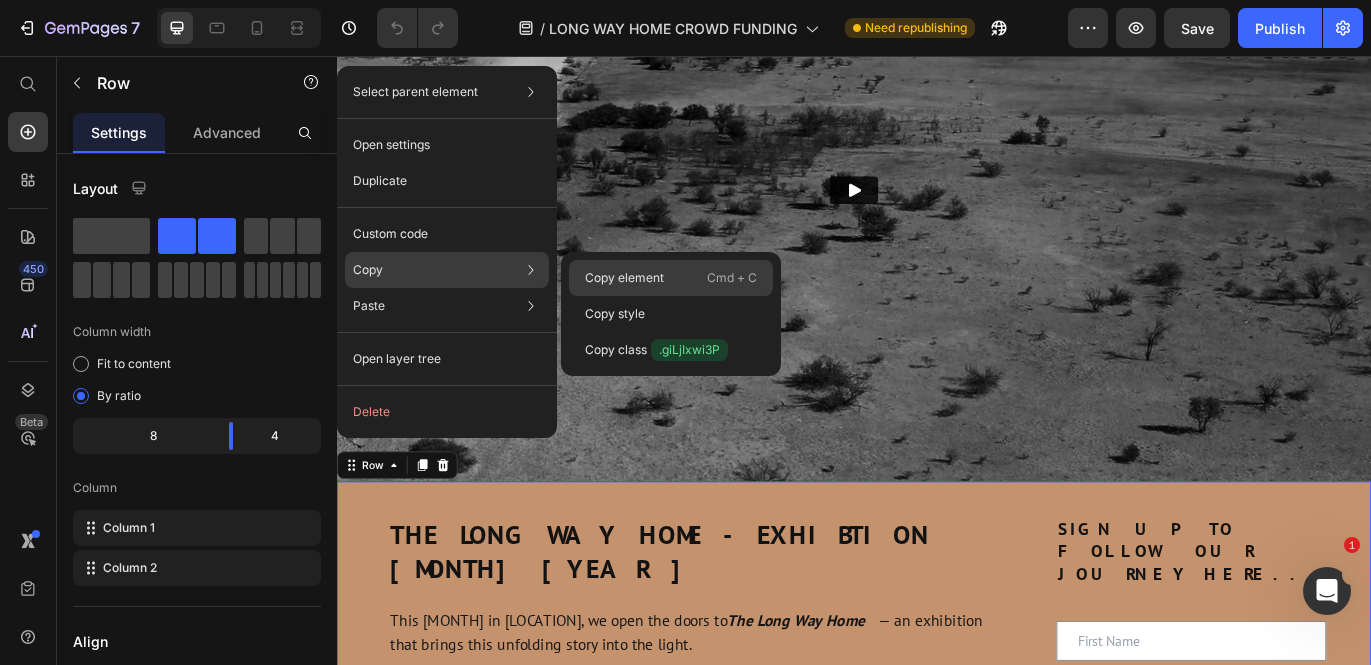 click on "Copy element" at bounding box center (624, 278) 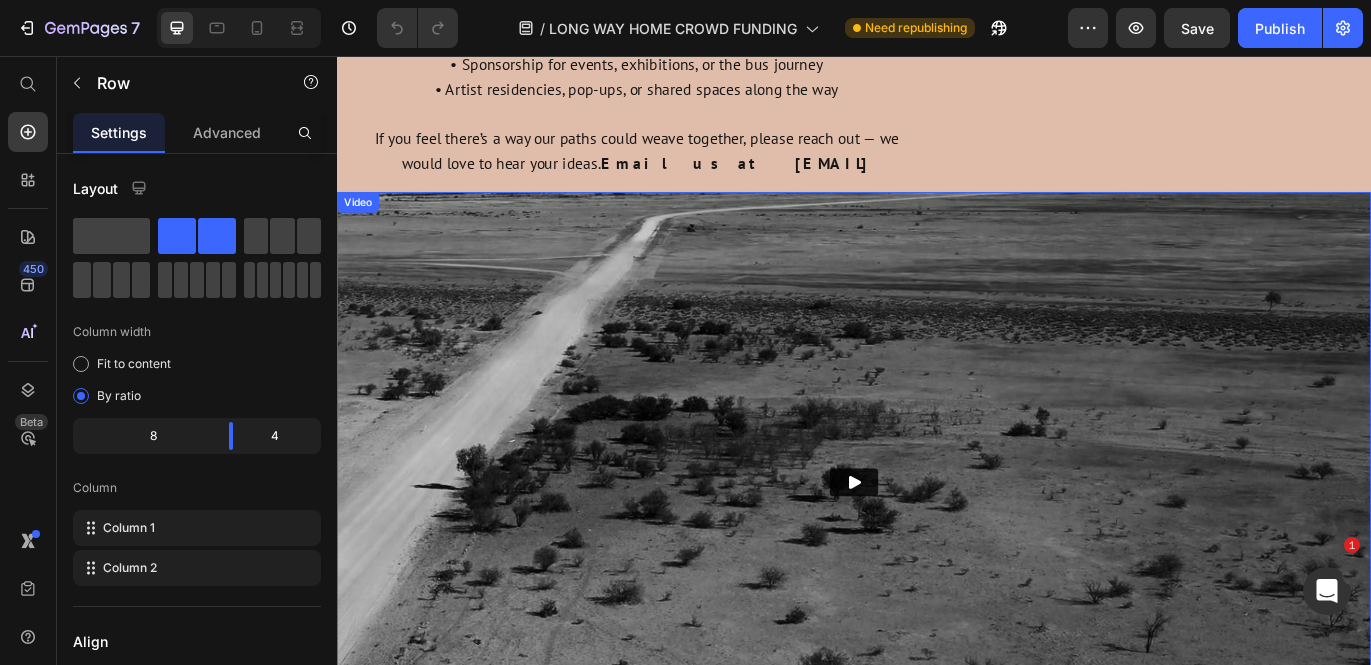 scroll, scrollTop: 7832, scrollLeft: 0, axis: vertical 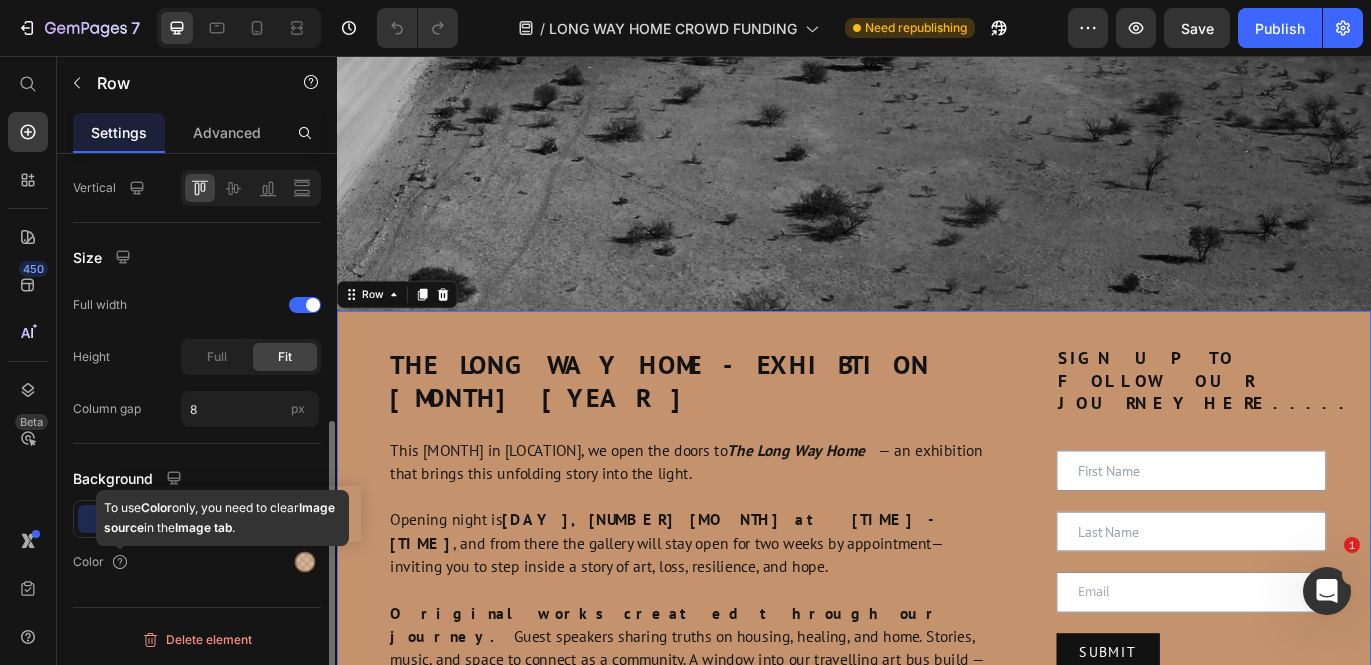 click 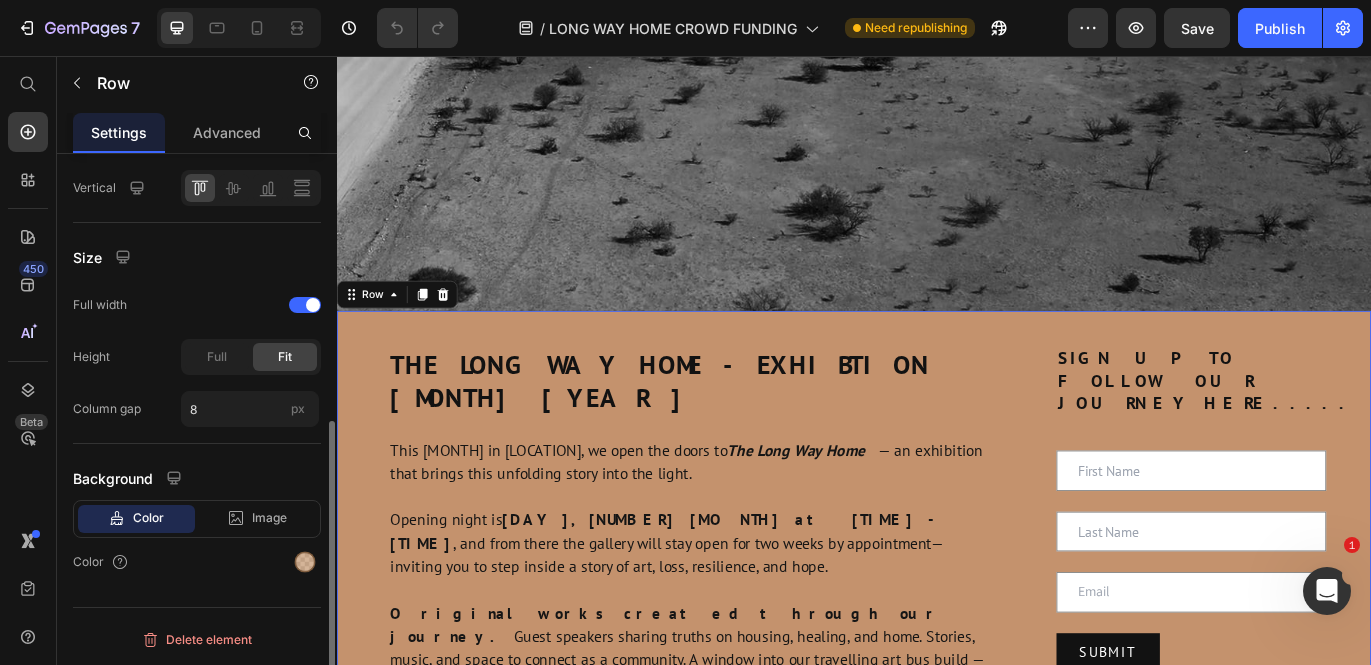 click on "Color" at bounding box center [102, 562] 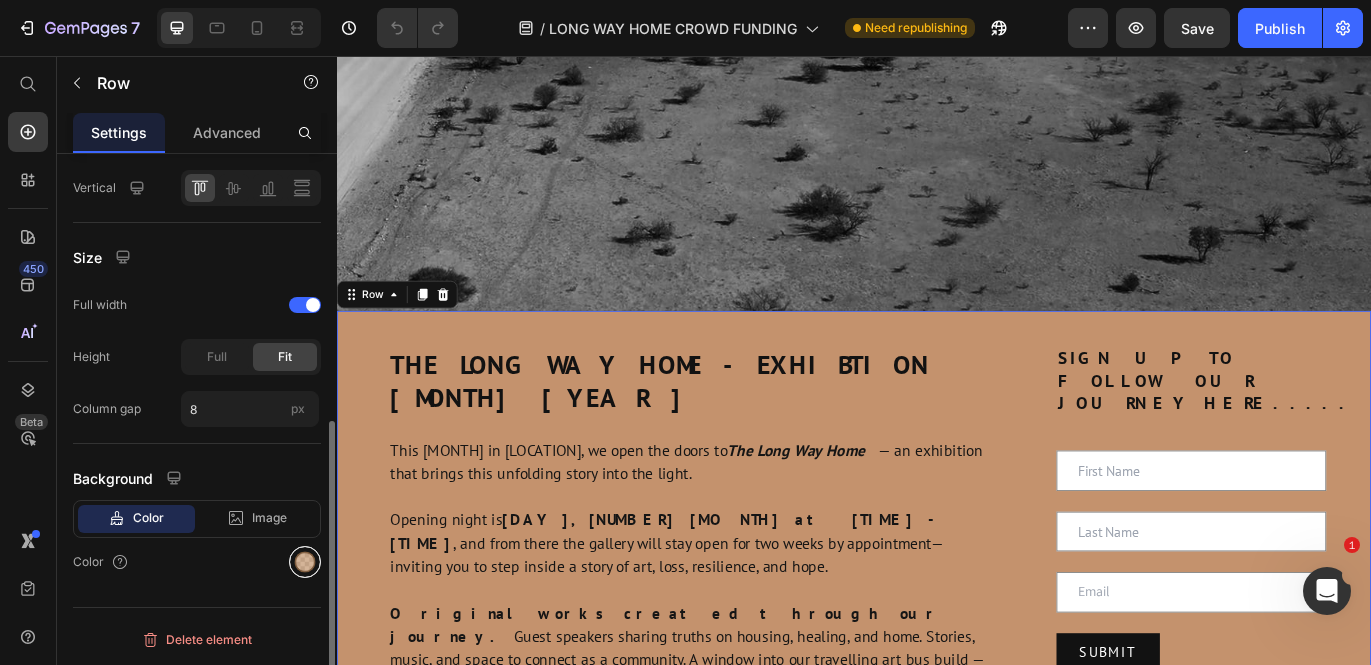 click at bounding box center (305, 562) 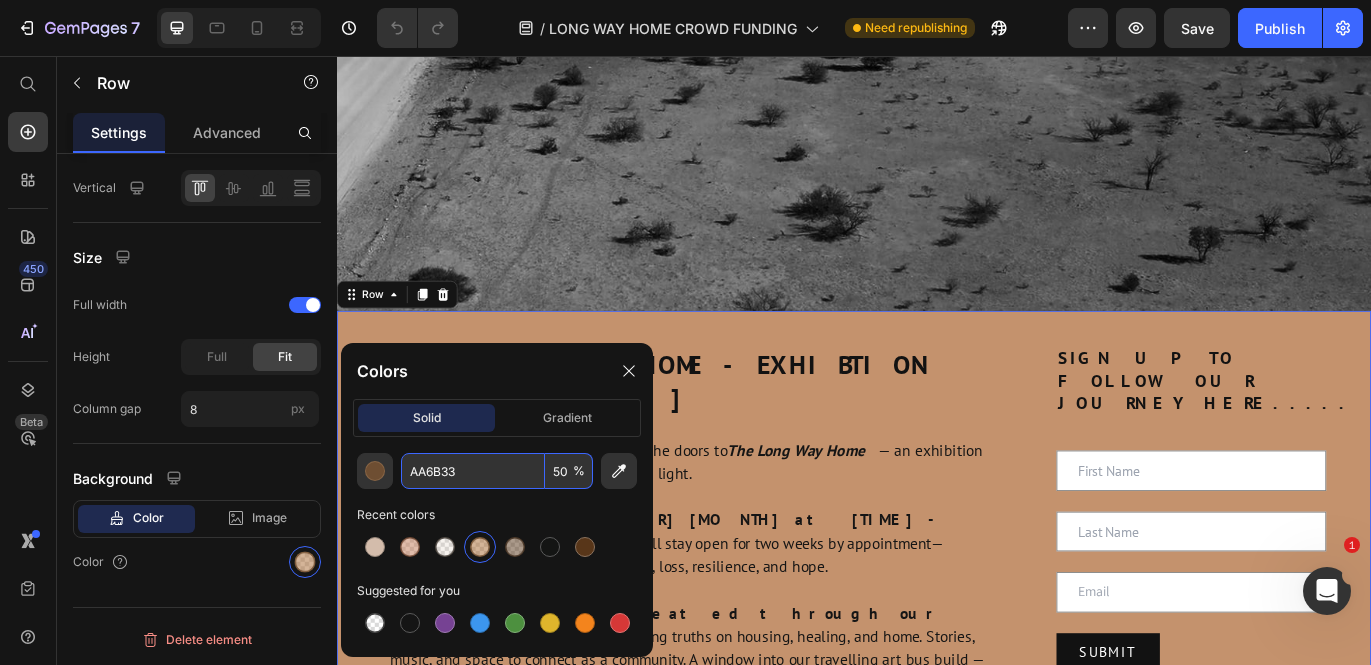 click on "AA6B33" at bounding box center [473, 471] 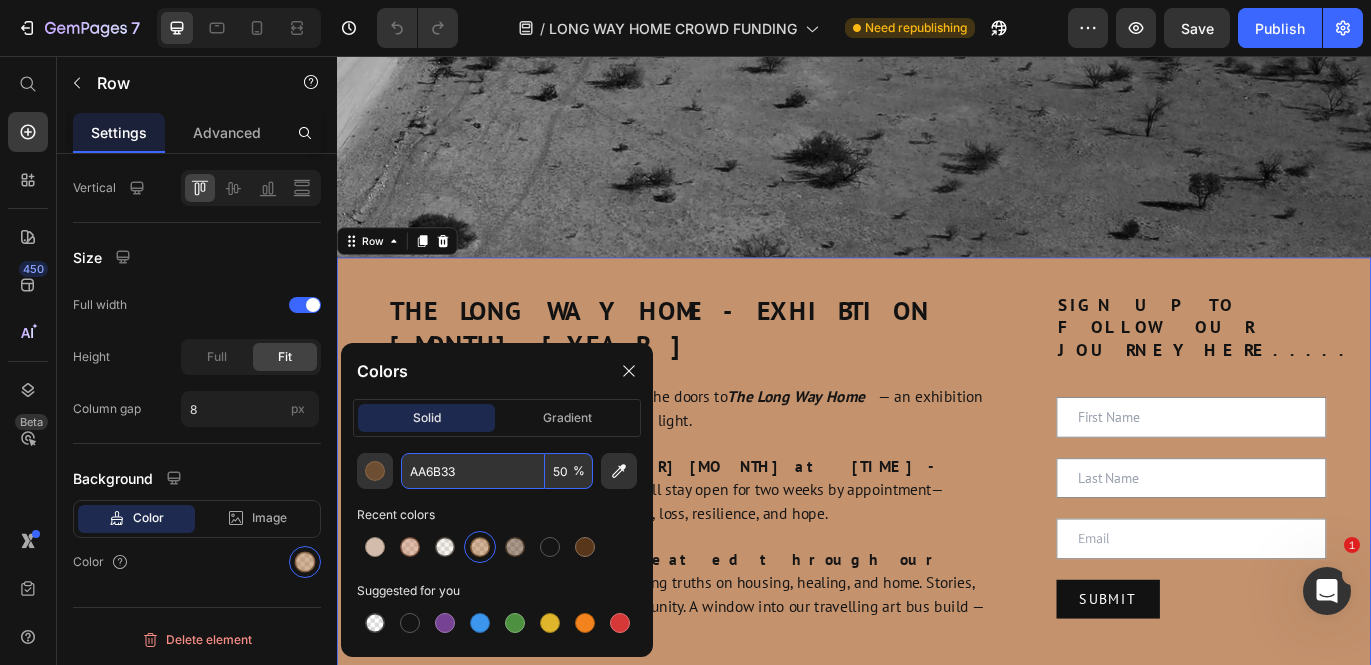 scroll, scrollTop: 7929, scrollLeft: 0, axis: vertical 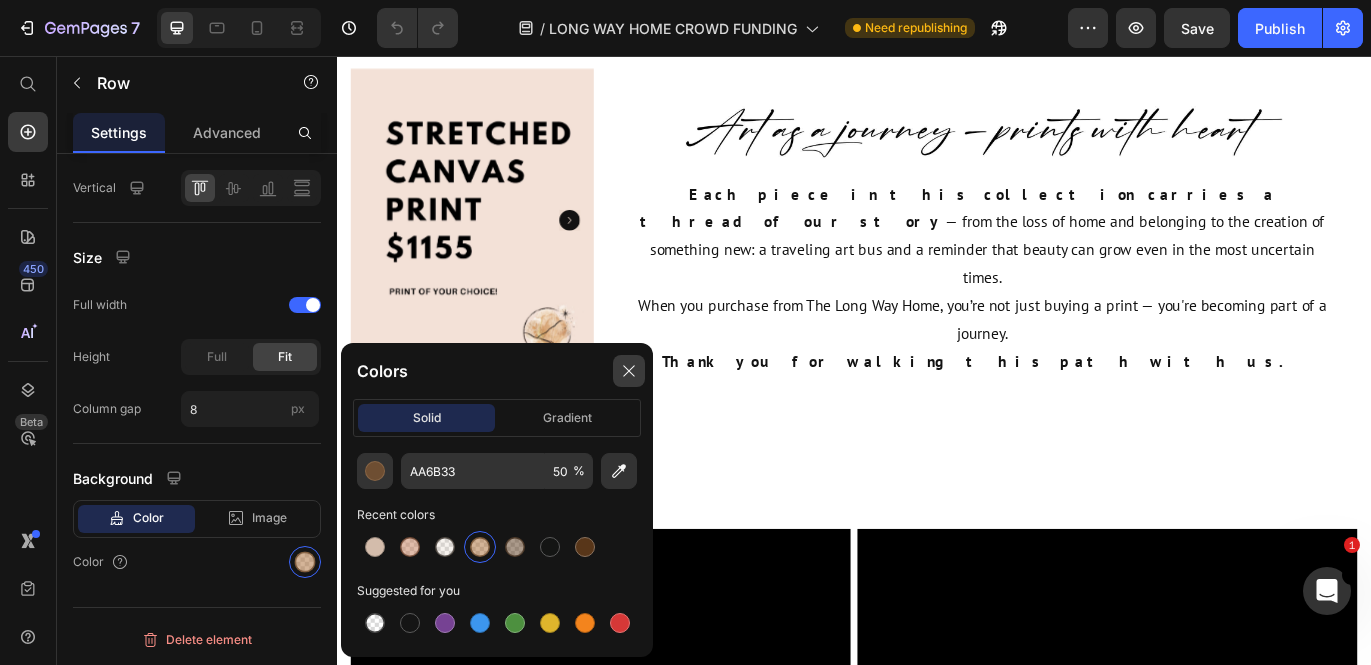 click 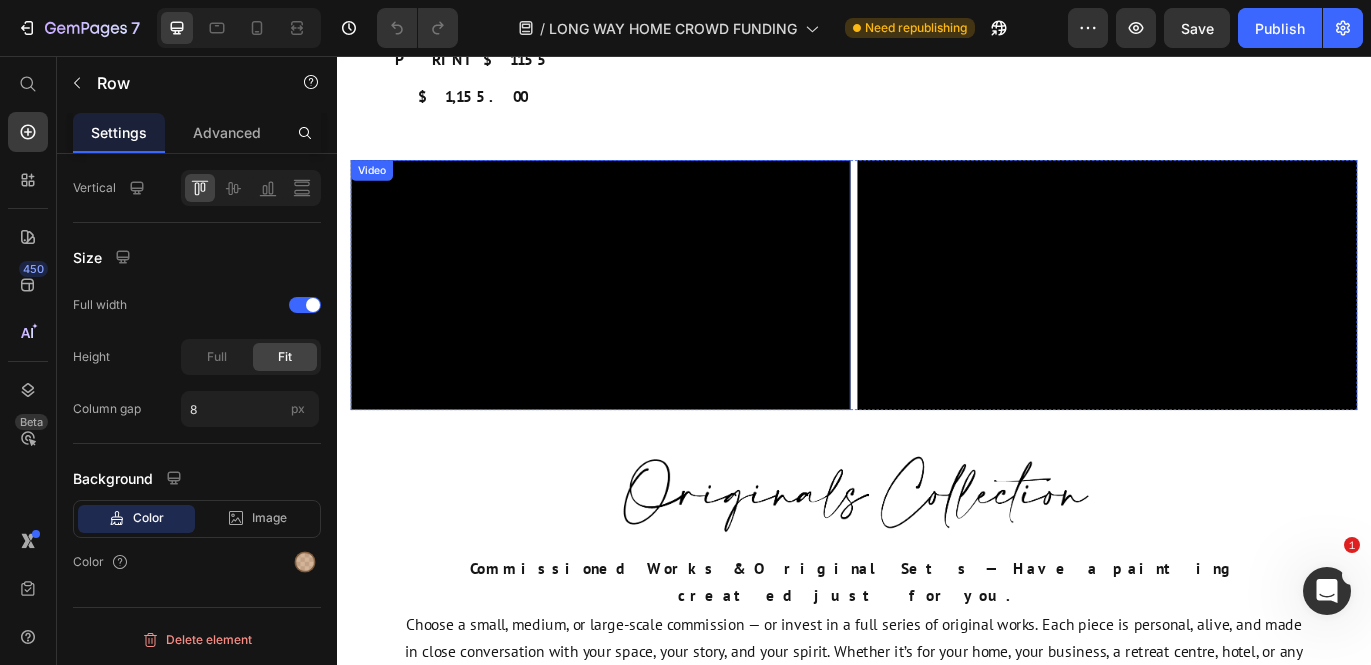 scroll, scrollTop: 4327, scrollLeft: 0, axis: vertical 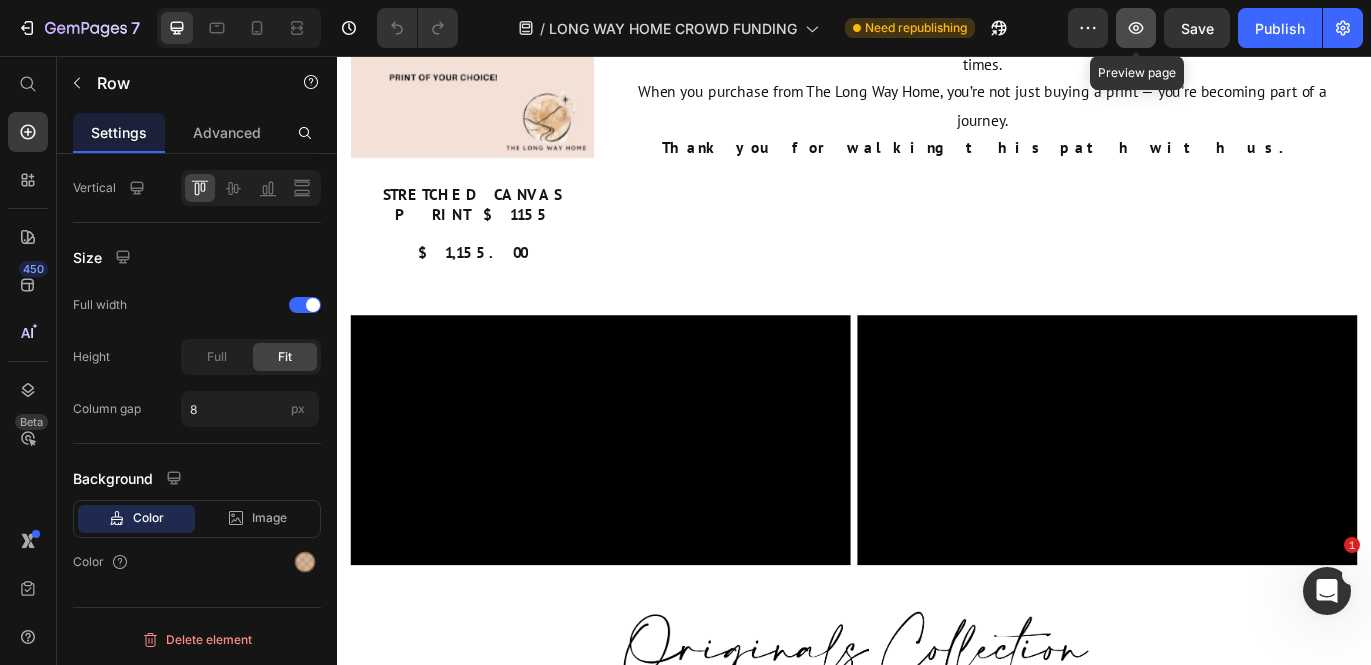 click 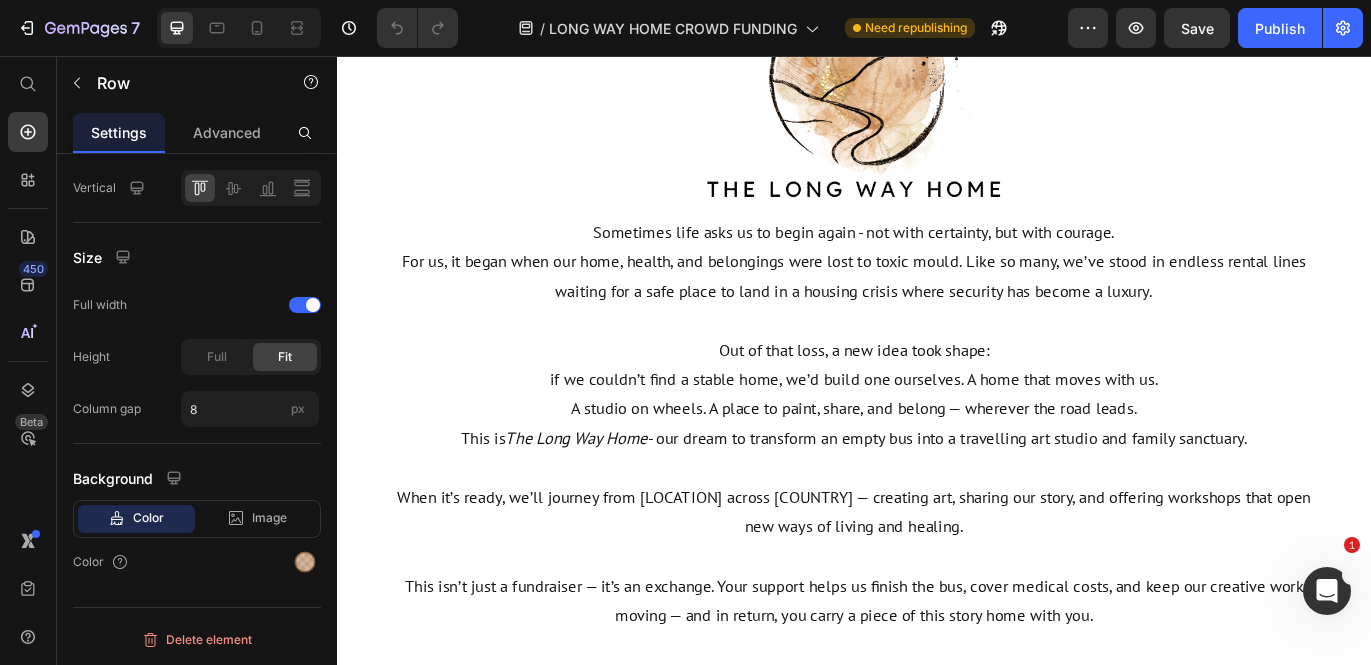 scroll, scrollTop: 721, scrollLeft: 0, axis: vertical 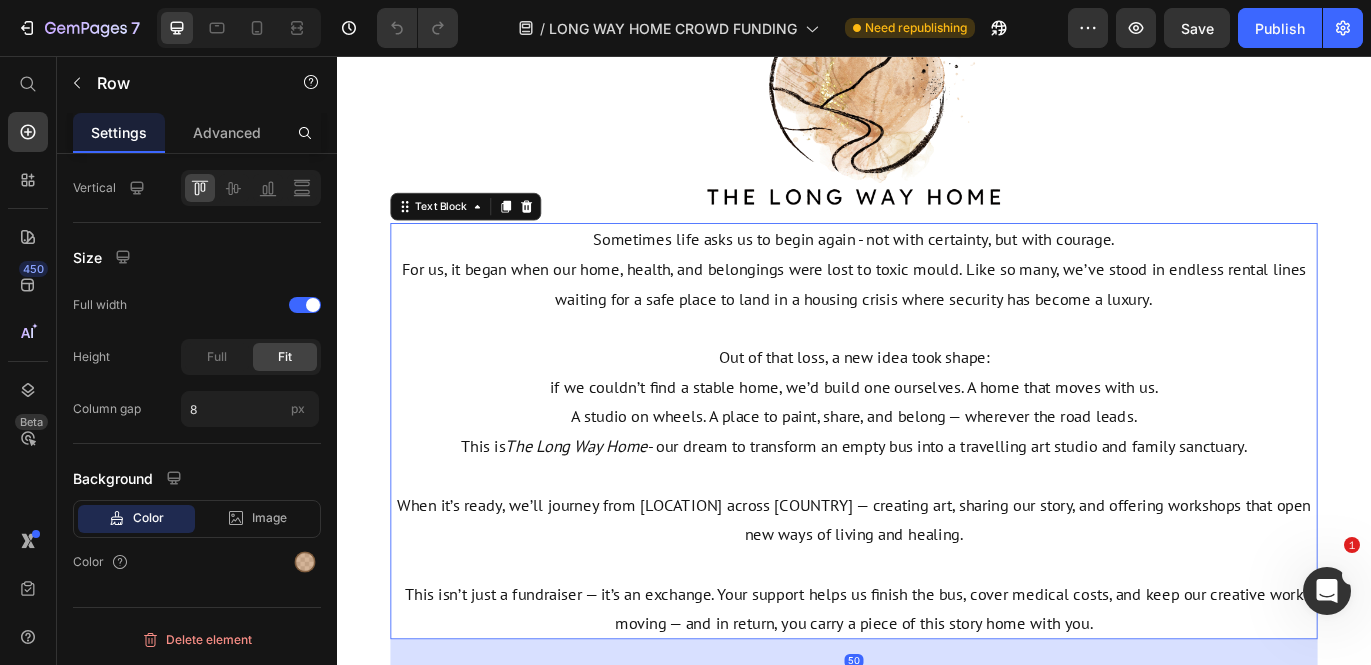 click on "For us, it began when our home, health, and belongings were lost to toxic mould. Like so many, we’ve stood in endless rental lines waiting for a safe place to land in a housing crisis where security has become a luxury." at bounding box center [937, 337] 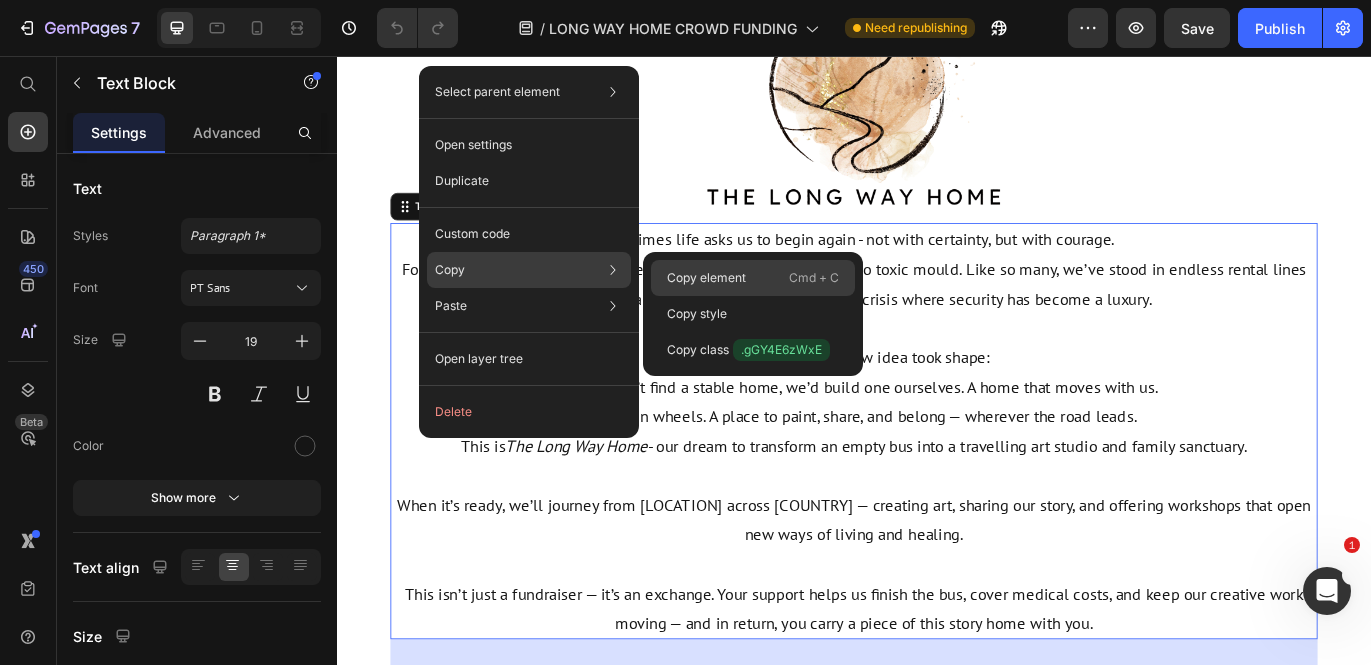 click on "Copy element  Cmd + C" 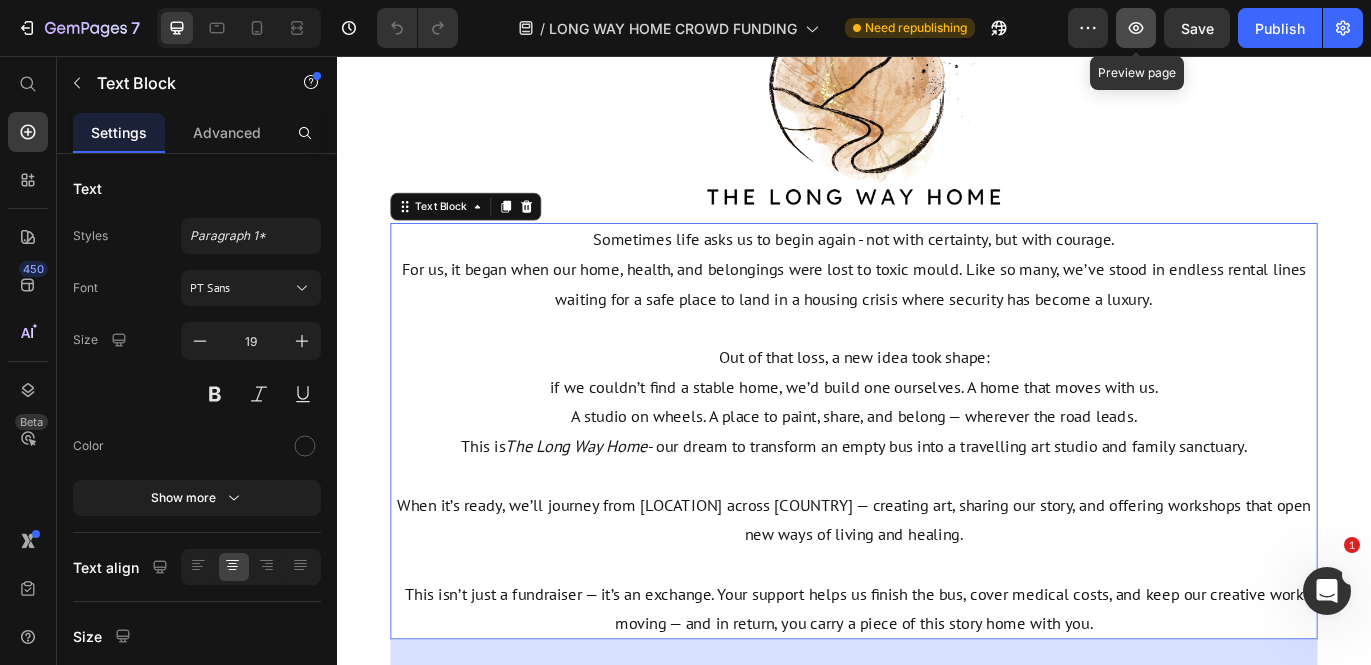 click 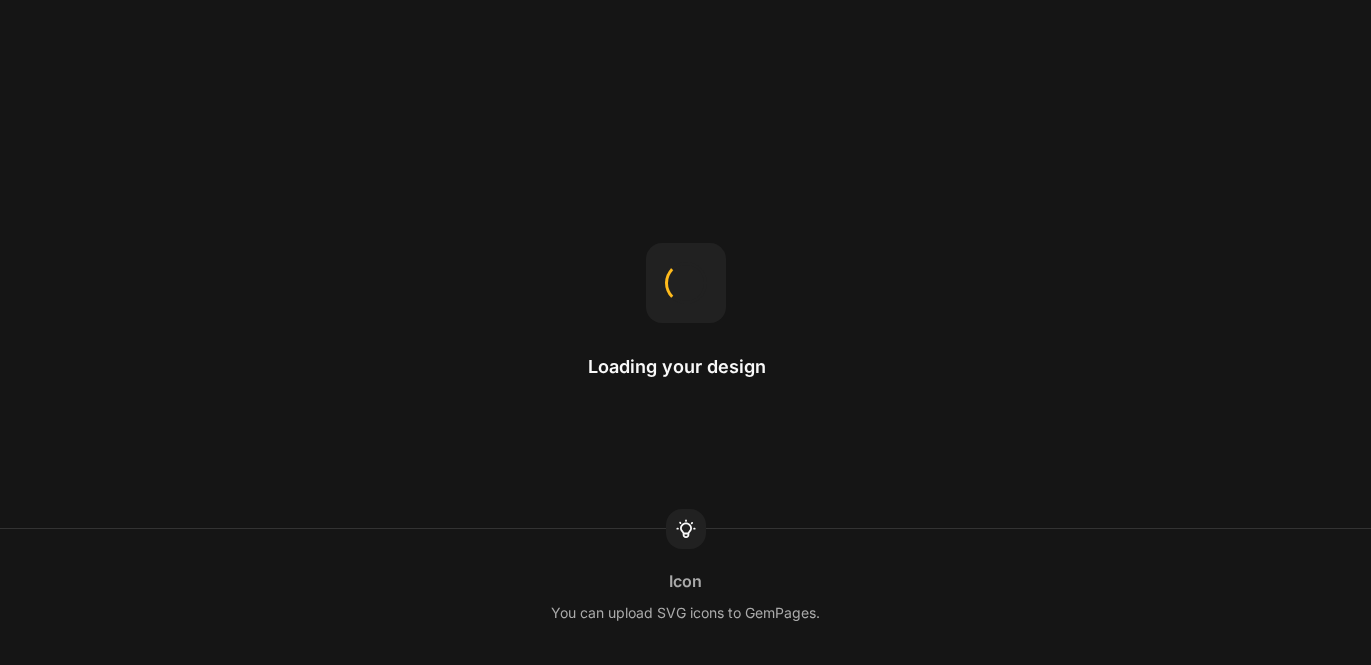 scroll, scrollTop: 0, scrollLeft: 0, axis: both 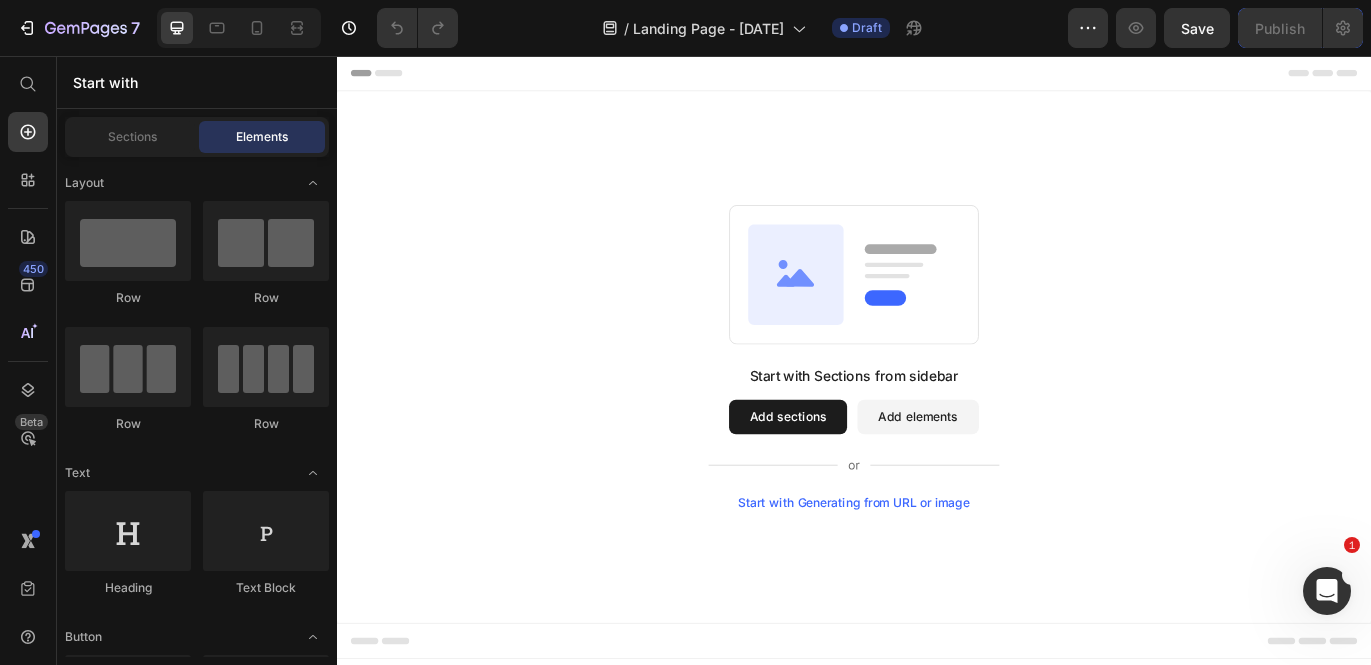 click on "Start with Sections from sidebar Add sections Add elements Start with Generating from URL or image" at bounding box center [937, 405] 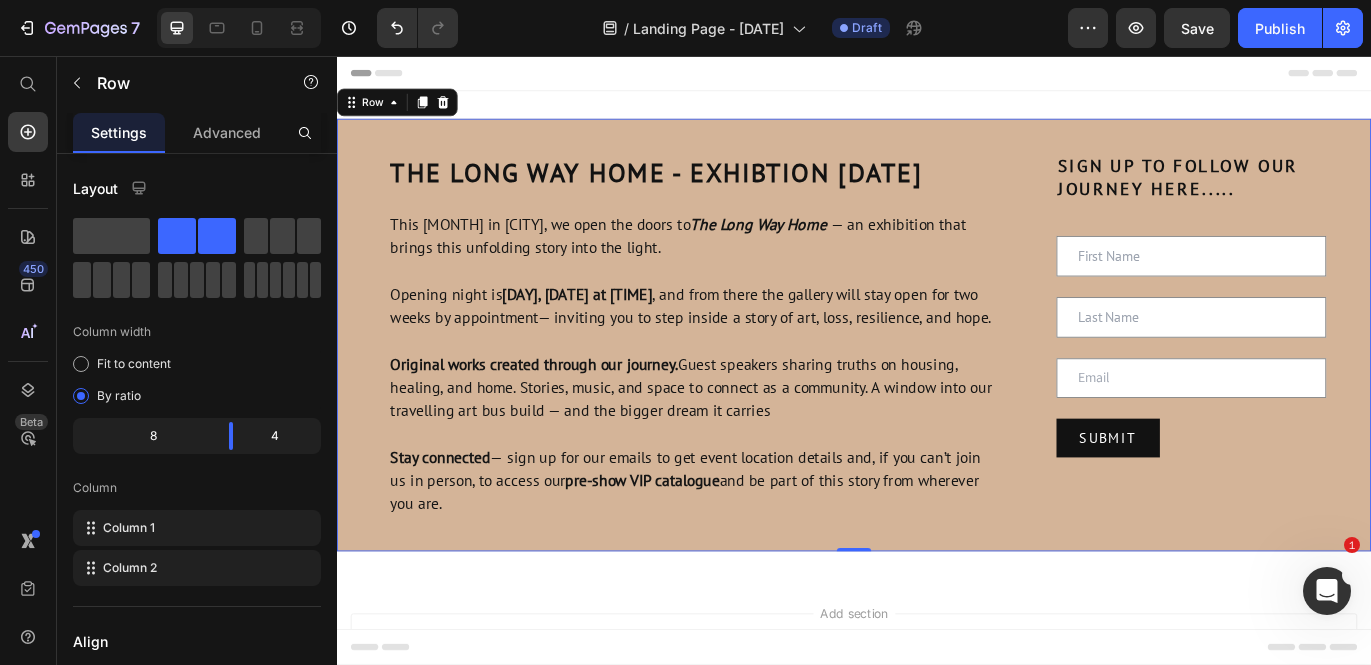 click on "THE LONG WAY HOME - Exhibtion [DATE] Heading This [MONTH] in [CITY], we open the doors to  The Long Way Home   — an exhibition that brings this unfolding story into the light.   Opening night is  [DAY], [DATE] at [TIME] , and from there the gallery will stay open for two weeks by appointment— inviting you to step inside a story of art, loss, resilience, and hope. Original works created through our journey.  Guest speakers sharing truths on housing, healing, and home. Stories, music, and space to connect as a community. A window into our travelling art bus build — and the bigger dream it carries   Stay connected  — sign up for our emails to get event location details and, if you can’t join us in person, to access our  pre-show VIP catalogue  and be part of this story from wherever you are. Text Block" at bounding box center (734, 380) 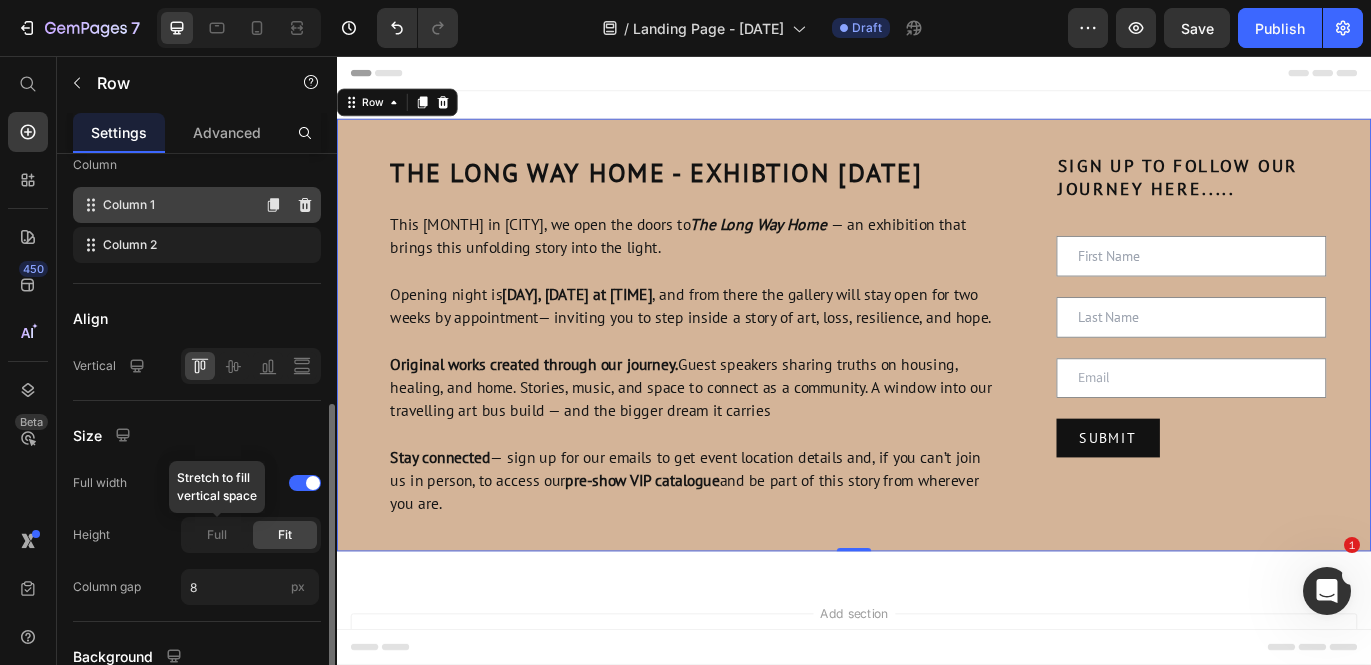 scroll, scrollTop: 501, scrollLeft: 0, axis: vertical 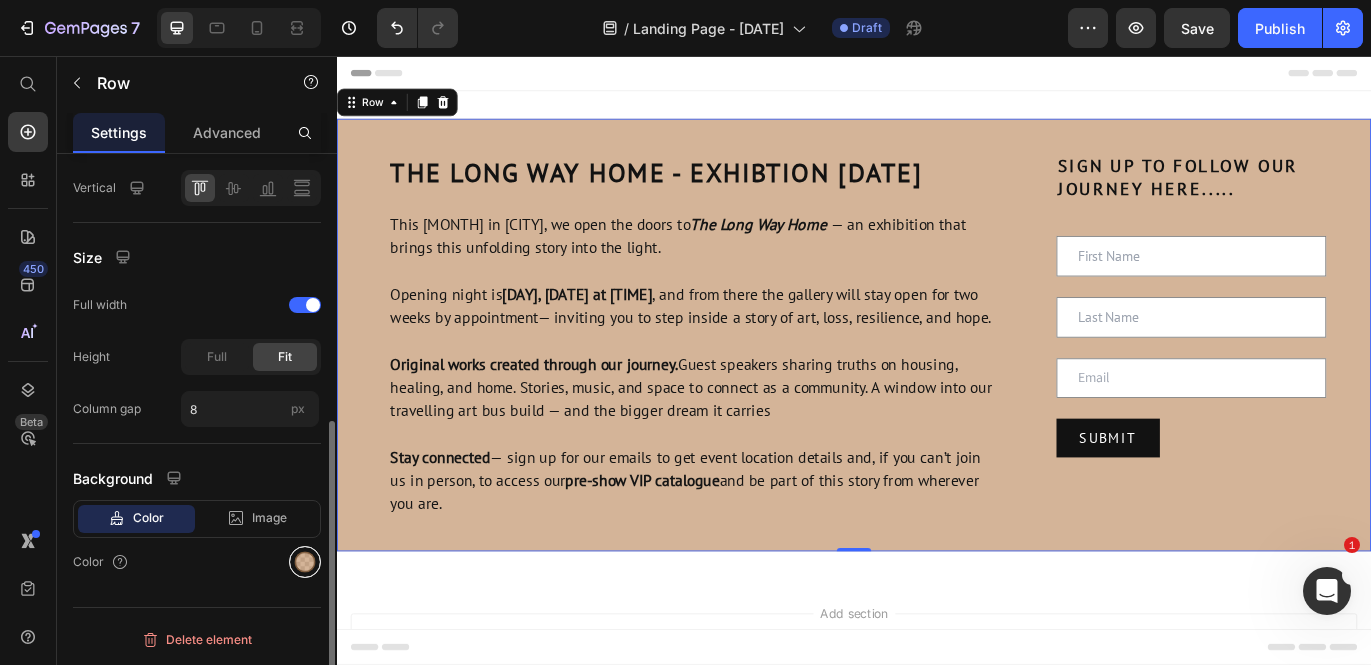 click at bounding box center (305, 562) 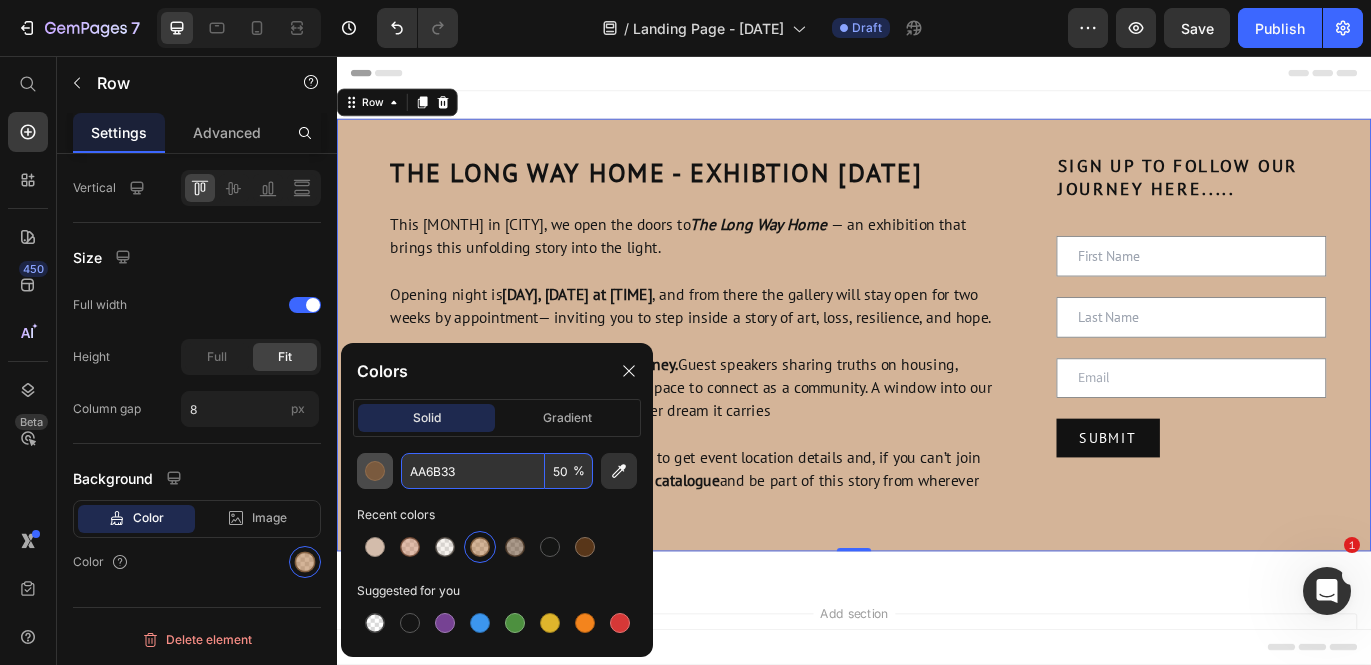 drag, startPoint x: 489, startPoint y: 474, endPoint x: 378, endPoint y: 472, distance: 111.01801 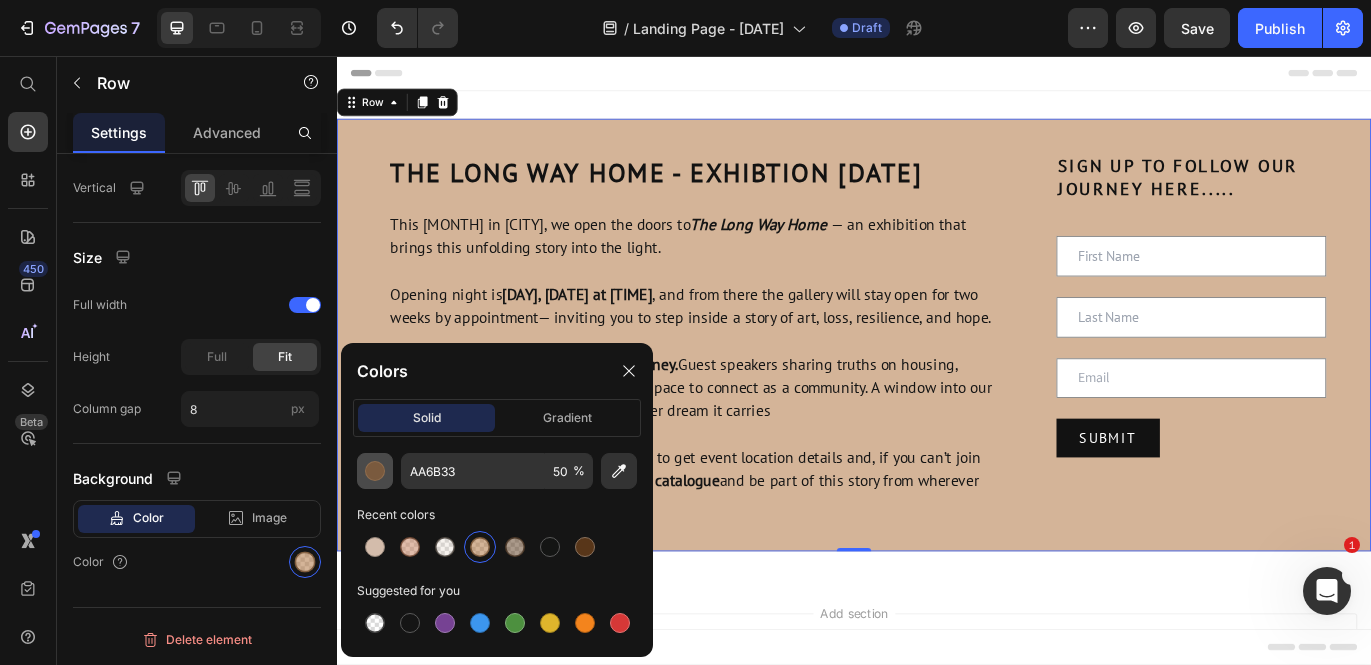 copy 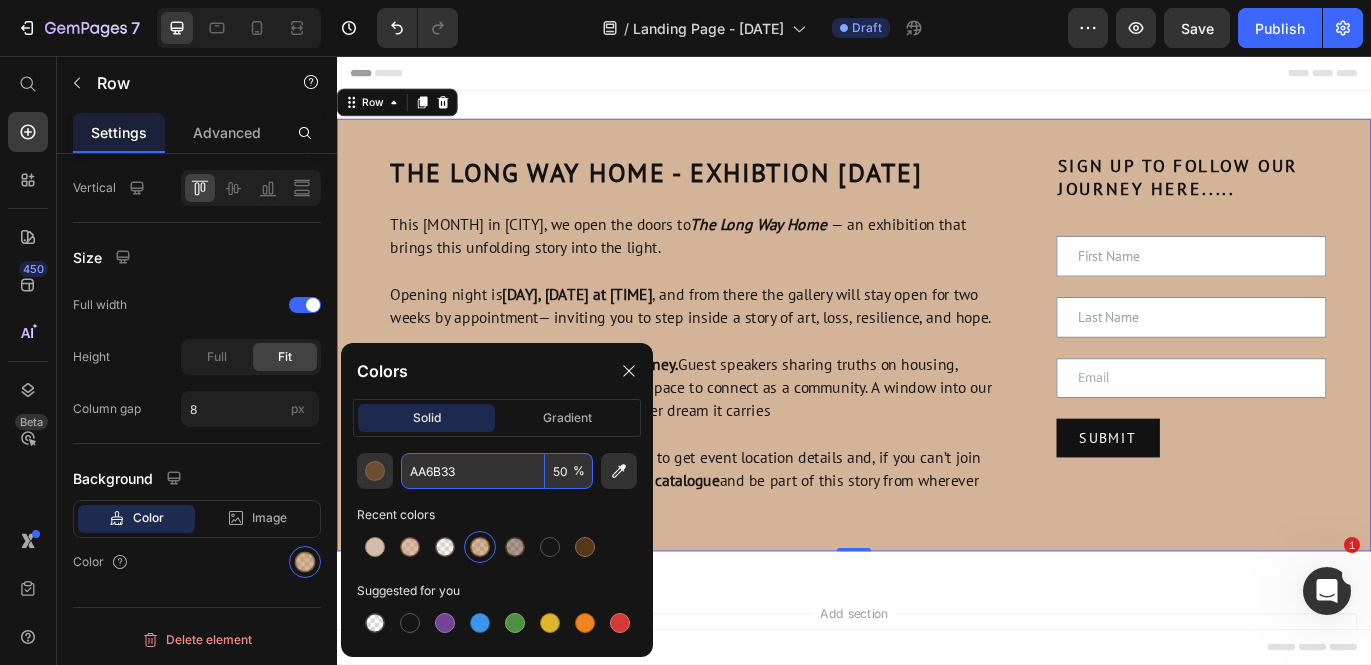 click on "AA6B33" at bounding box center (473, 471) 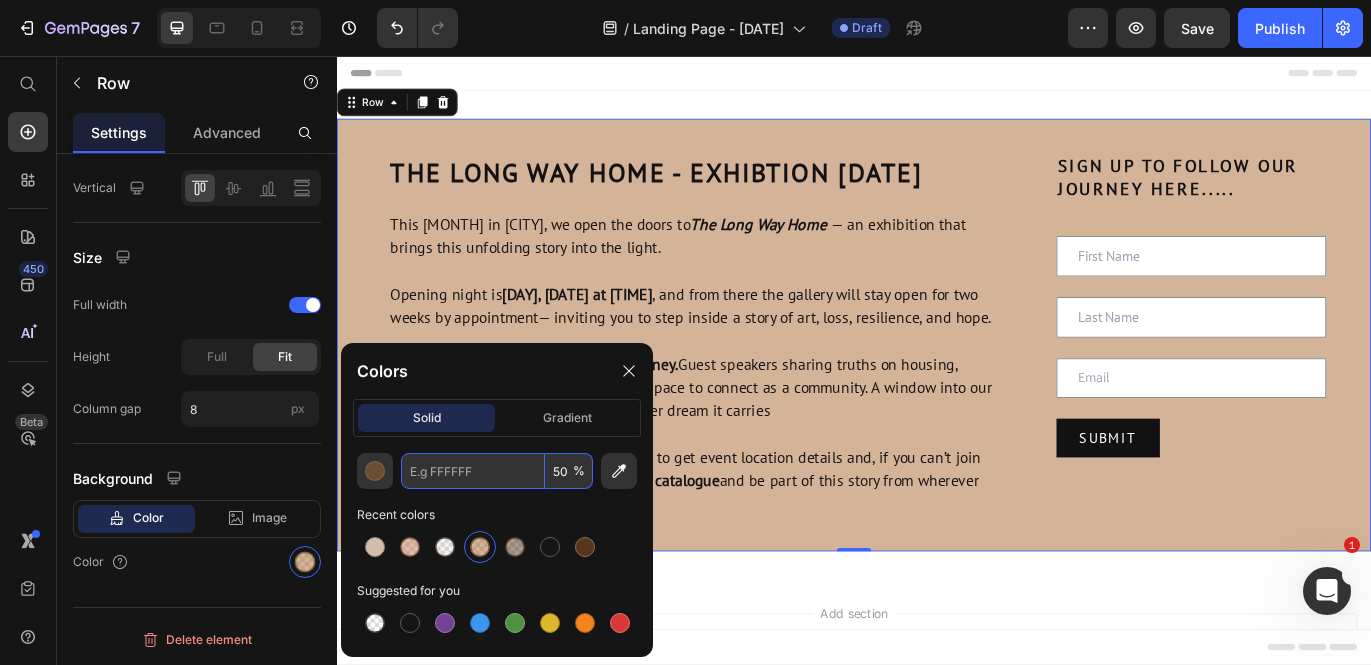 paste 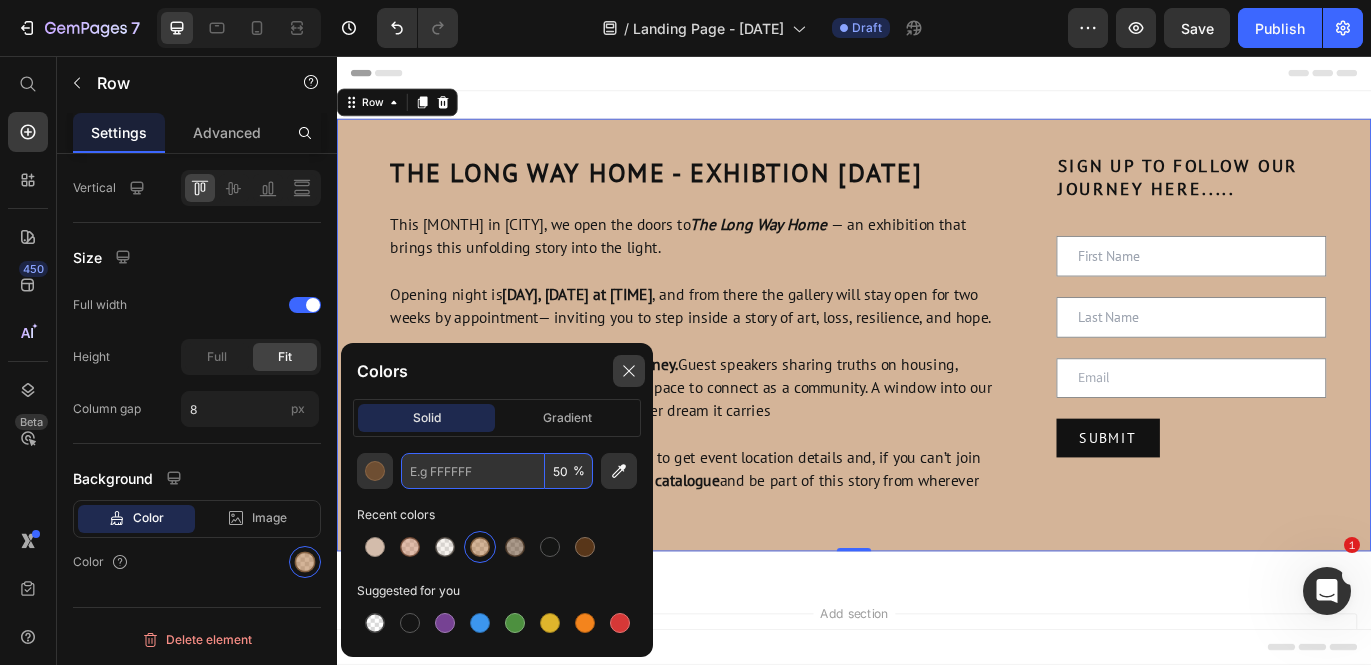 type on "AA6B33" 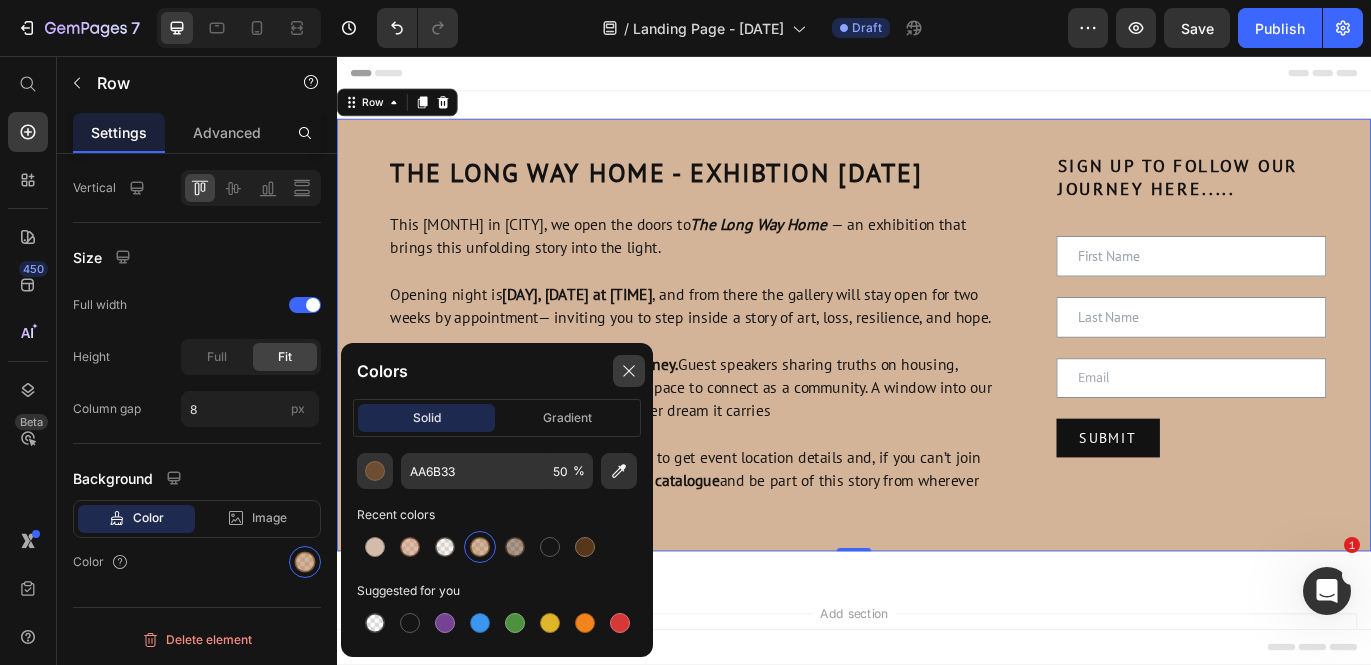 click 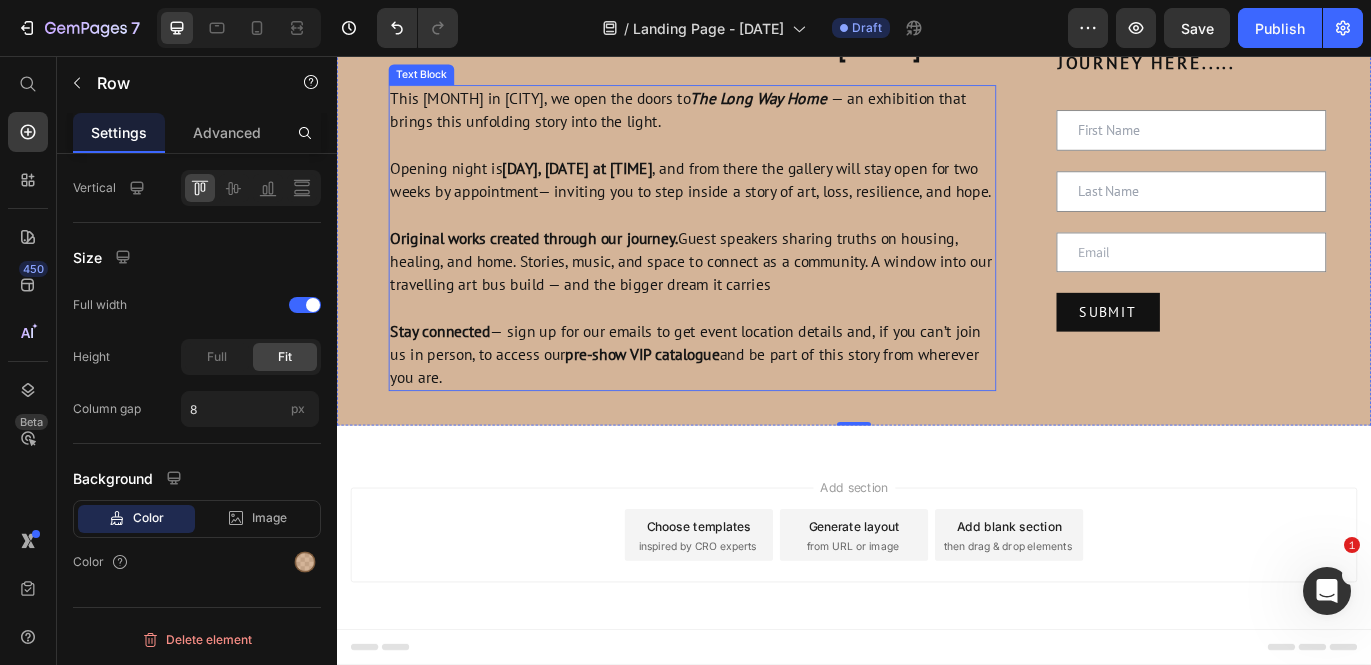 scroll, scrollTop: 0, scrollLeft: 0, axis: both 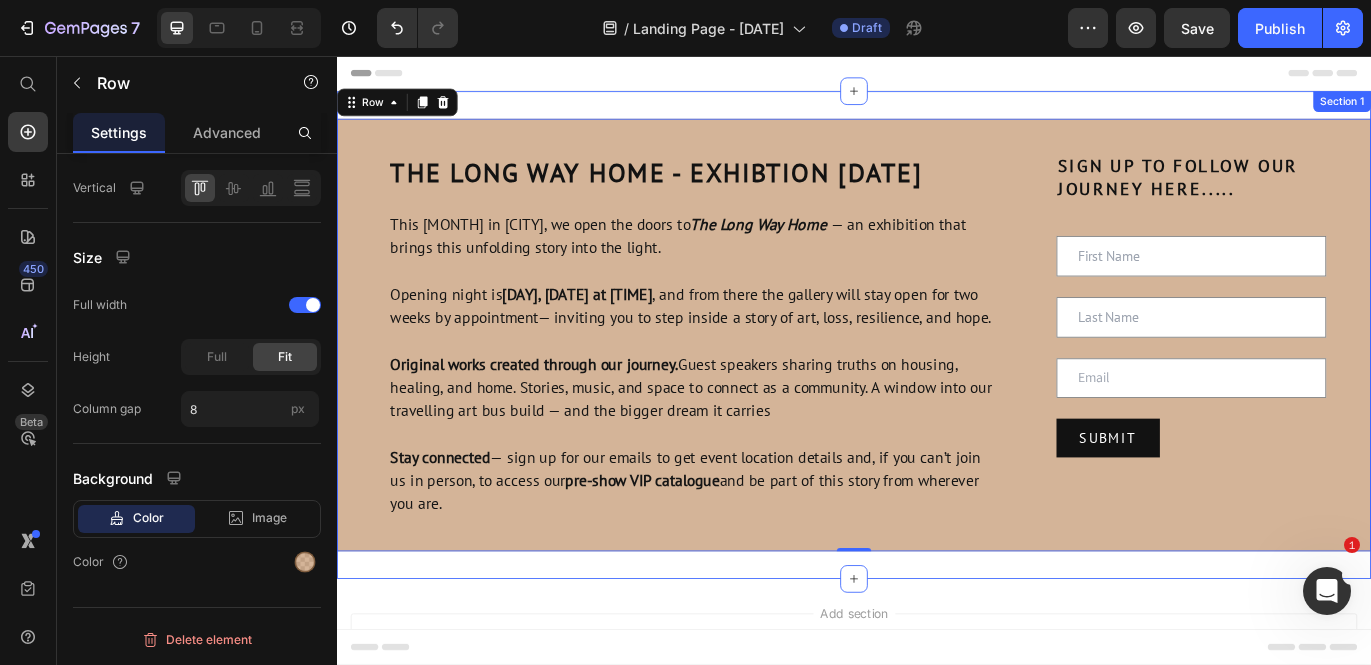 click on "THE LONG WAY HOME - Exhibtion [DATE] Heading This [MONTH] in [CITY], we open the doors to  The Long Way Home   — an exhibition that brings this unfolding story into the light.   Opening night is  [DAY], [DATE] at [TIME] , and from there the gallery will stay open for two weeks by appointment— inviting you to step inside a story of art, loss, resilience, and hope. Original works created through our journey.  Guest speakers sharing truths on housing, healing, and home. Stories, music, and space to connect as a community. A window into our travelling art bus build — and the bigger dream it carries   Stay connected  — sign up for our emails to get event location details and, if you can’t join us in person, to access our  pre-show VIP catalogue  and be part of this story from wherever you are. Text Block SIGN UP TO FOLLOW OUR JOURNEY HERE..... Heading Text Field Text Field Email Field SUBMIT Submit Button Row Newsletter Row   0 Section 1" at bounding box center (937, 380) 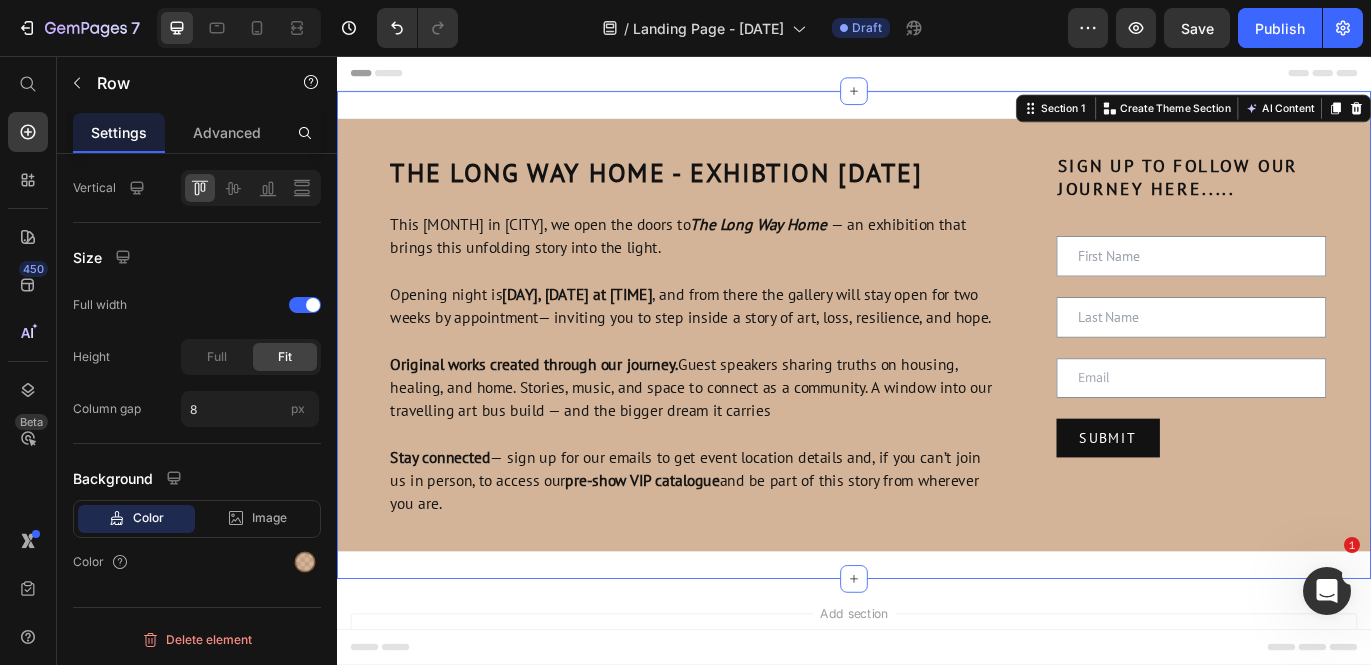 scroll, scrollTop: 0, scrollLeft: 0, axis: both 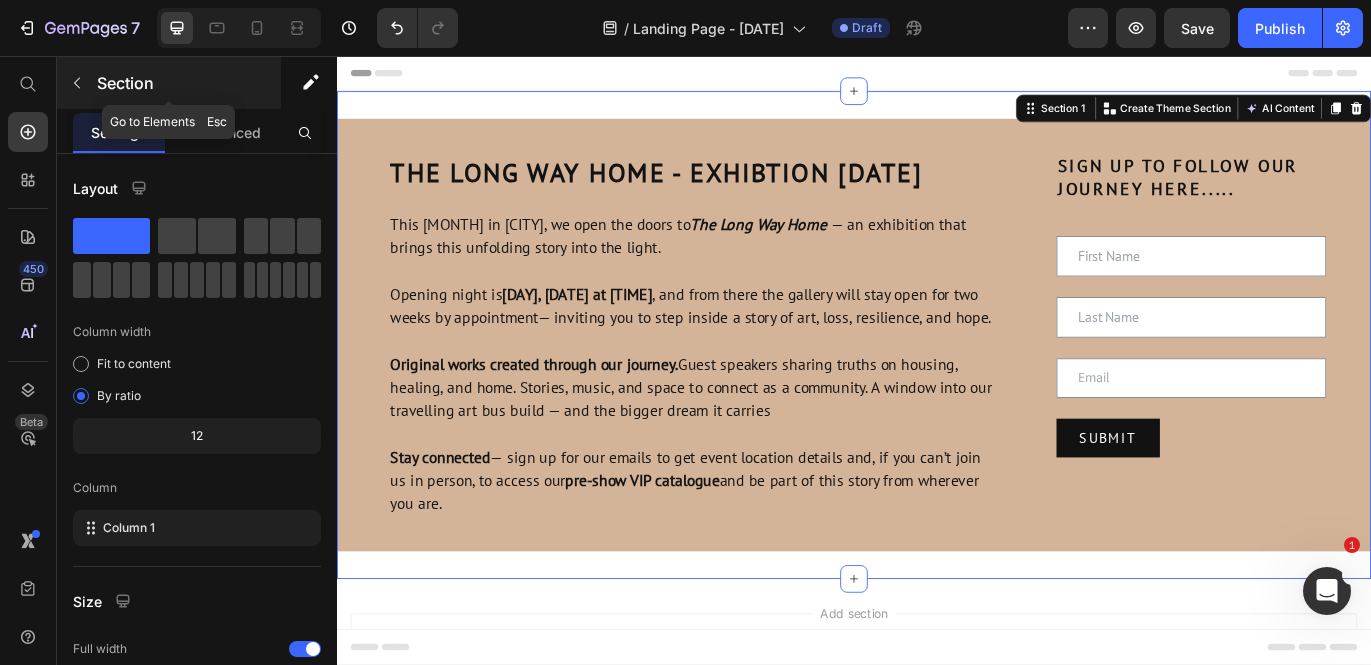 click 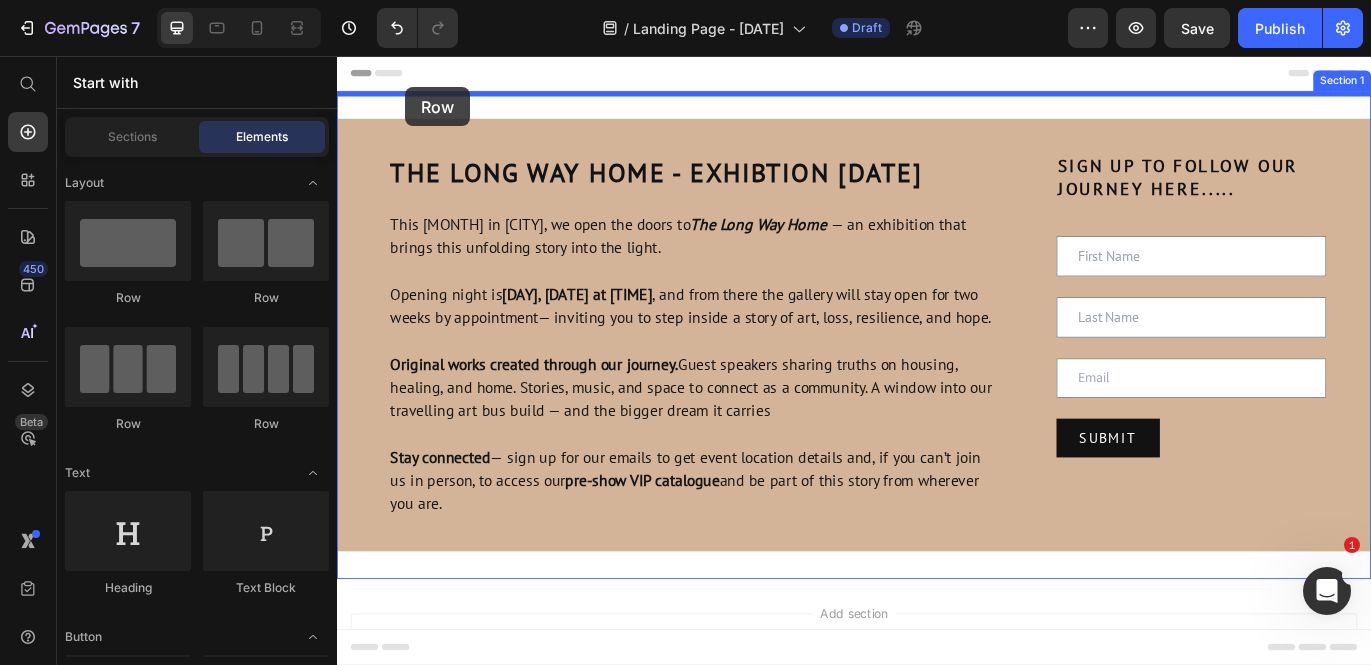 drag, startPoint x: 447, startPoint y: 294, endPoint x: 416, endPoint y: 94, distance: 202.38824 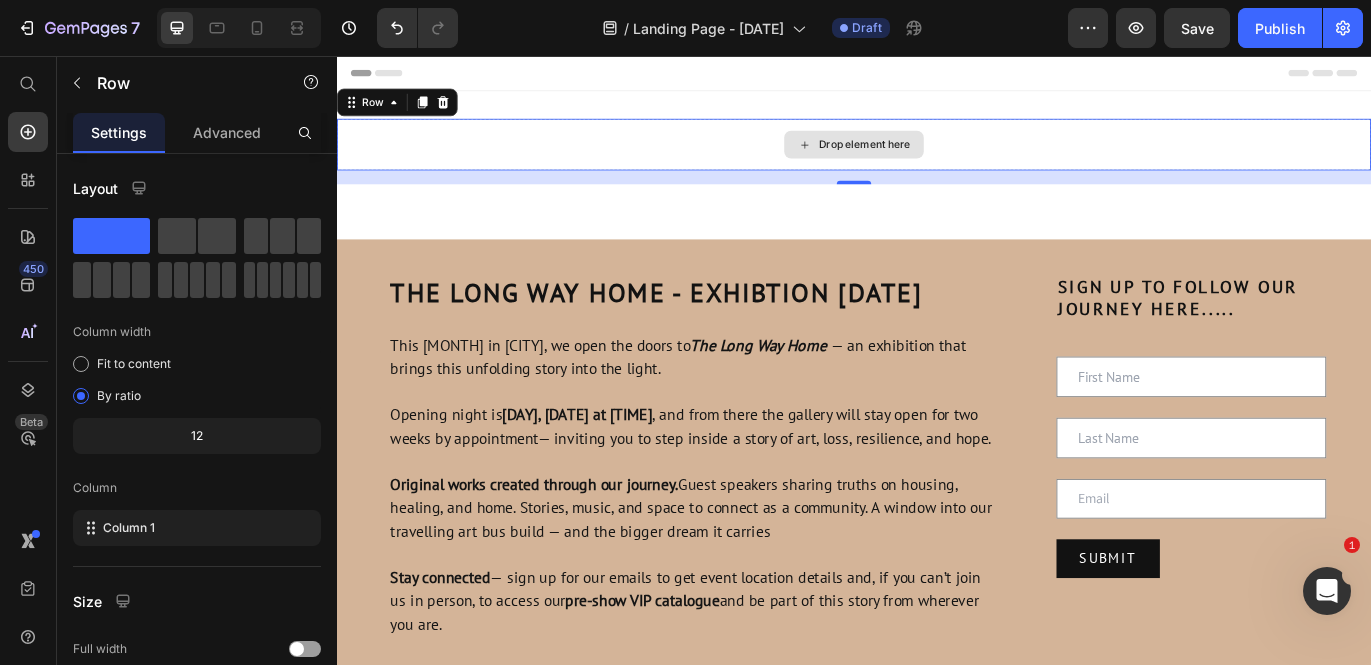 click on "Drop element here" at bounding box center [937, 159] 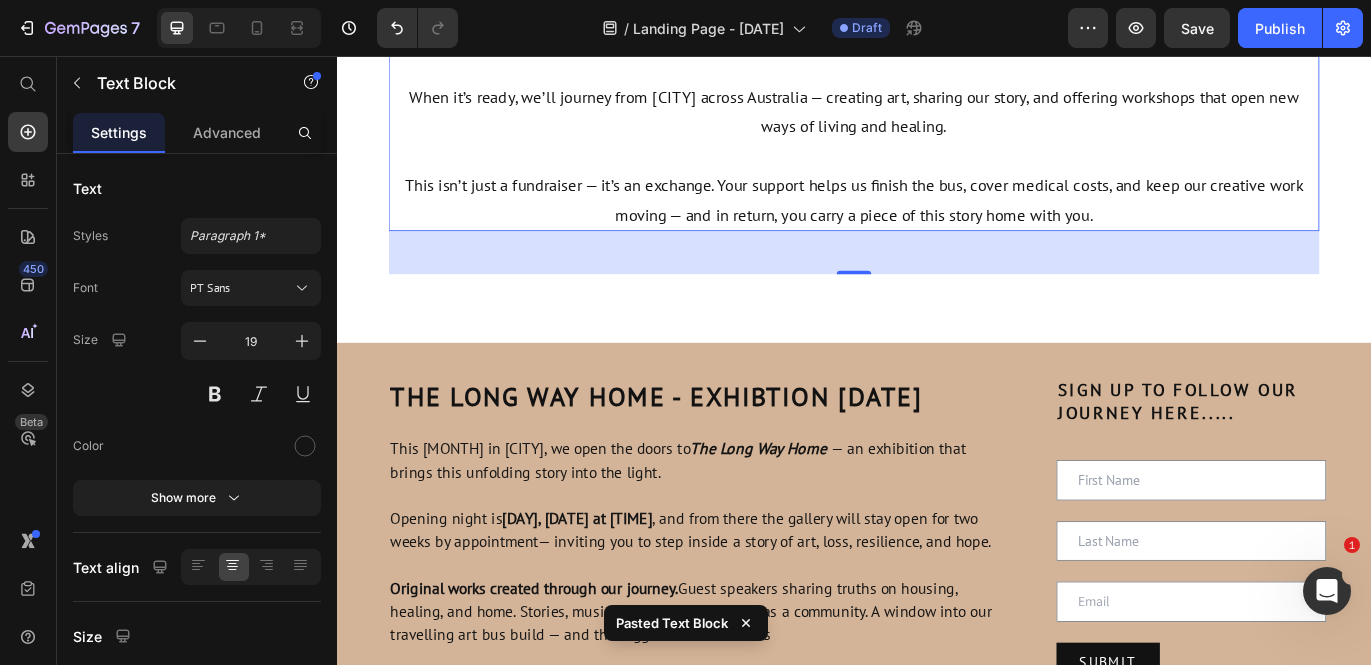 scroll, scrollTop: 0, scrollLeft: 0, axis: both 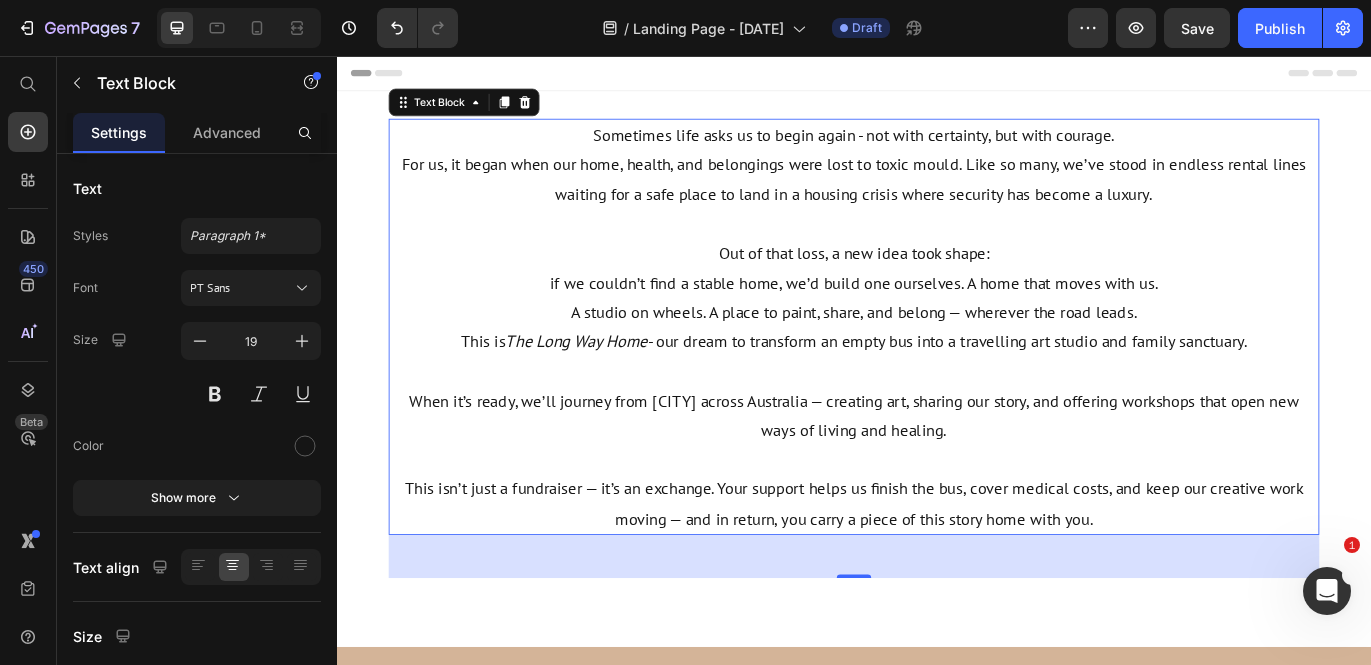 click on "This isn’t just a fundraiser — it’s an exchange. Your support helps us finish the bus, cover medical costs, and keep our creative work moving — and in return, you carry a piece of this story home with you." at bounding box center [937, 575] 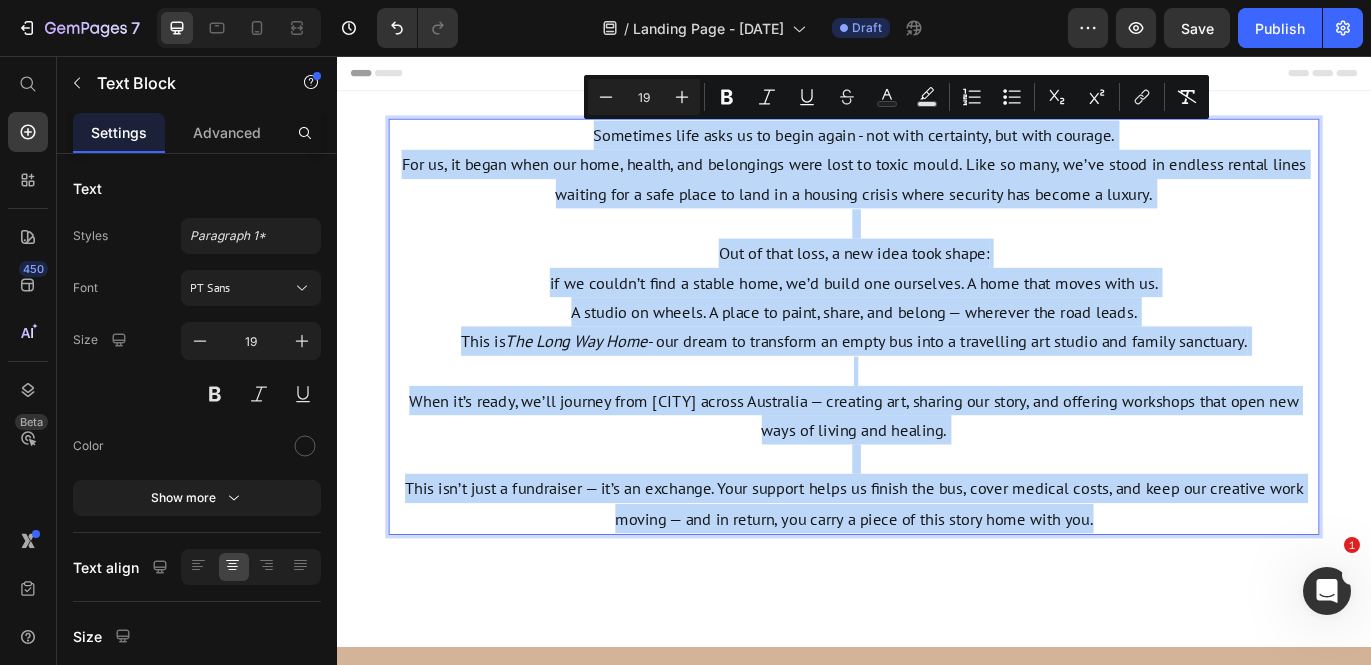 drag, startPoint x: 1239, startPoint y: 593, endPoint x: 543, endPoint y: 147, distance: 826.639 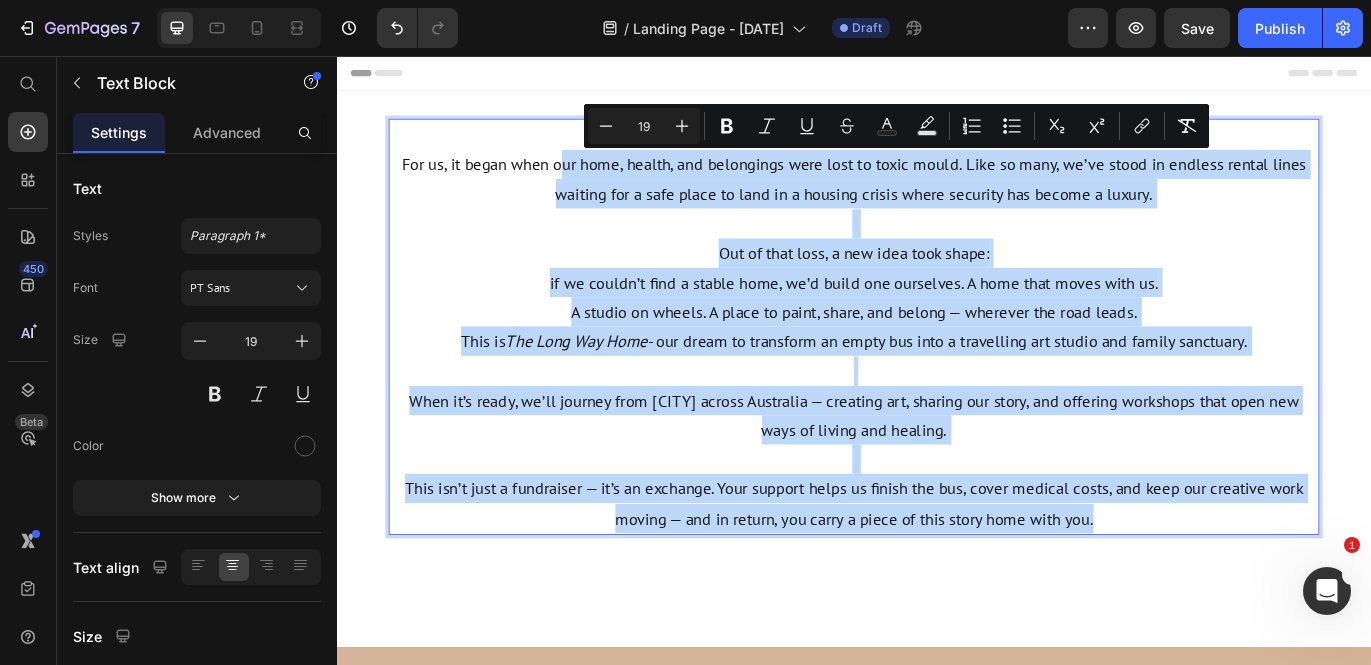 drag, startPoint x: 1242, startPoint y: 588, endPoint x: 597, endPoint y: 168, distance: 769.69147 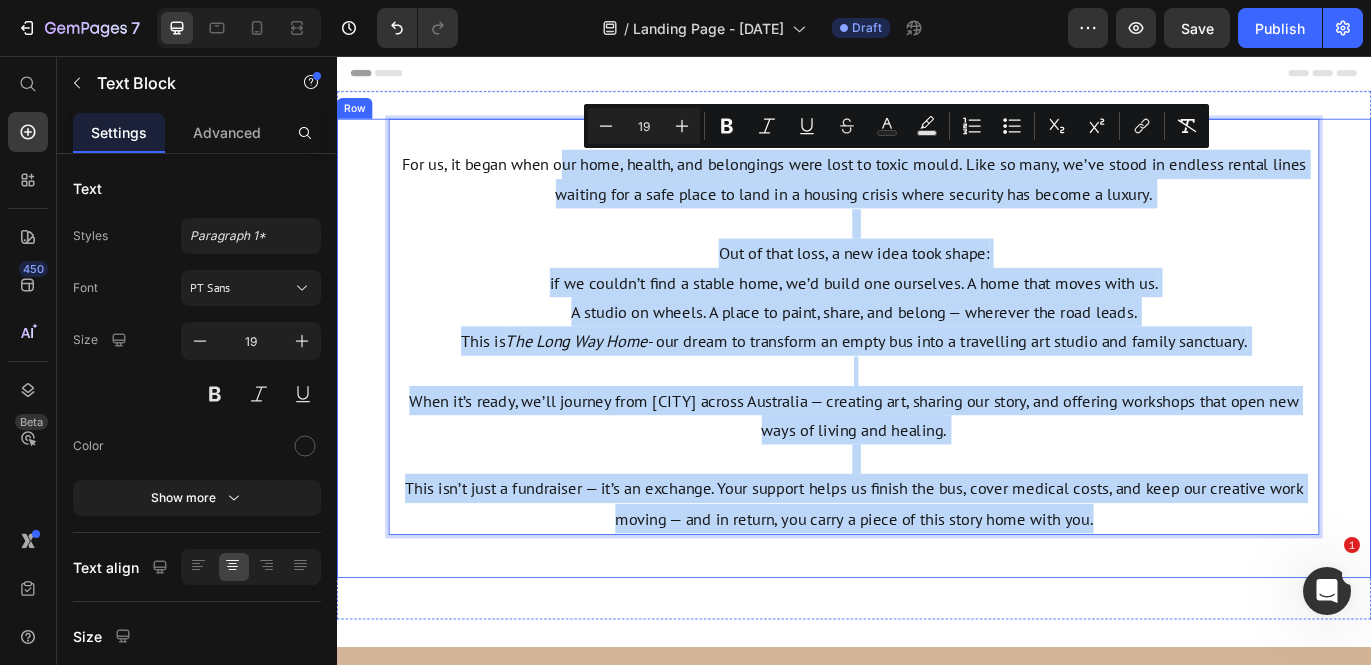click on "Sometimes life asks us to begin again - not with certainty, but with courage. For us, it began when our home, health, and belongings were lost to toxic mould. Like so many, we’ve stood in endless rental lines waiting for a safe place to land in a housing crisis where security has become a luxury.   Out of that loss, a new idea took shape: if we couldn’t find a stable home, we’d build one ourselves. A home that moves with us. A studio on wheels. A place to paint, share, and belong — wherever the road leads. This is  The Long Way Home   - our dream to transform an empty bus into a travelling art studio and family sanctuary. When it’s ready, we’ll journey from [CITY] across Australia — creating art, sharing our story, and offering workshops that open new ways of living and healing.   Text Block   50" at bounding box center [937, 395] 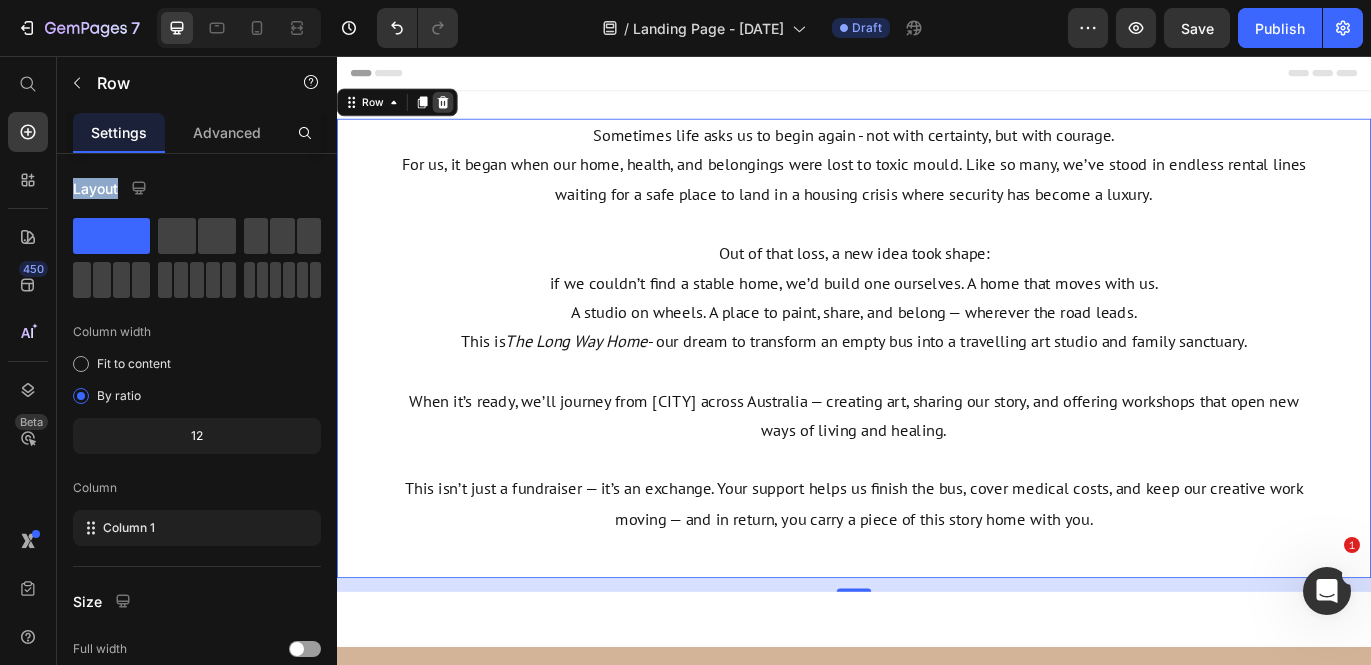 drag, startPoint x: 452, startPoint y: 282, endPoint x: 464, endPoint y: 115, distance: 167.43059 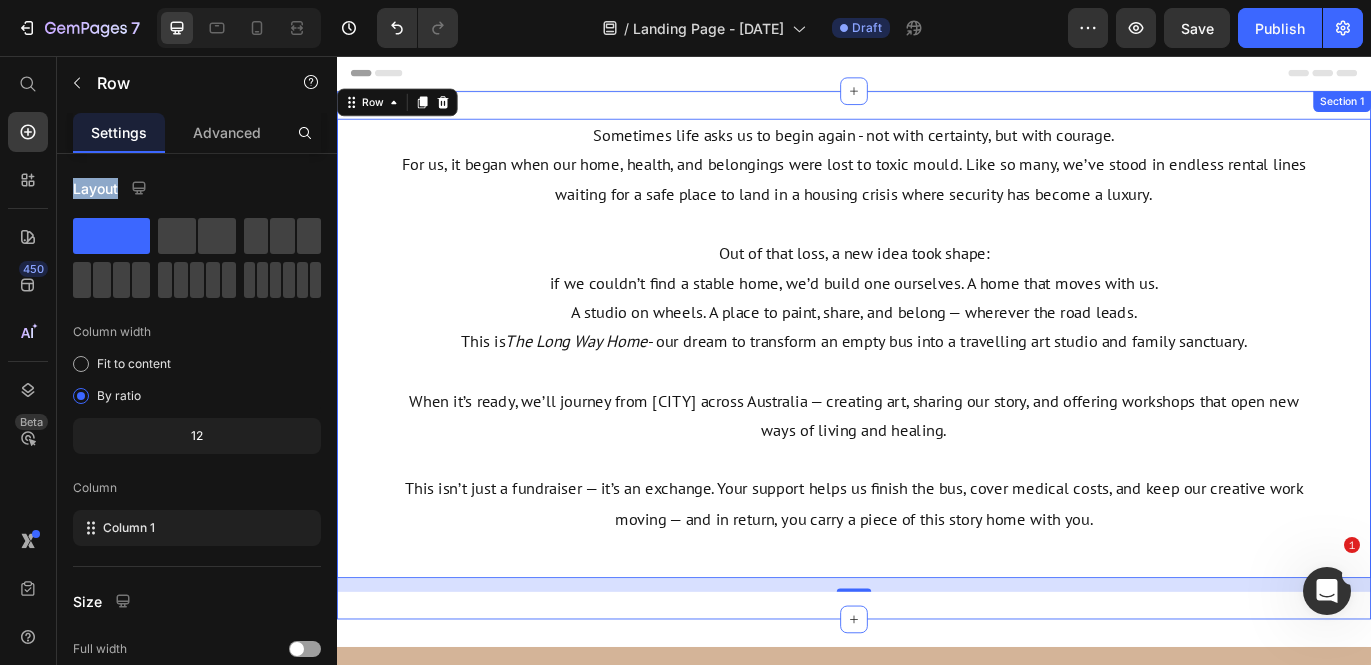 drag, startPoint x: 451, startPoint y: 292, endPoint x: 553, endPoint y: 106, distance: 212.13203 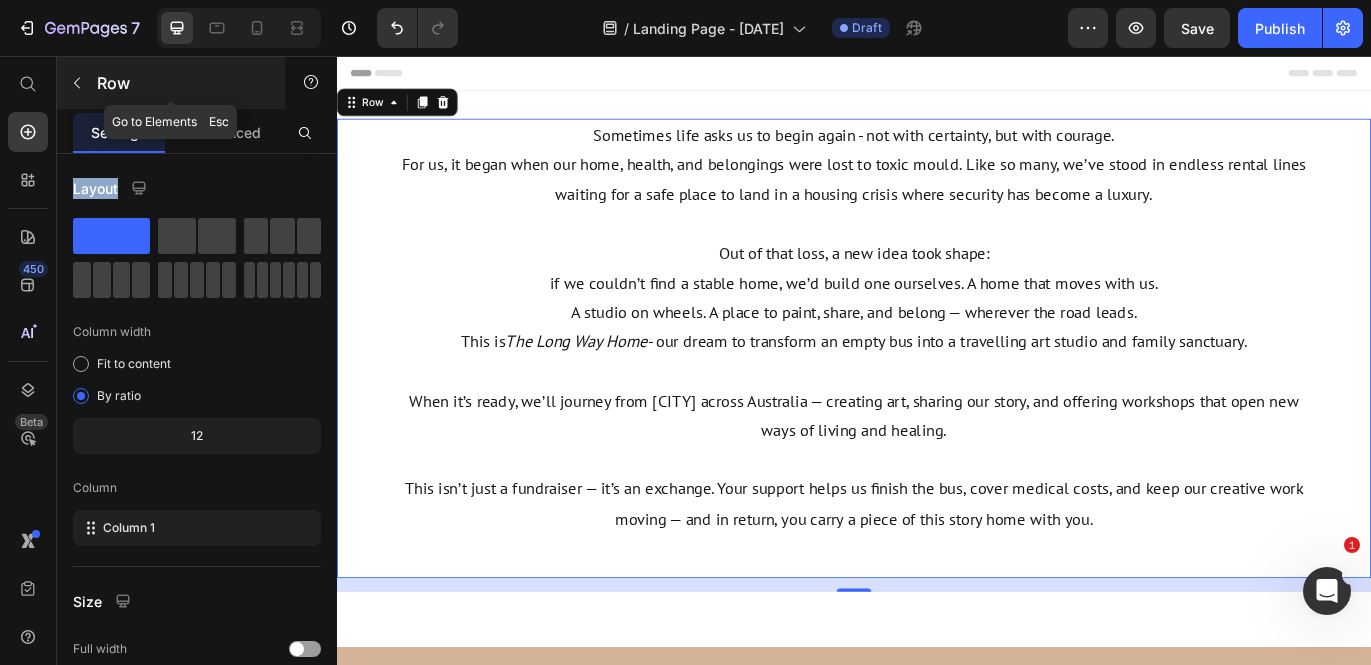 click at bounding box center (77, 83) 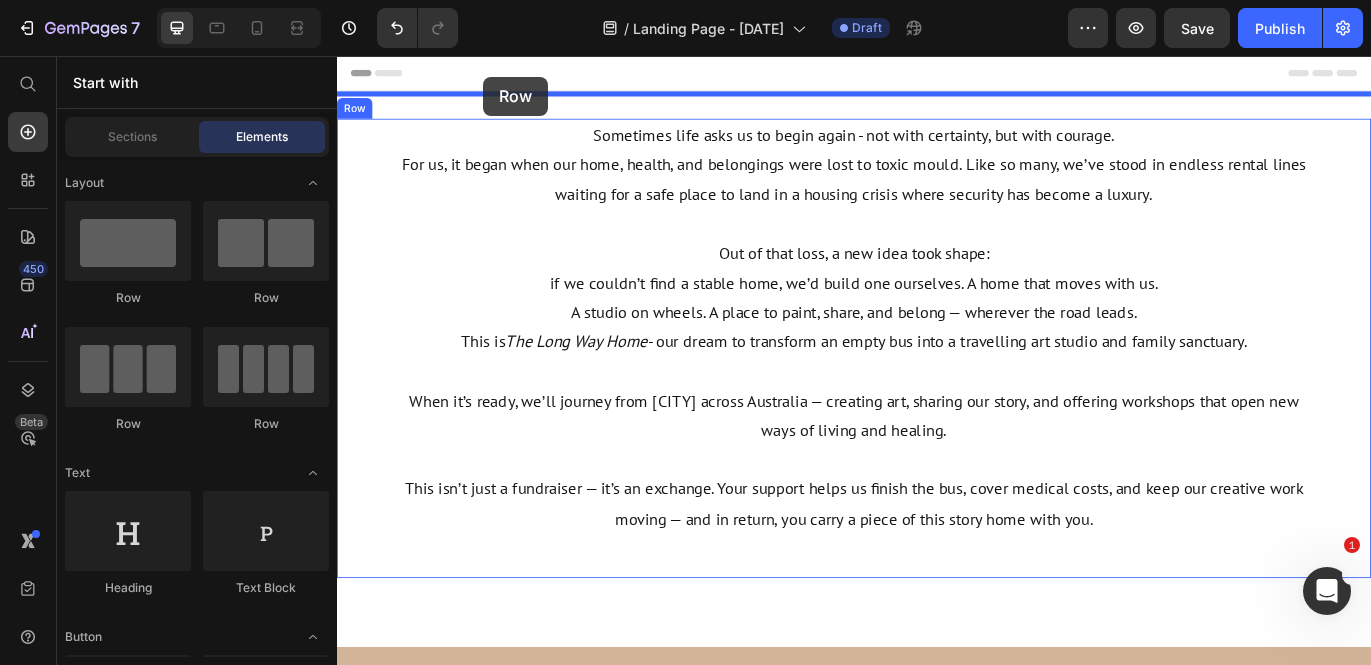 drag, startPoint x: 493, startPoint y: 307, endPoint x: 506, endPoint y: 81, distance: 226.37358 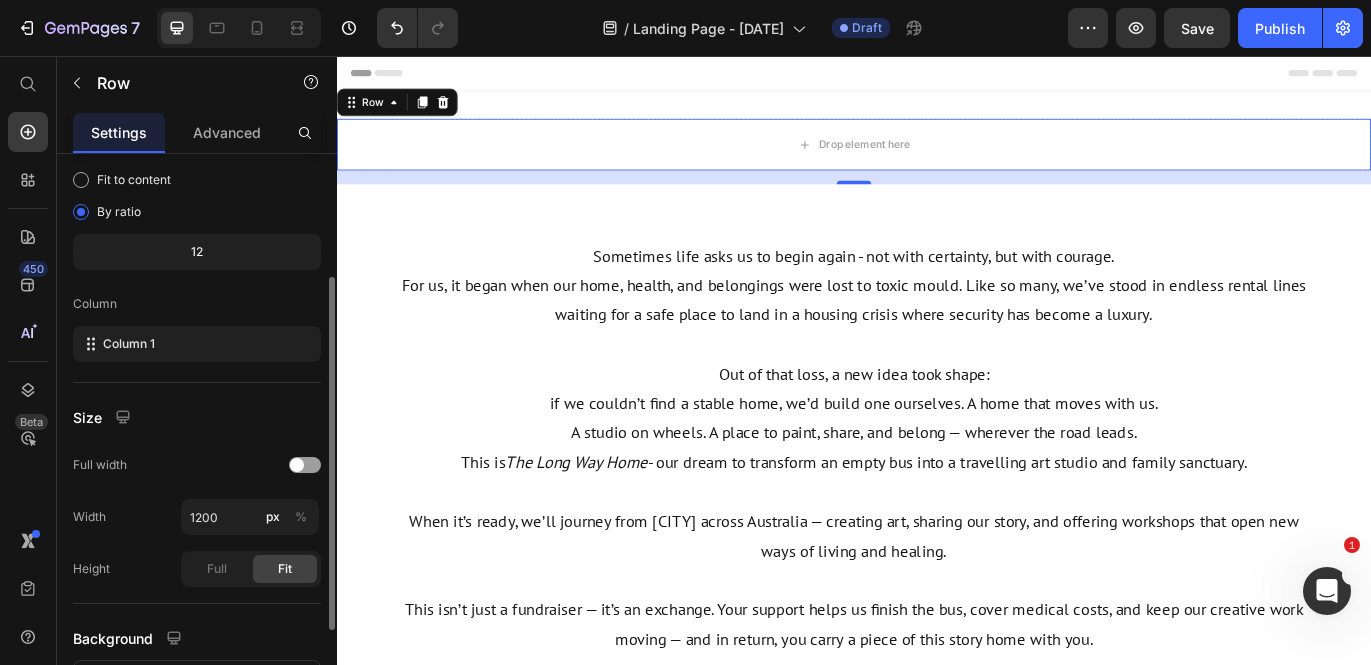 scroll, scrollTop: 189, scrollLeft: 0, axis: vertical 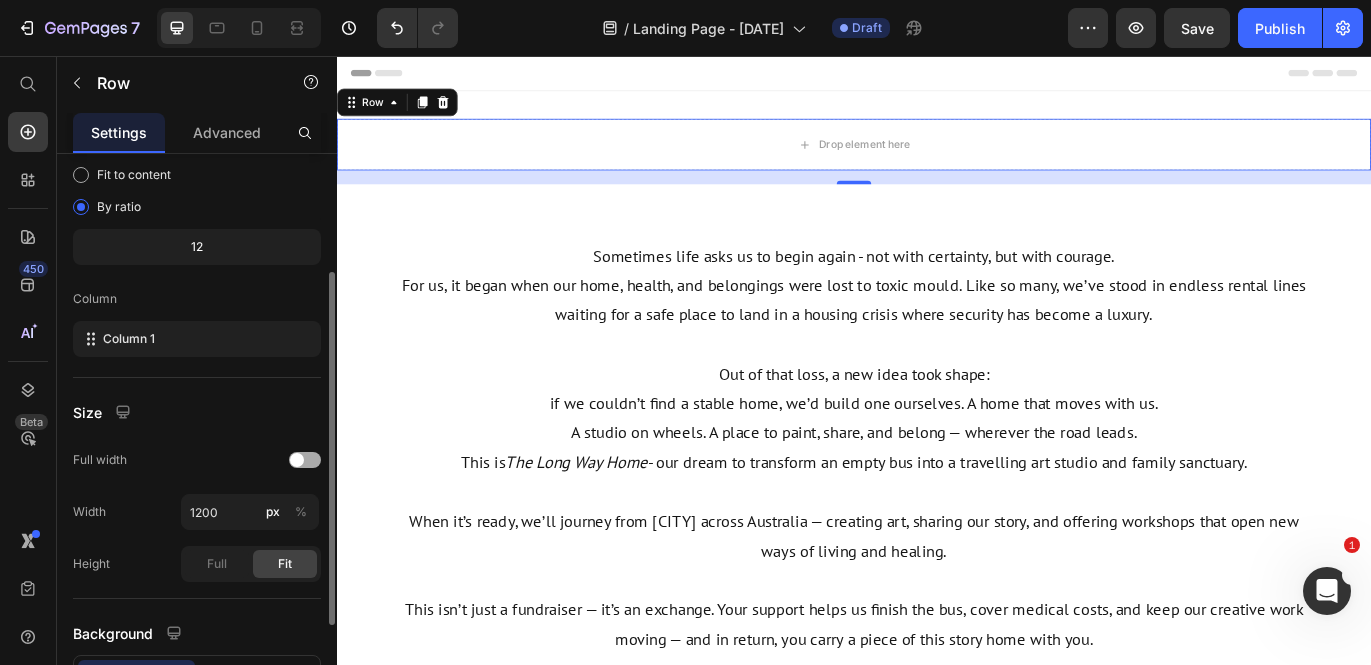 click at bounding box center [305, 460] 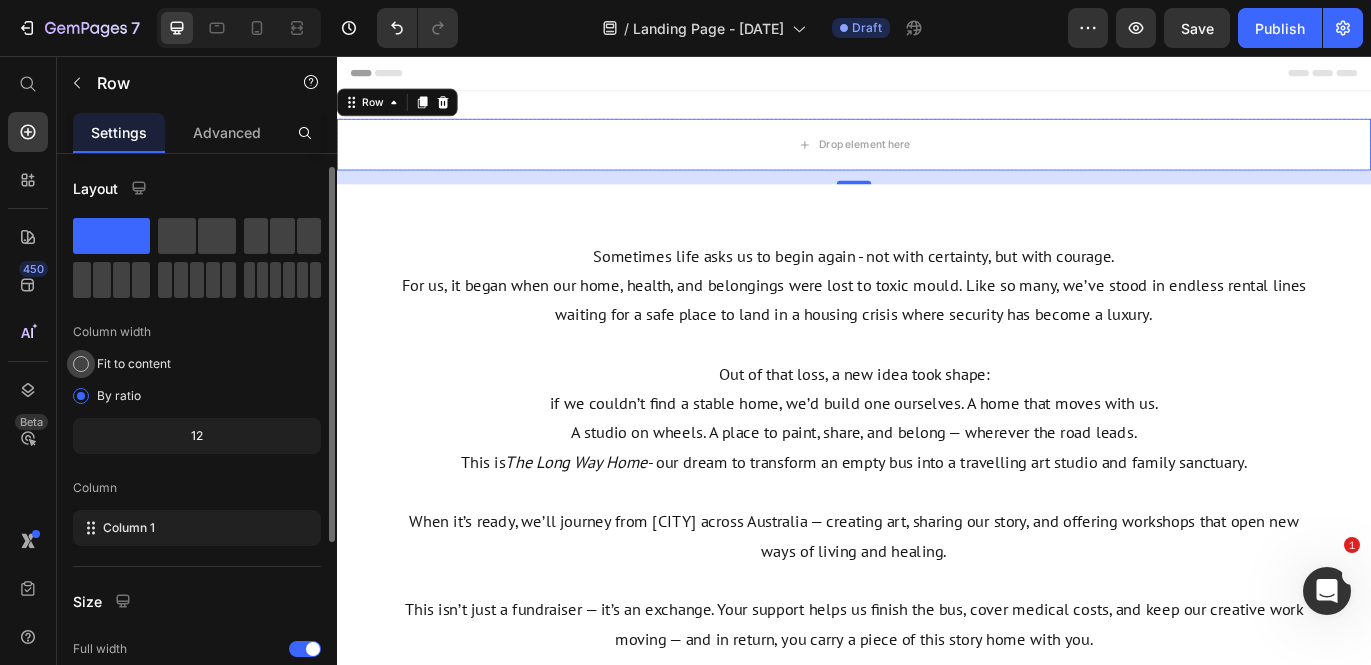scroll, scrollTop: 292, scrollLeft: 0, axis: vertical 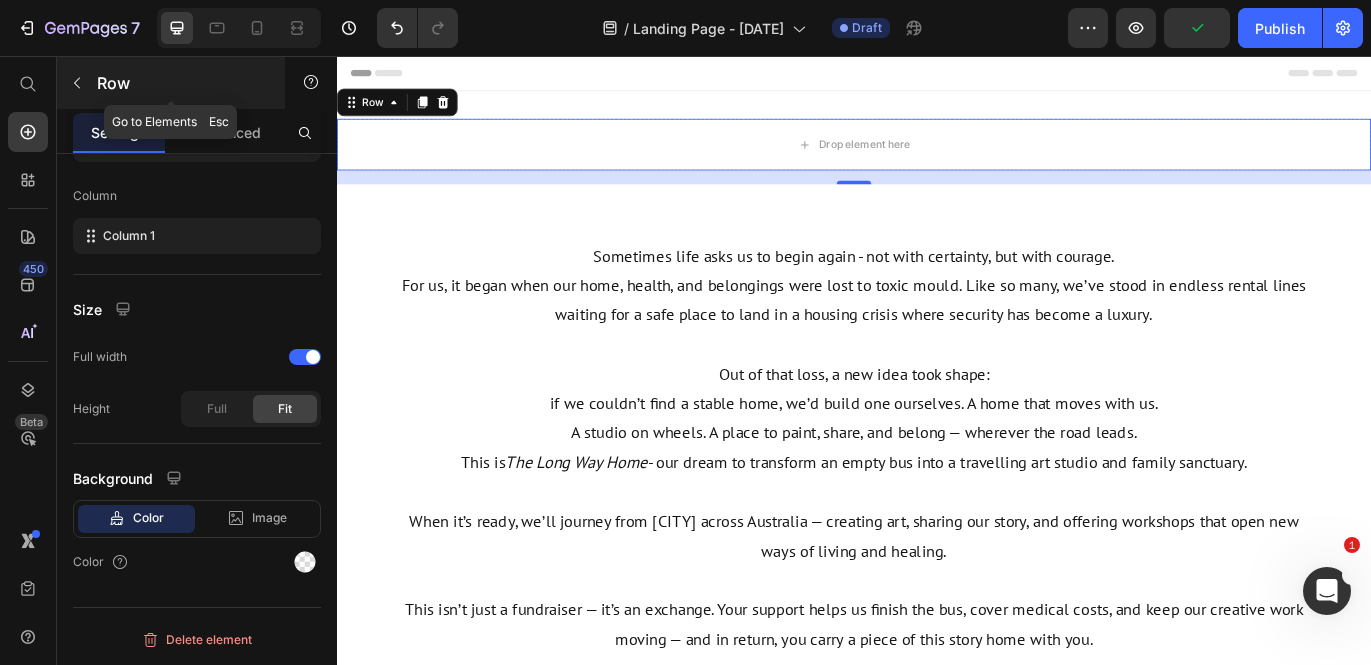 click 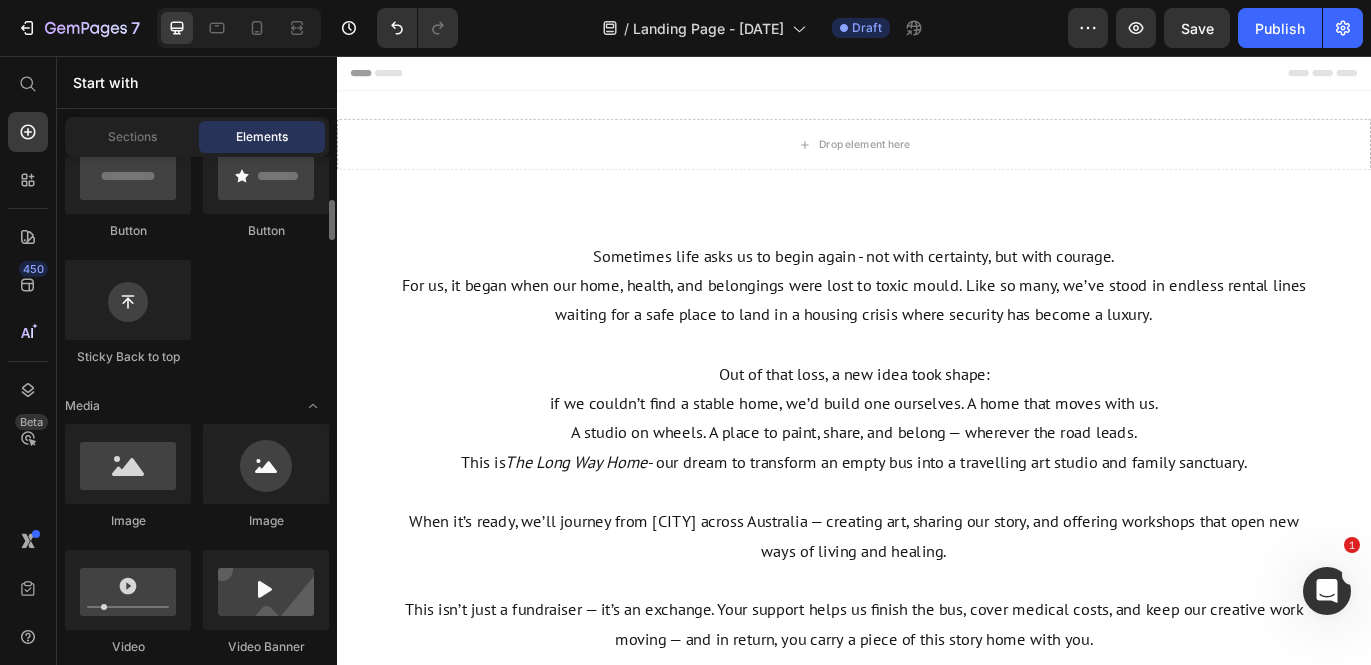 scroll, scrollTop: 522, scrollLeft: 0, axis: vertical 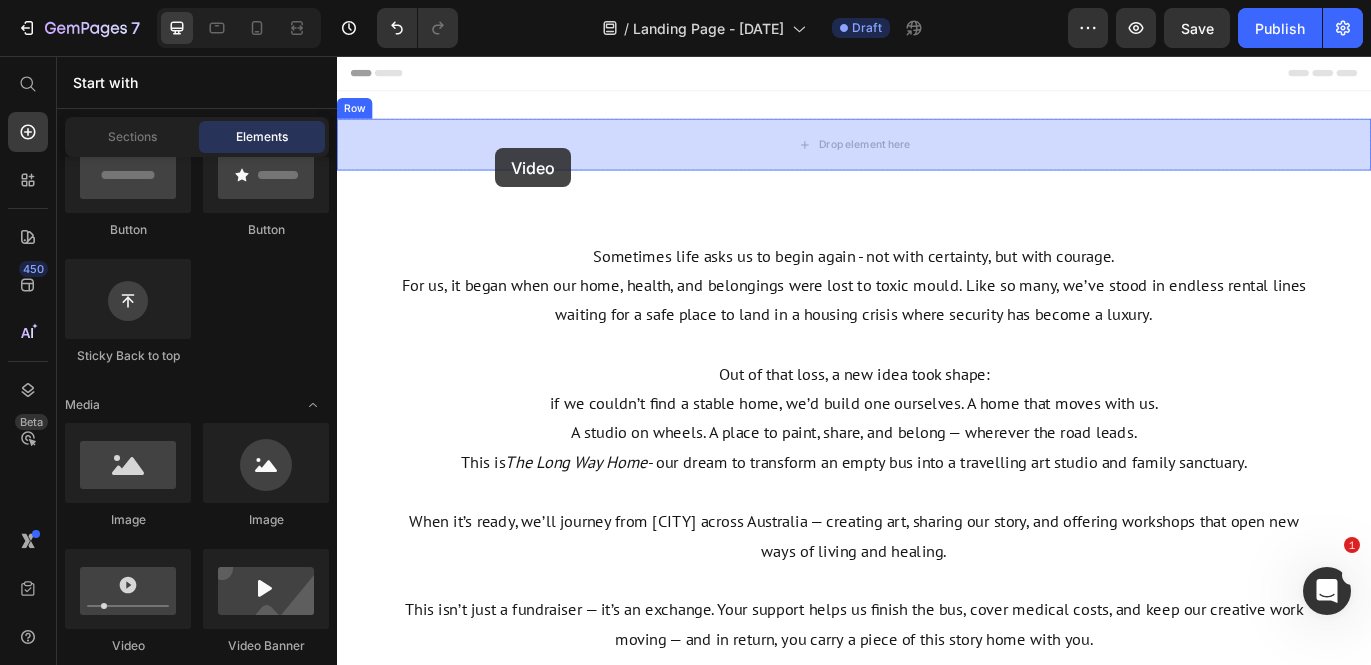 drag, startPoint x: 481, startPoint y: 645, endPoint x: 527, endPoint y: 182, distance: 465.27948 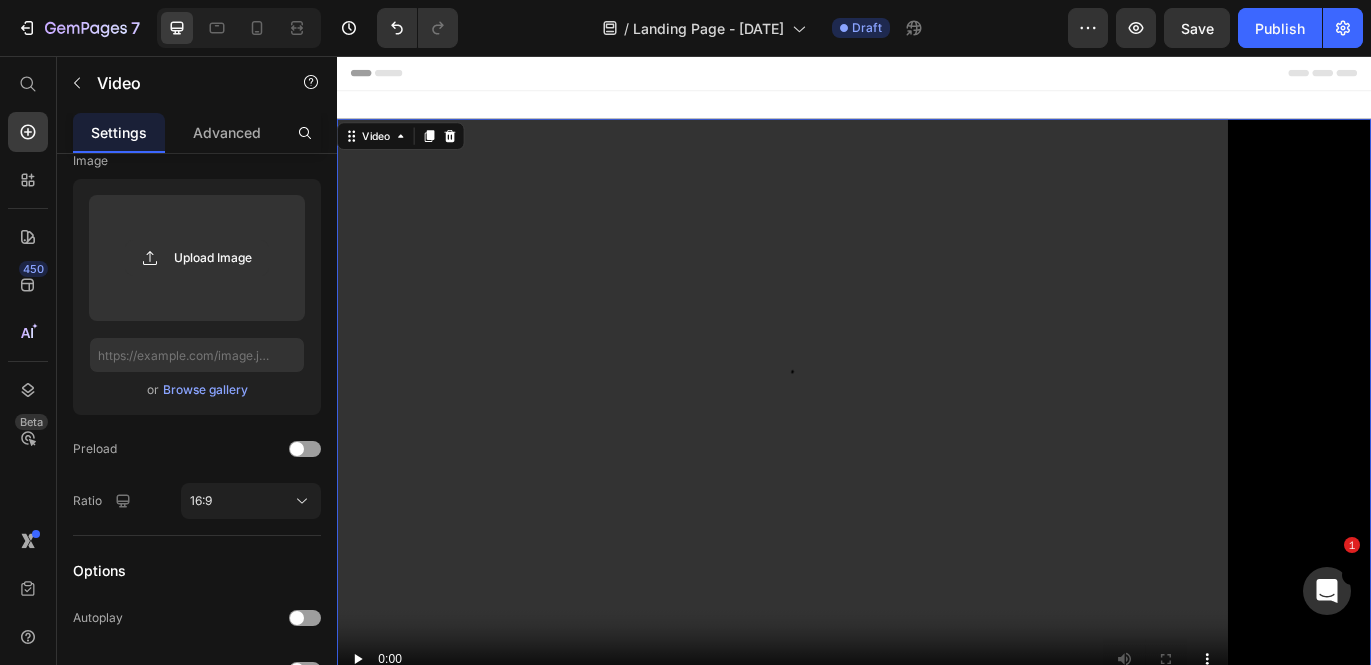 scroll, scrollTop: 0, scrollLeft: 0, axis: both 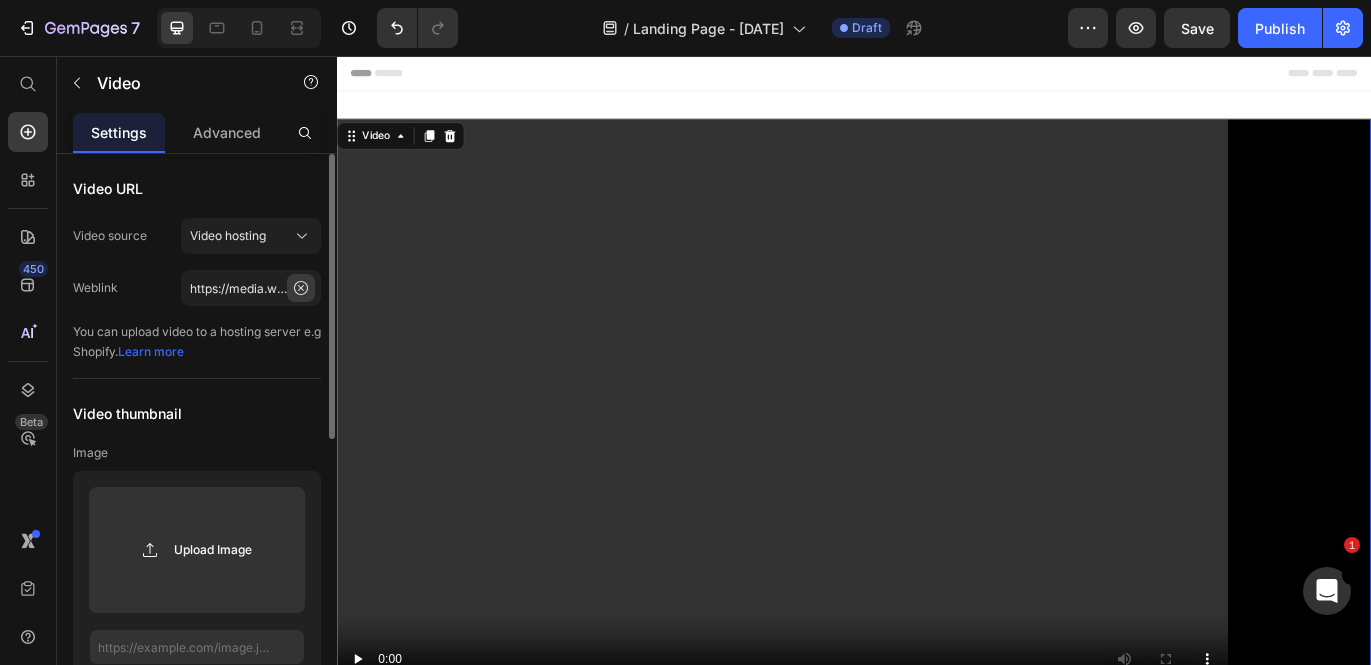 click 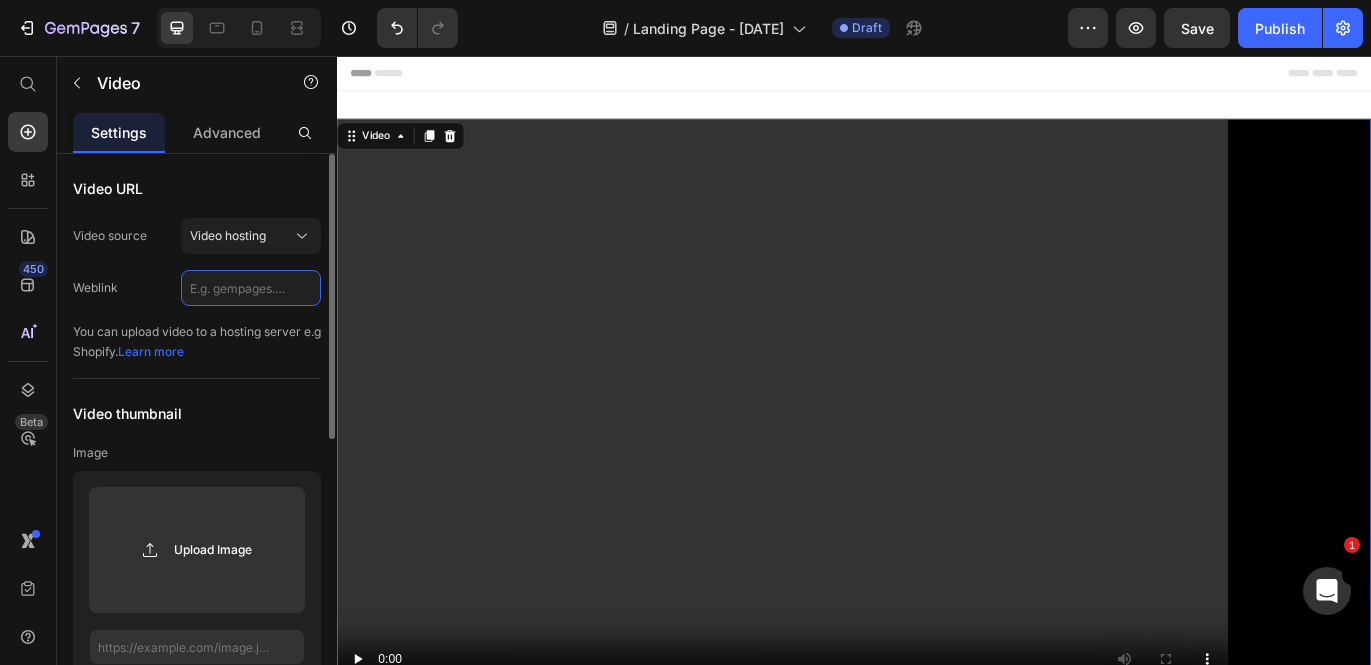 scroll, scrollTop: 0, scrollLeft: 0, axis: both 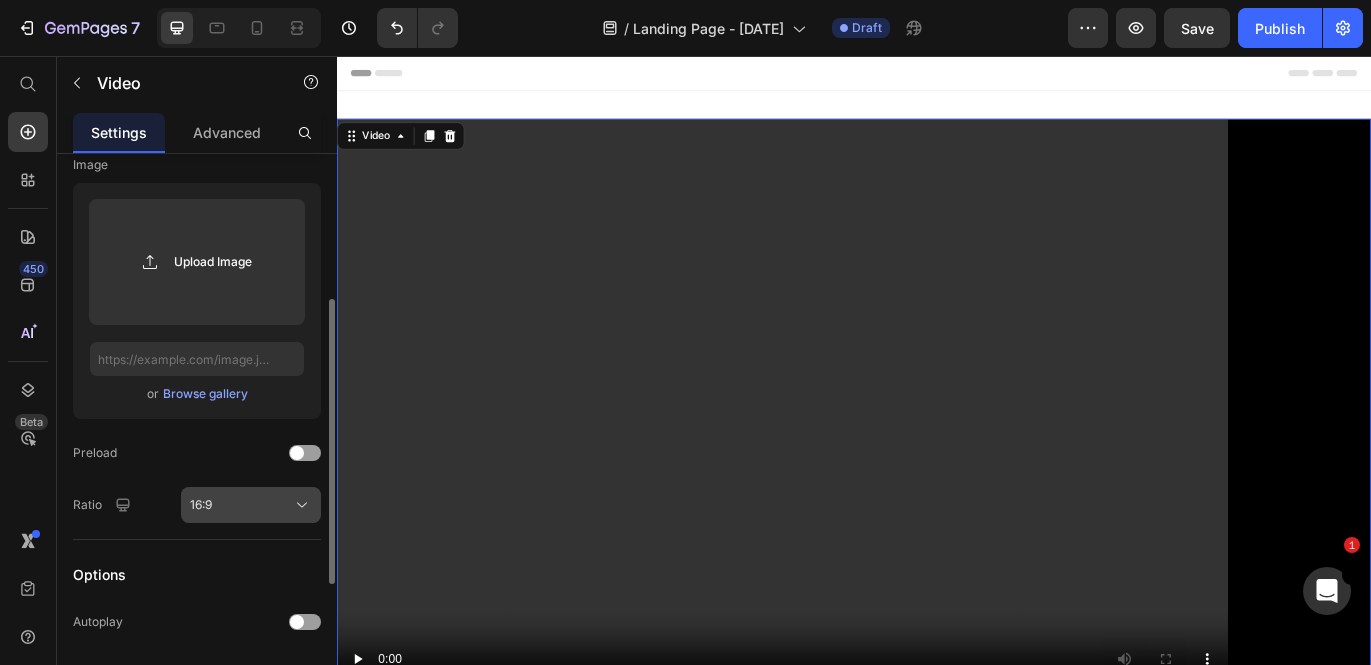 click 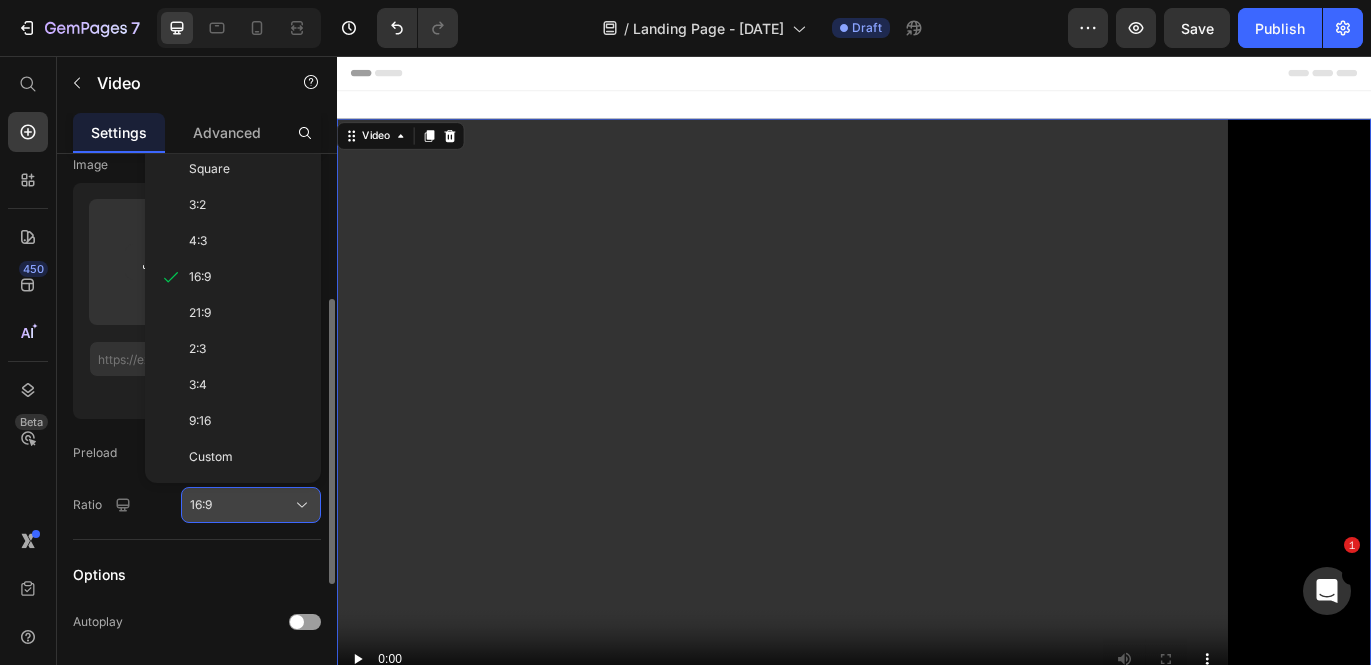 scroll, scrollTop: 0, scrollLeft: 0, axis: both 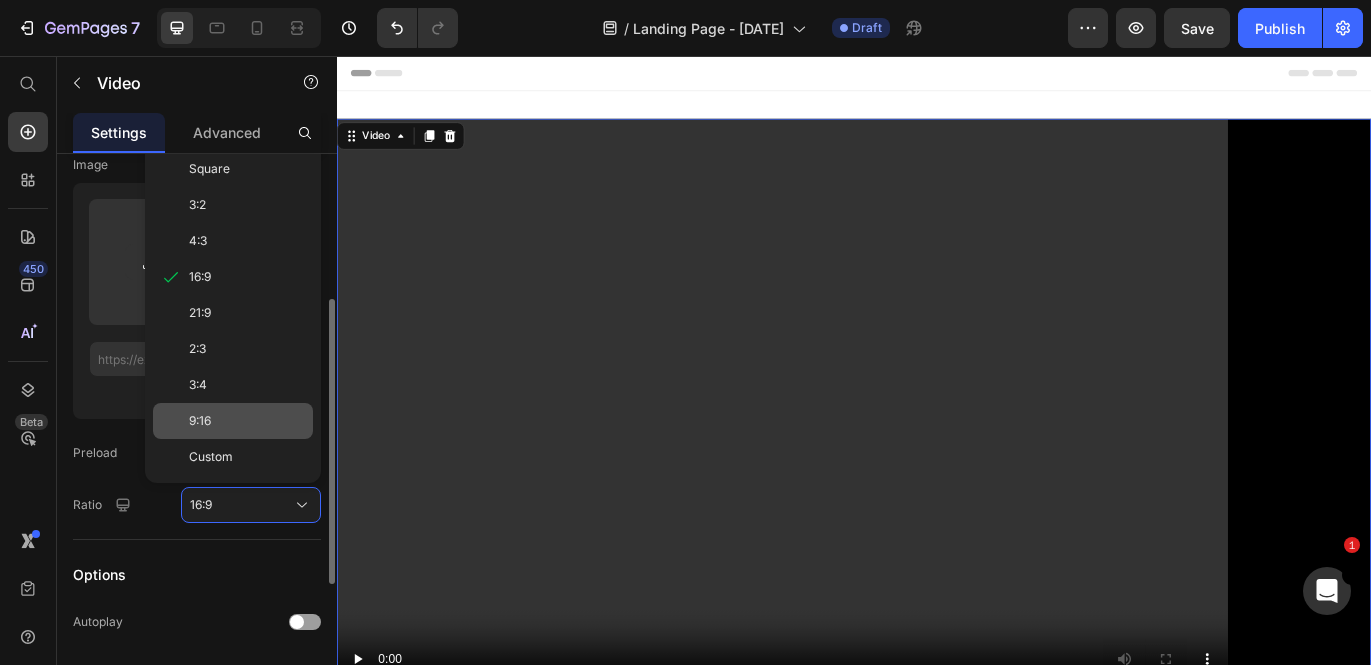 click on "9:16" at bounding box center [247, 421] 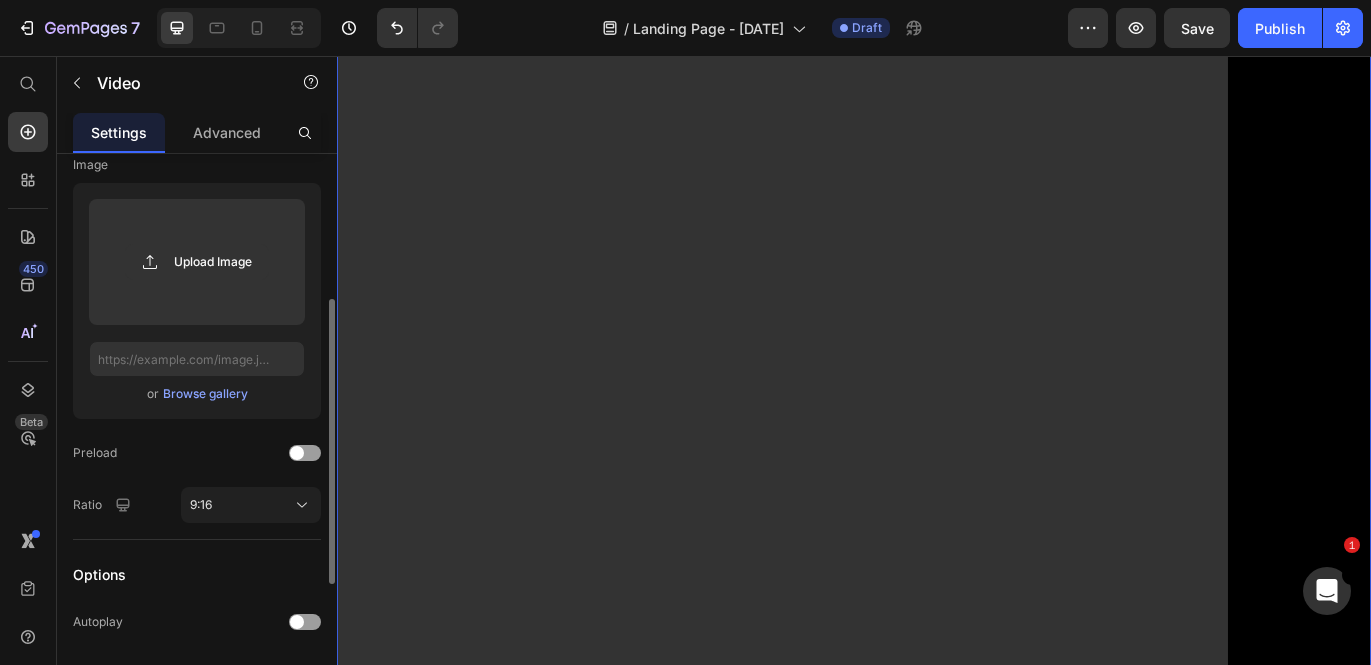 scroll, scrollTop: 1315, scrollLeft: 0, axis: vertical 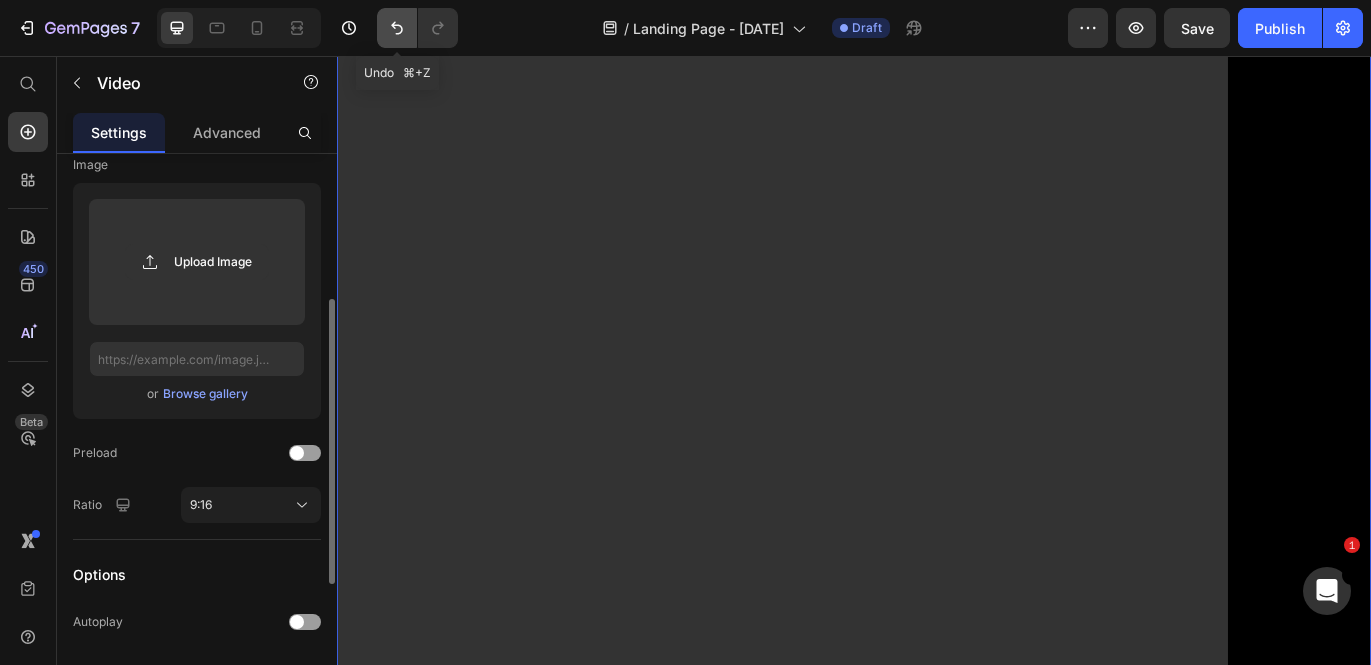 click 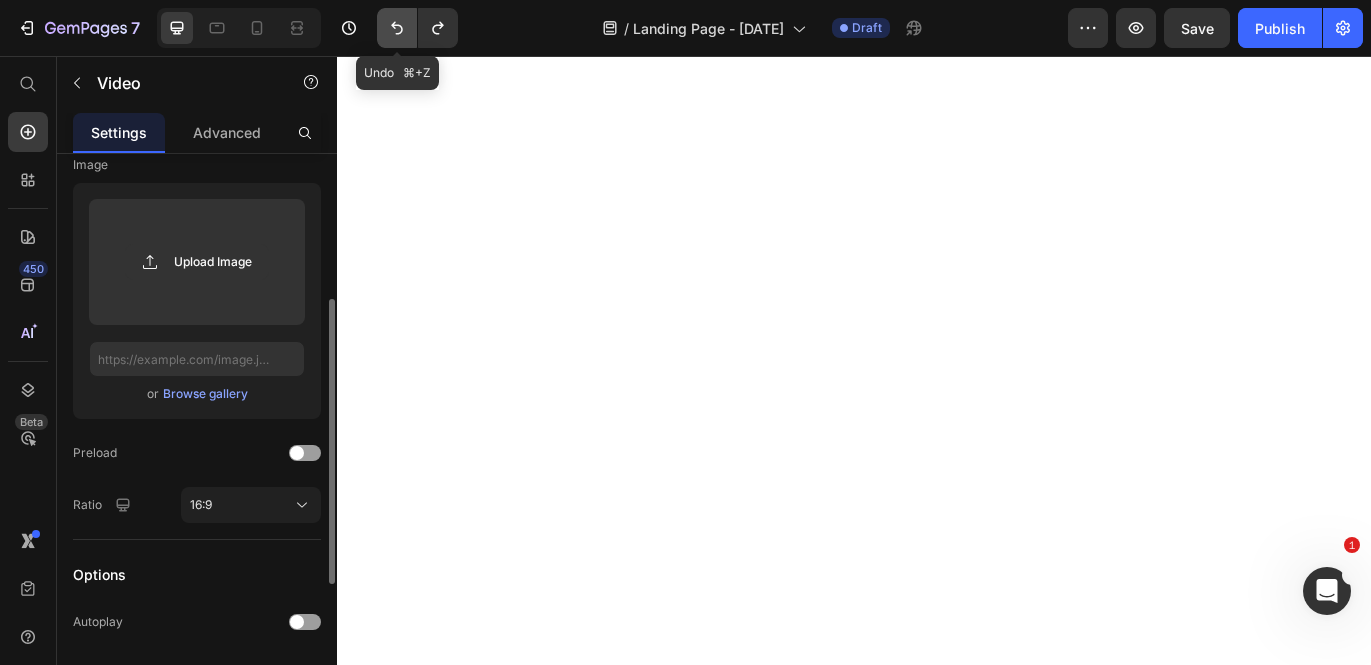click 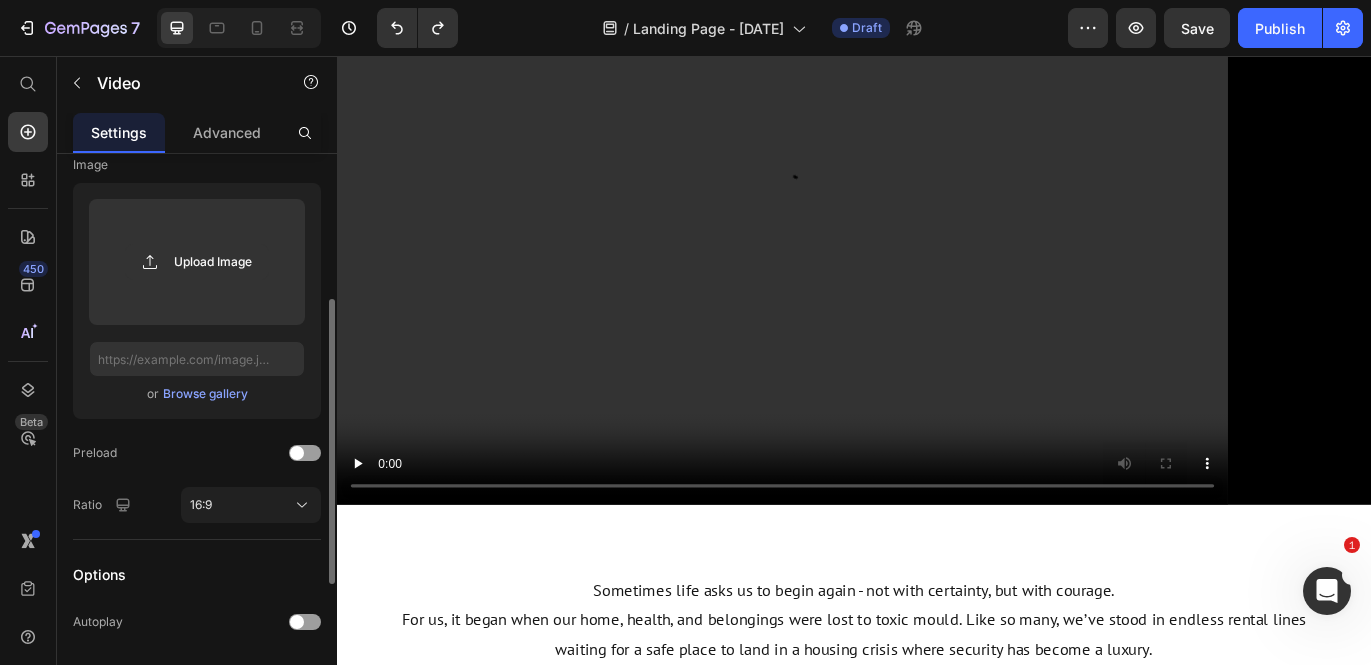 scroll, scrollTop: 0, scrollLeft: 0, axis: both 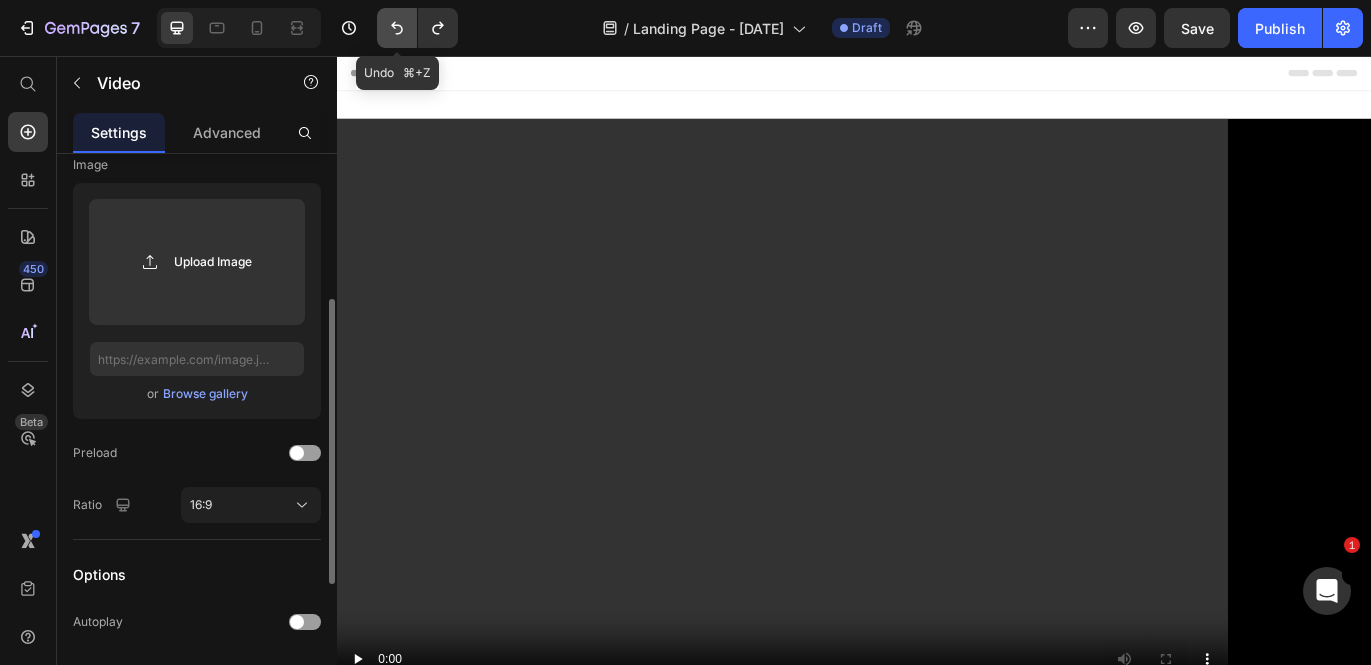 click 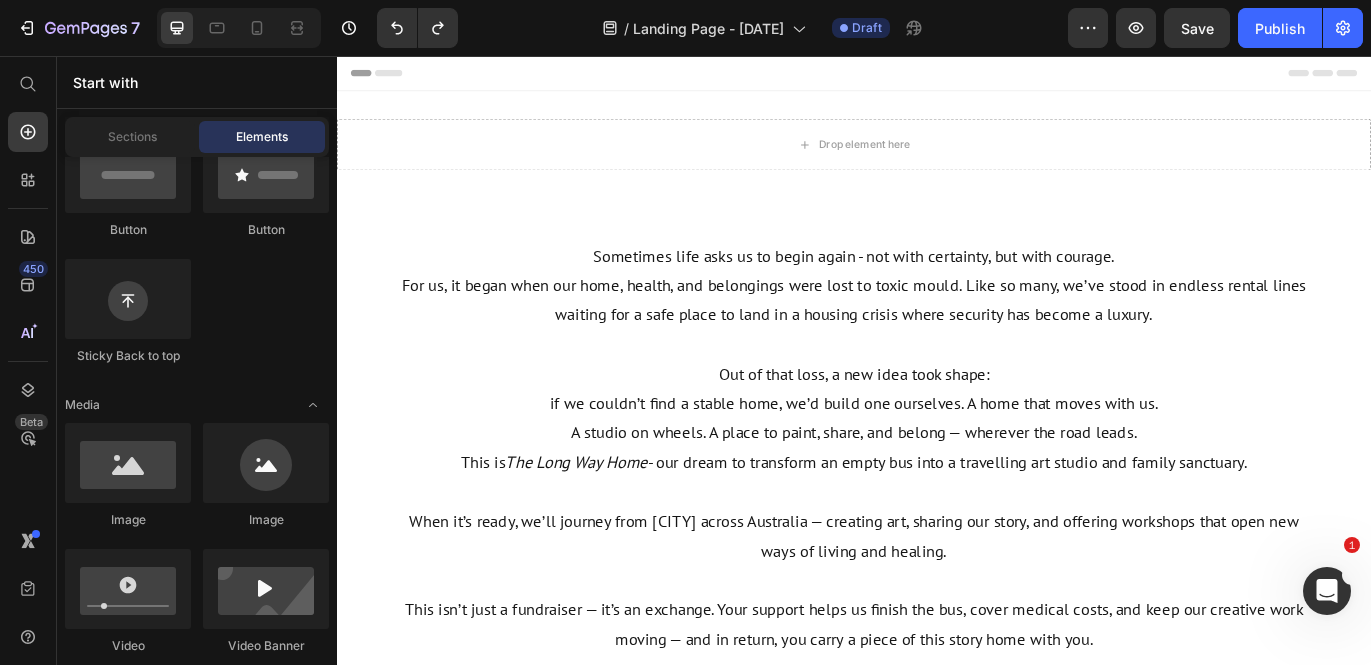 scroll, scrollTop: 558, scrollLeft: 0, axis: vertical 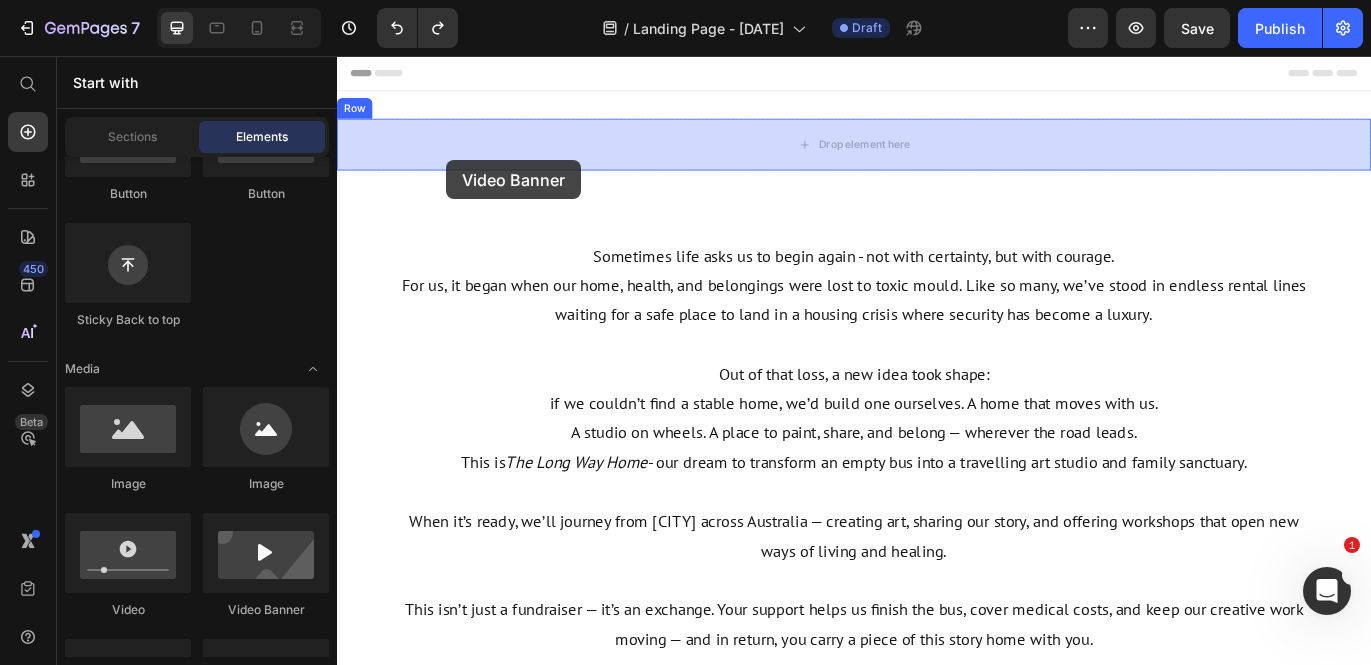 drag, startPoint x: 635, startPoint y: 613, endPoint x: 463, endPoint y: 177, distance: 468.70032 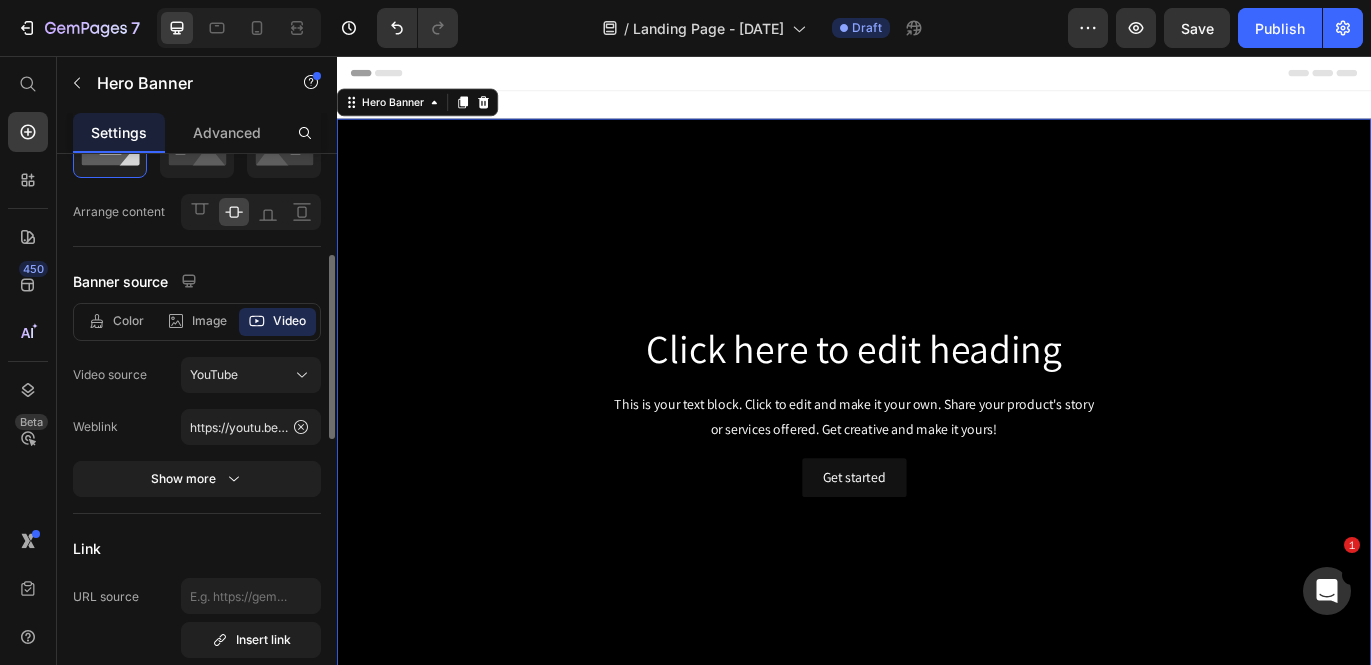 scroll, scrollTop: 202, scrollLeft: 0, axis: vertical 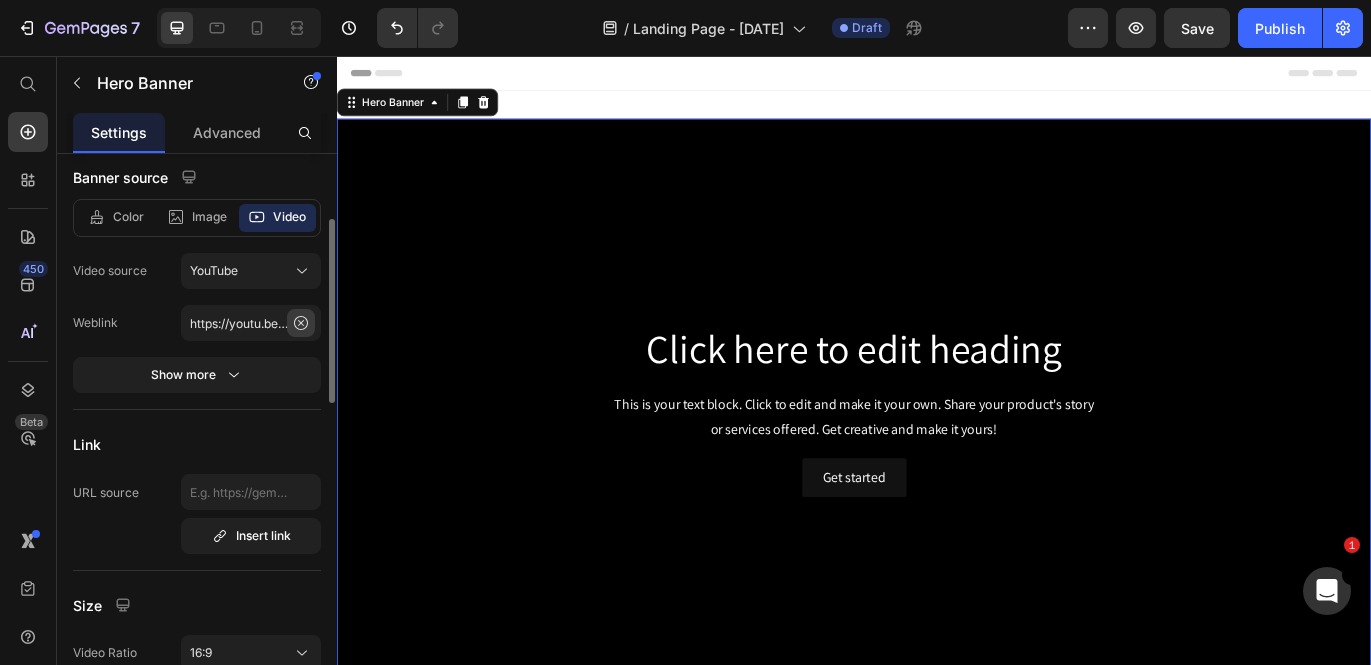 click 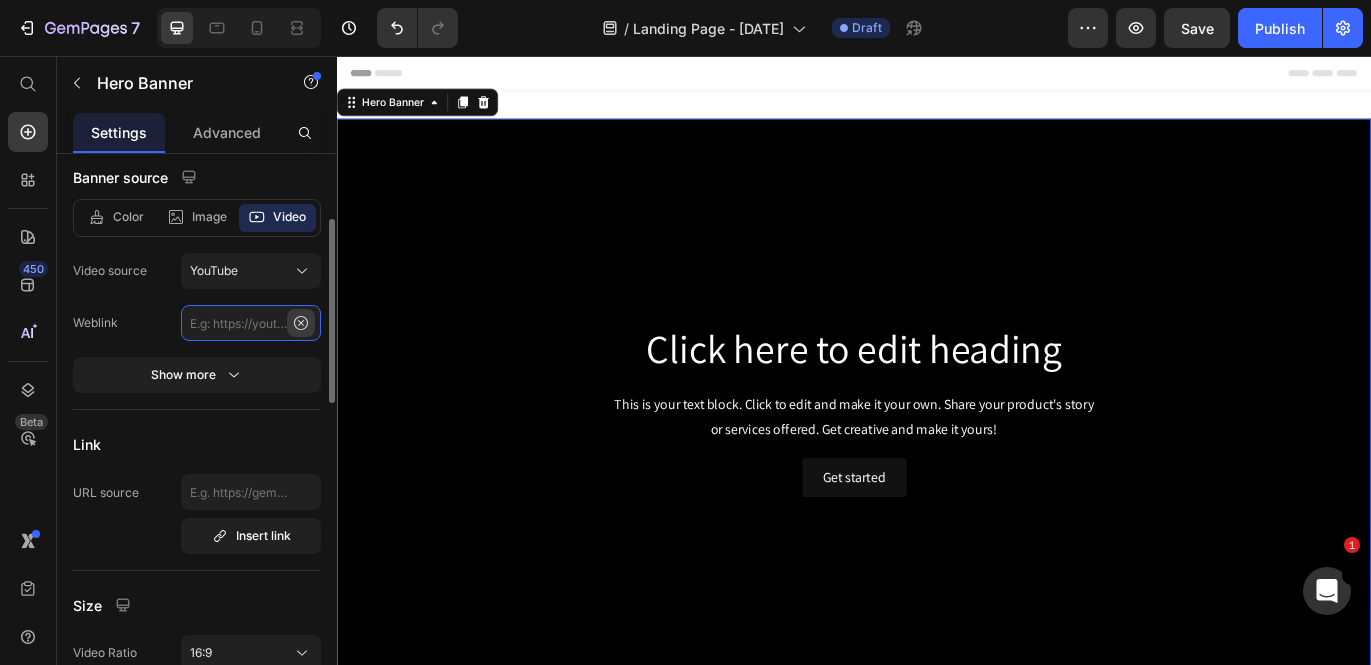 scroll, scrollTop: 0, scrollLeft: 0, axis: both 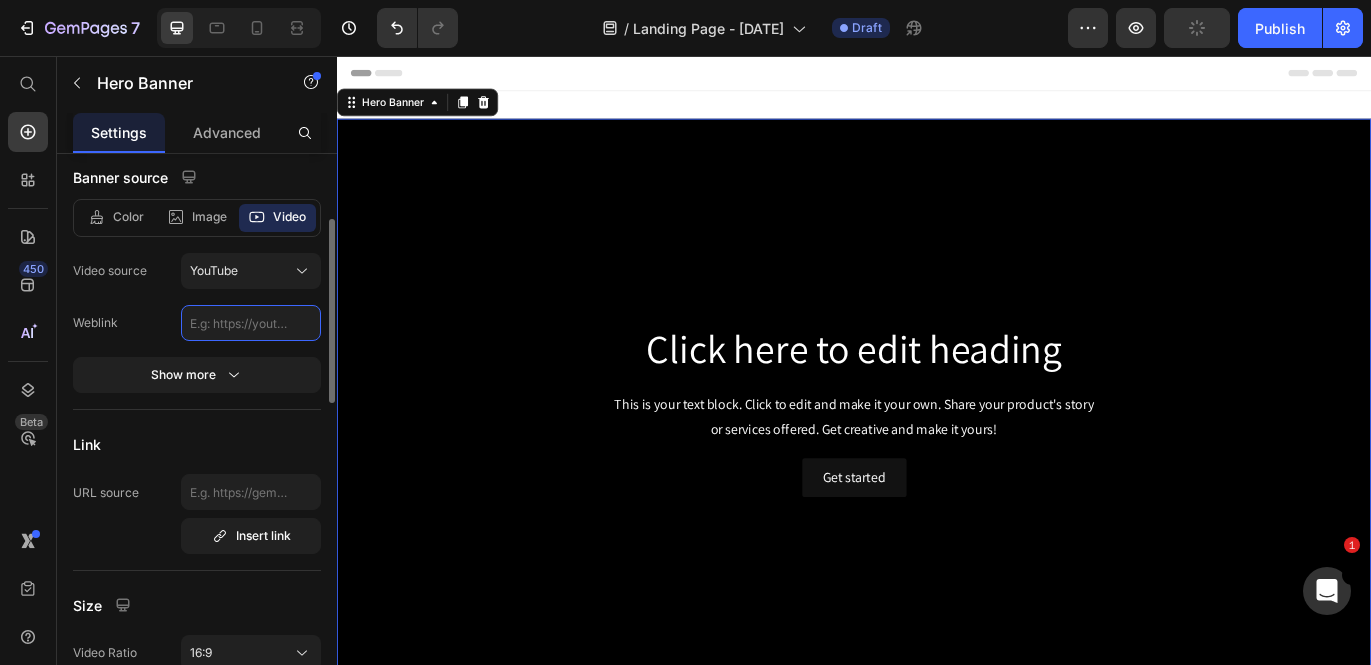 paste on "https://cdn.shopify.com/videos/c/o/v/a317ef81b65c4d42b96e167a6cd60e12.mov" 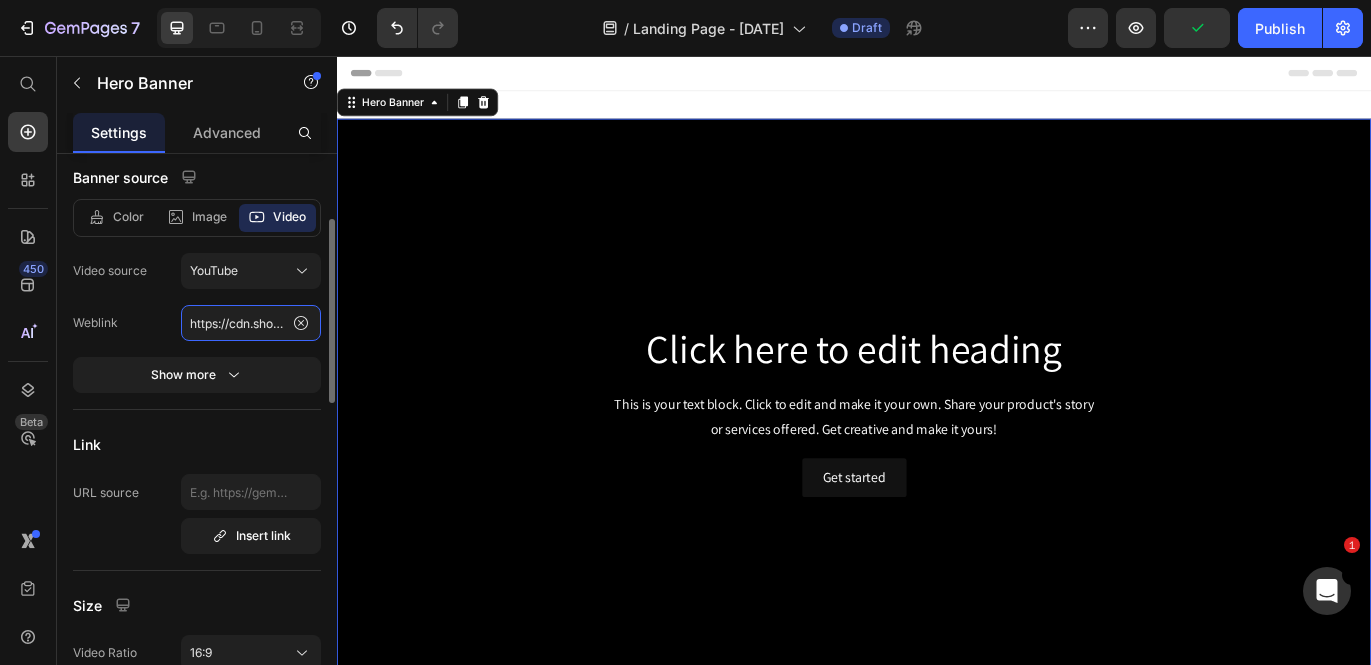 scroll, scrollTop: 0, scrollLeft: 361, axis: horizontal 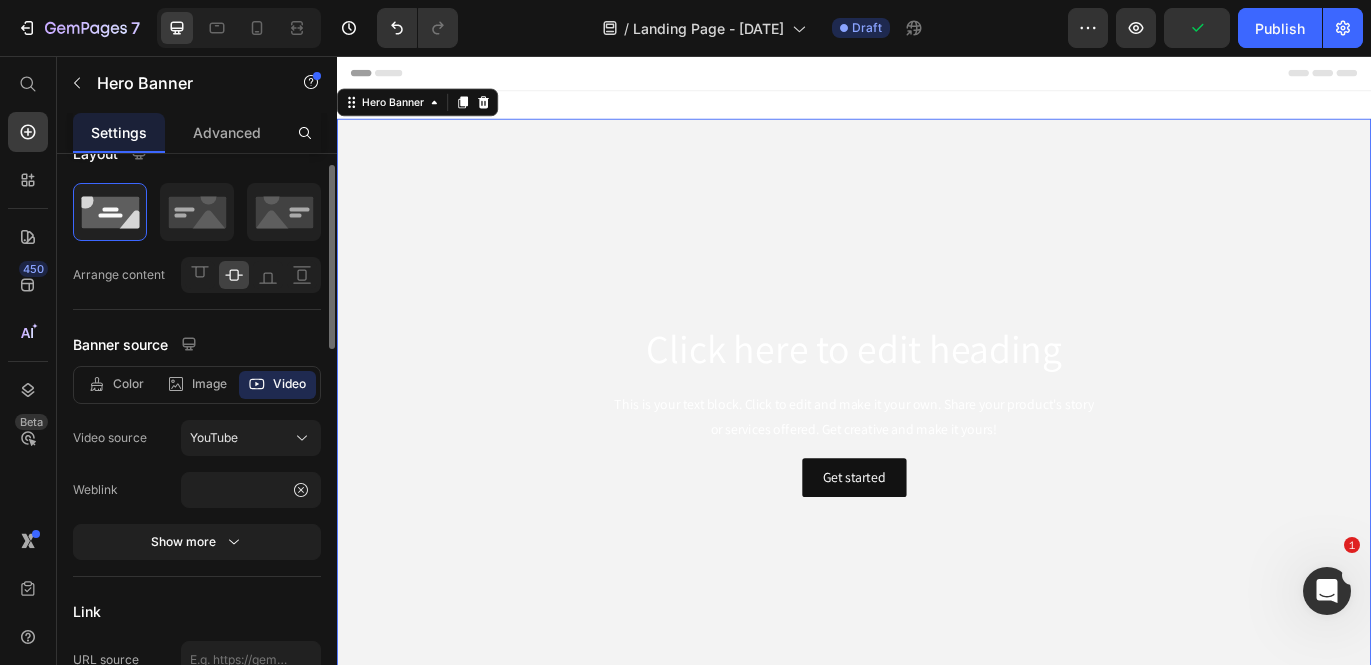 click at bounding box center [937, 466] 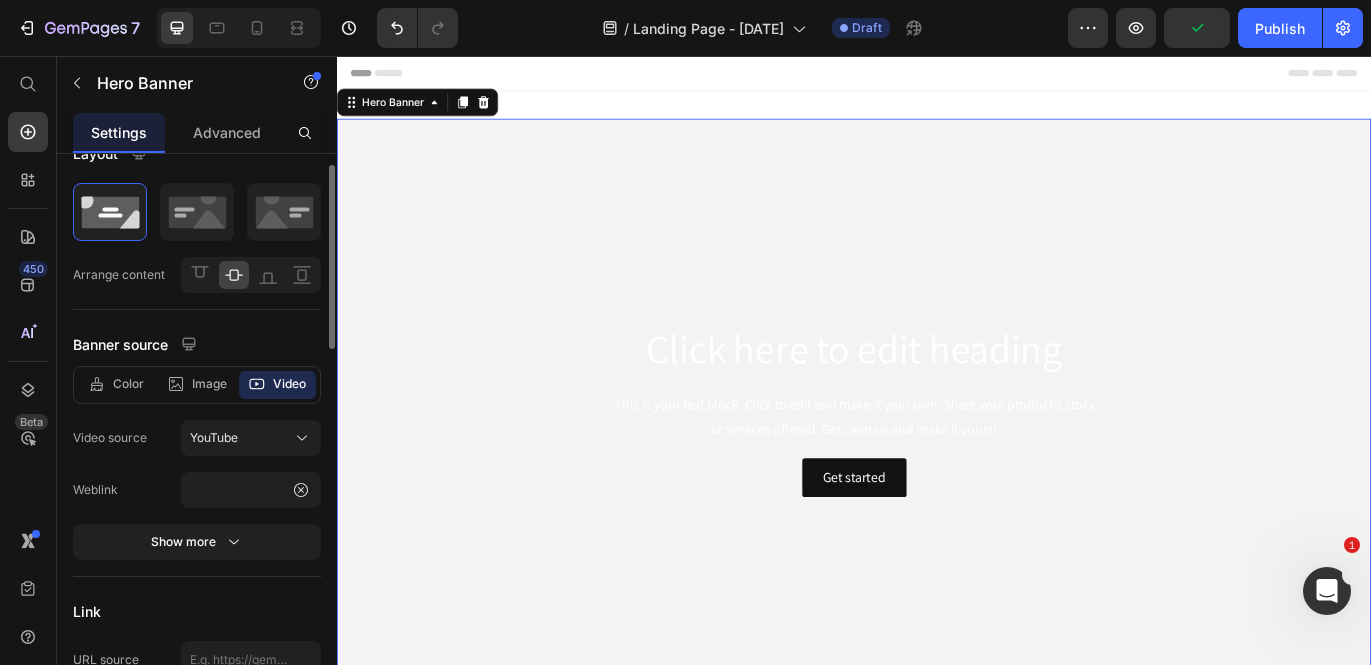 scroll, scrollTop: 0, scrollLeft: 0, axis: both 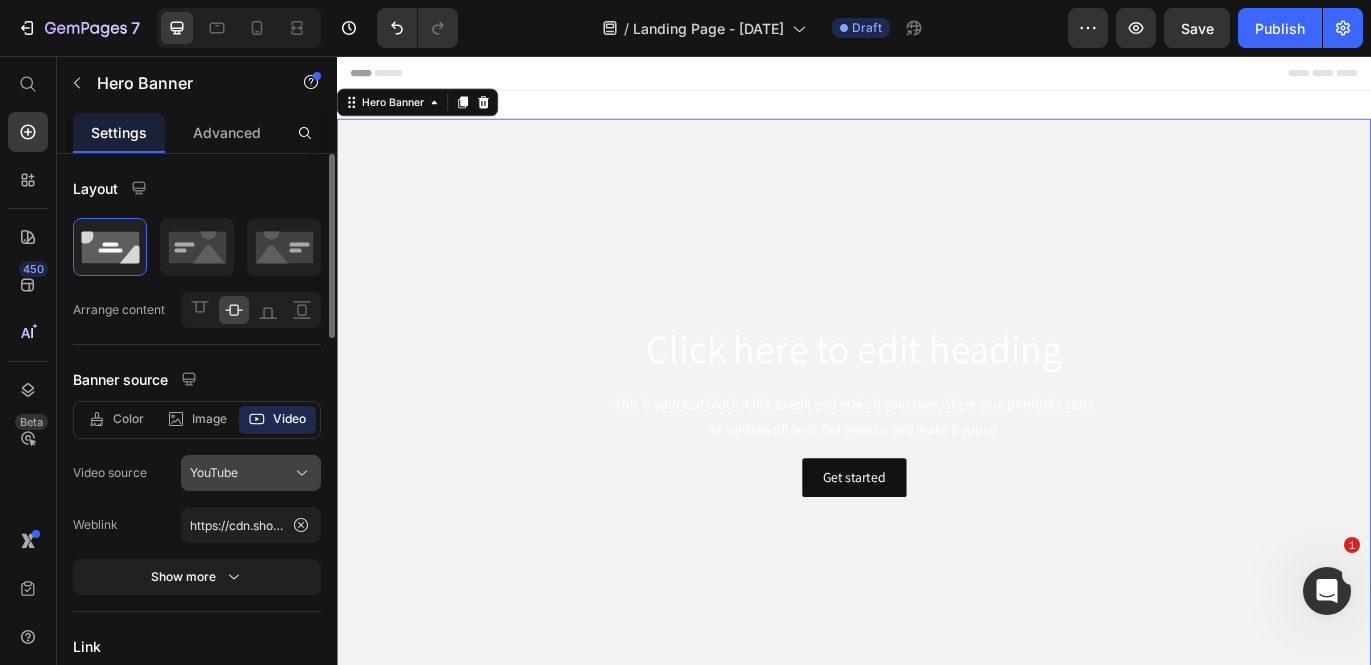 click 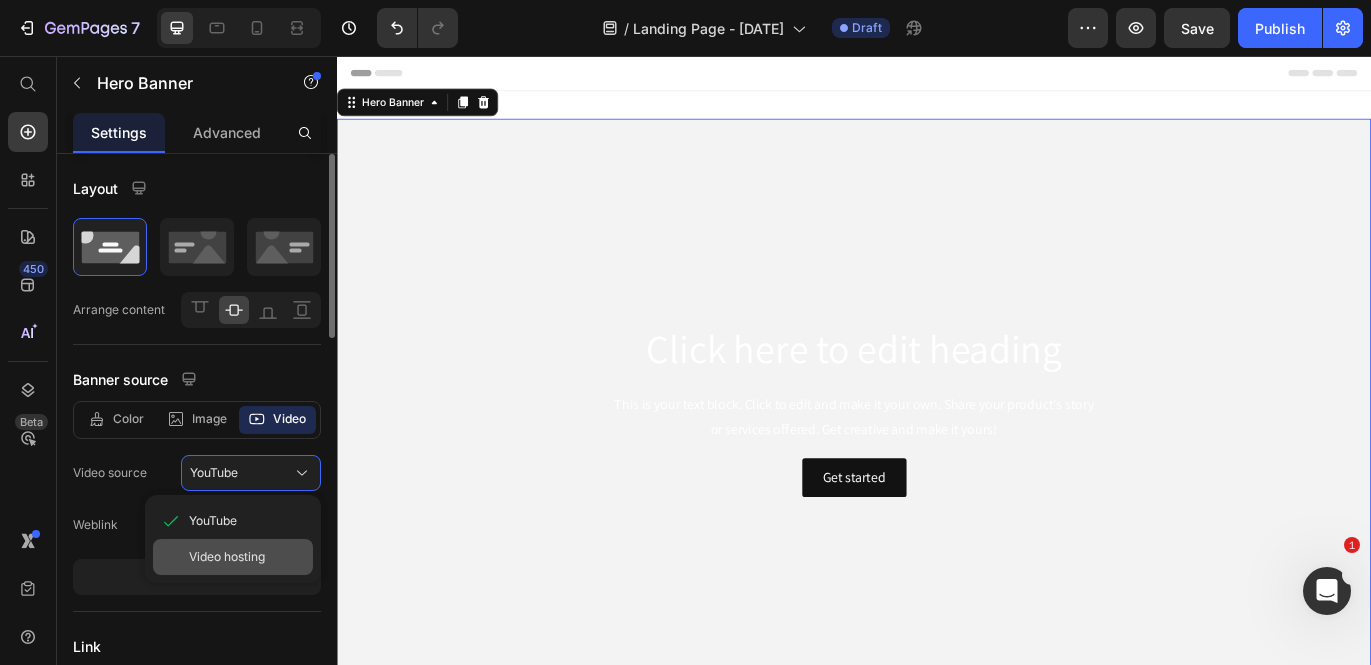 click on "Video hosting" at bounding box center [227, 557] 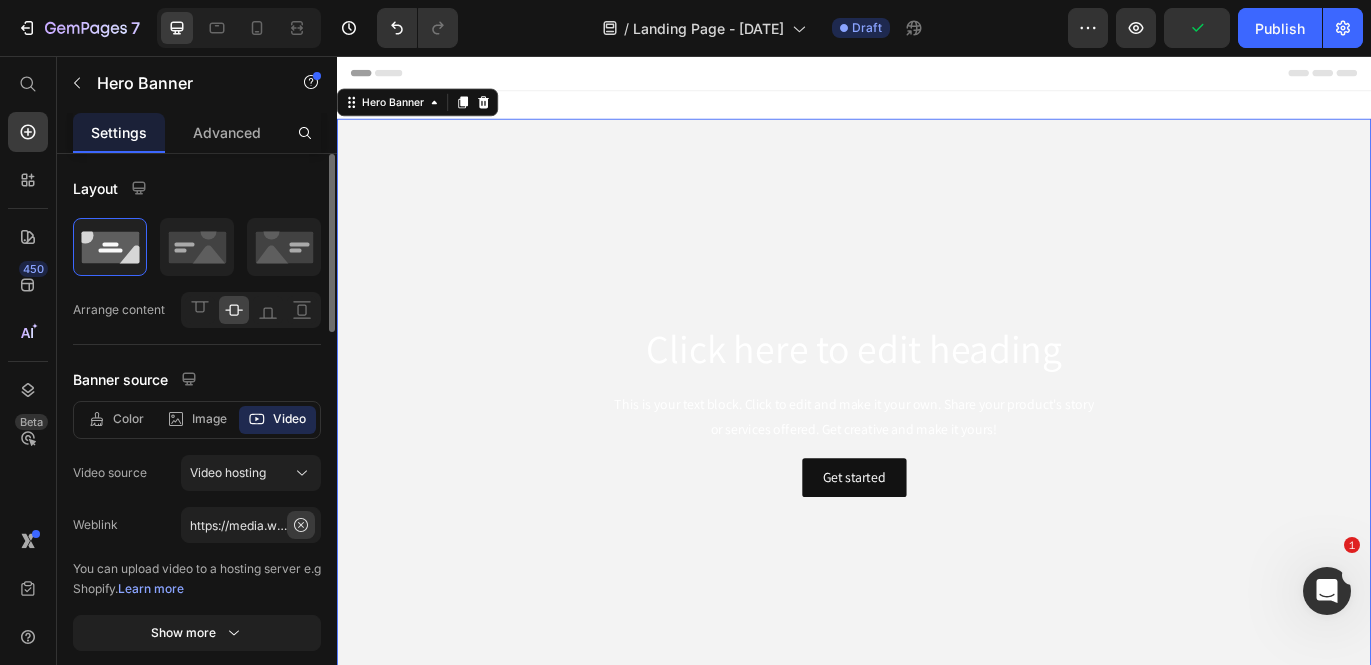 click 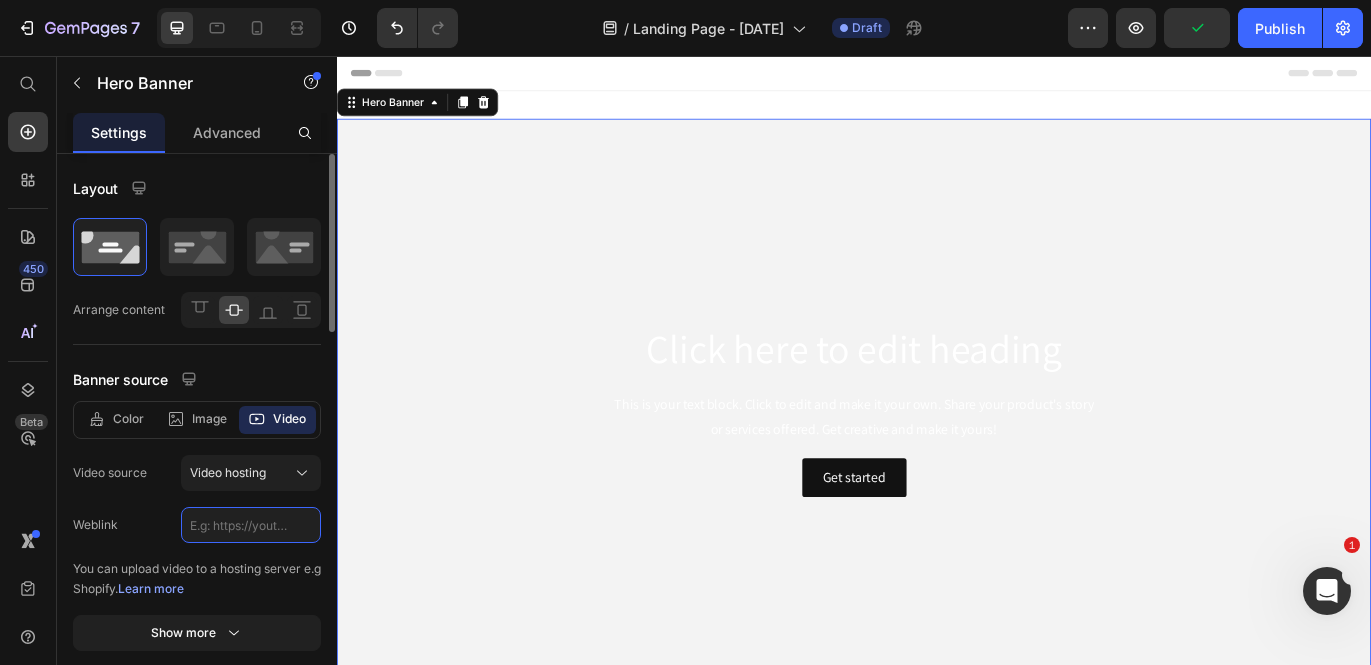 paste on "https://cdn.shopify.com/videos/c/o/v/a317ef81b65c4d42b96e167a6cd60e12.mov" 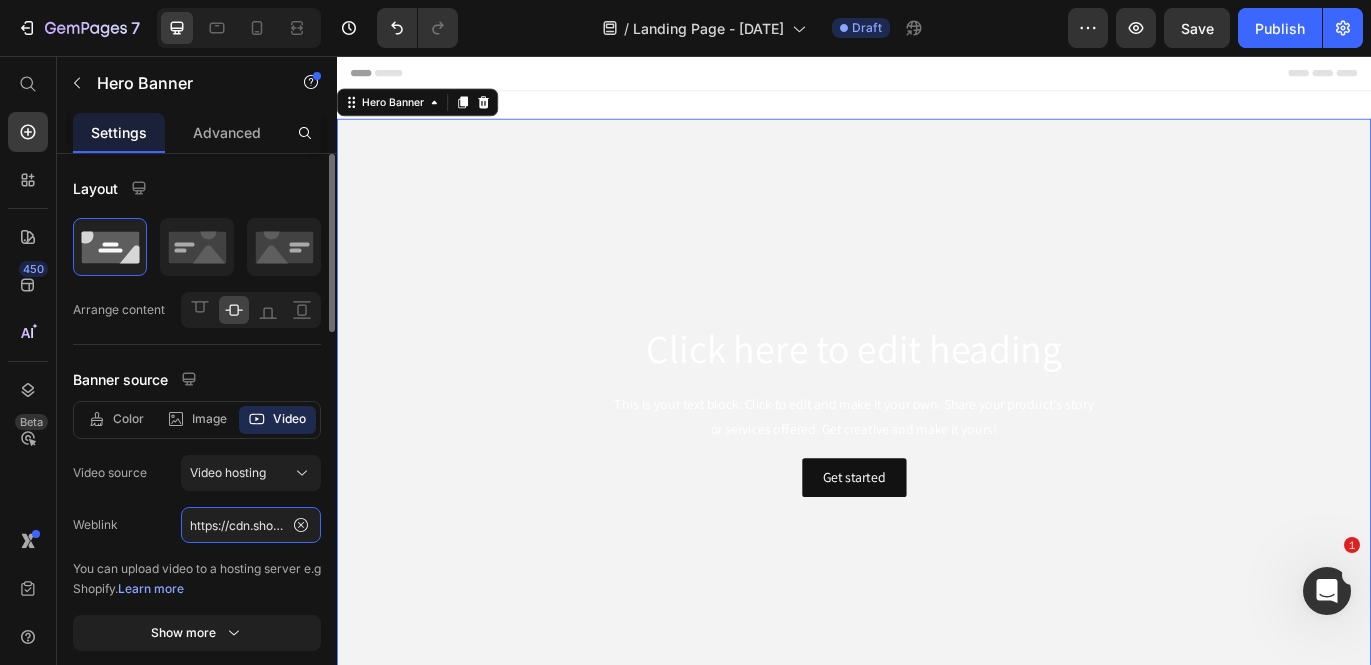 scroll, scrollTop: 0, scrollLeft: 361, axis: horizontal 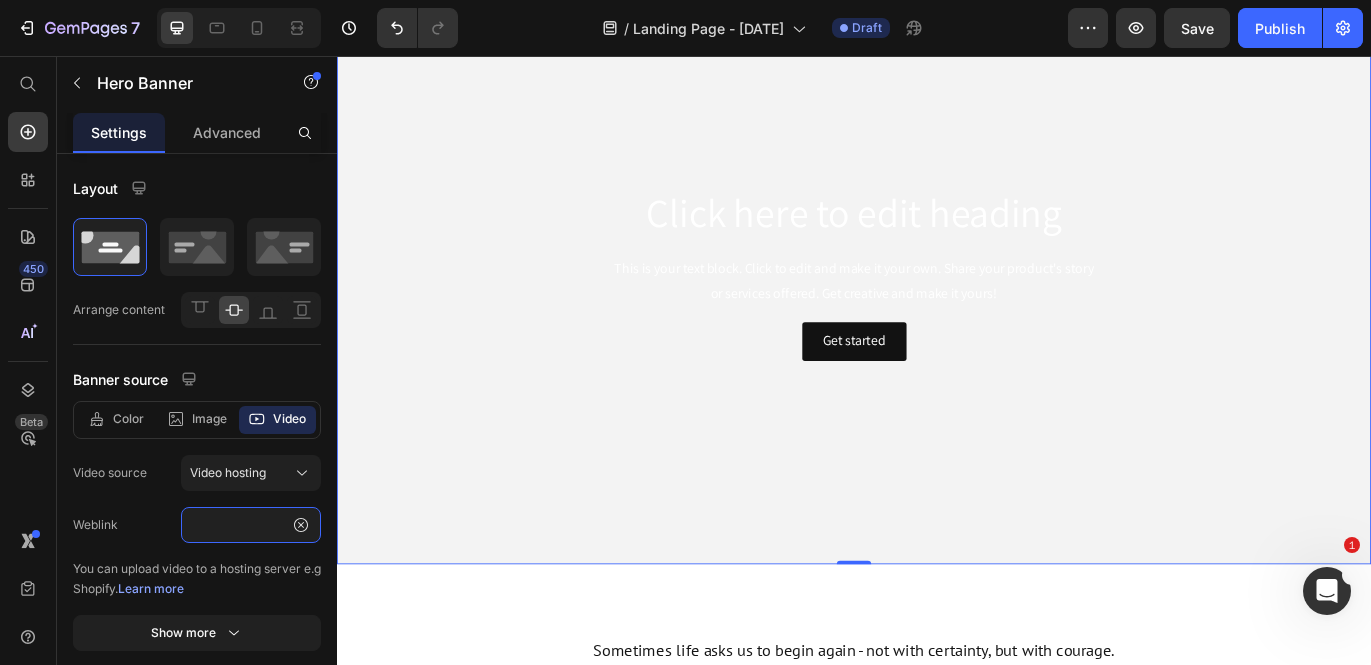 type on "https://cdn.shopify.com/videos/c/o/v/a317ef81b65c4d42b96e167a6cd60e12.mov" 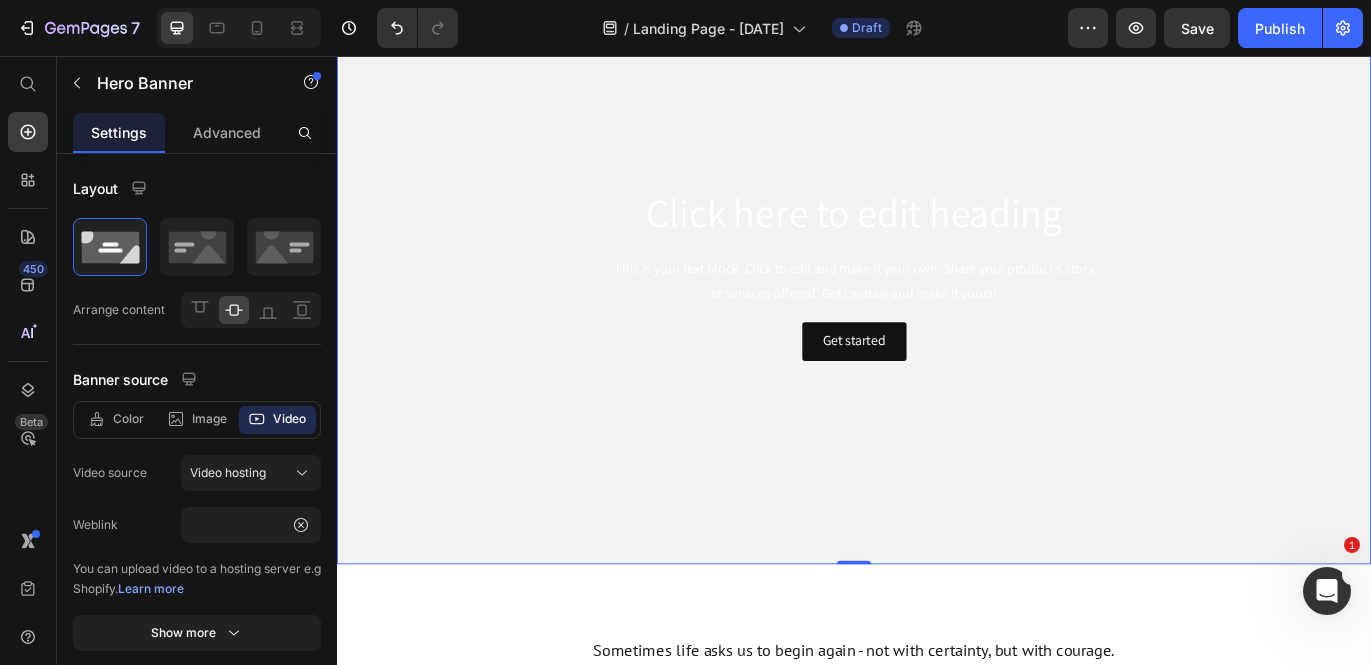 click on "Click here to edit heading Heading This is your text block. Click to edit and make it your own. Share your product's story                   or services offered. Get creative and make it yours! Text Block Get started Button" at bounding box center [937, 308] 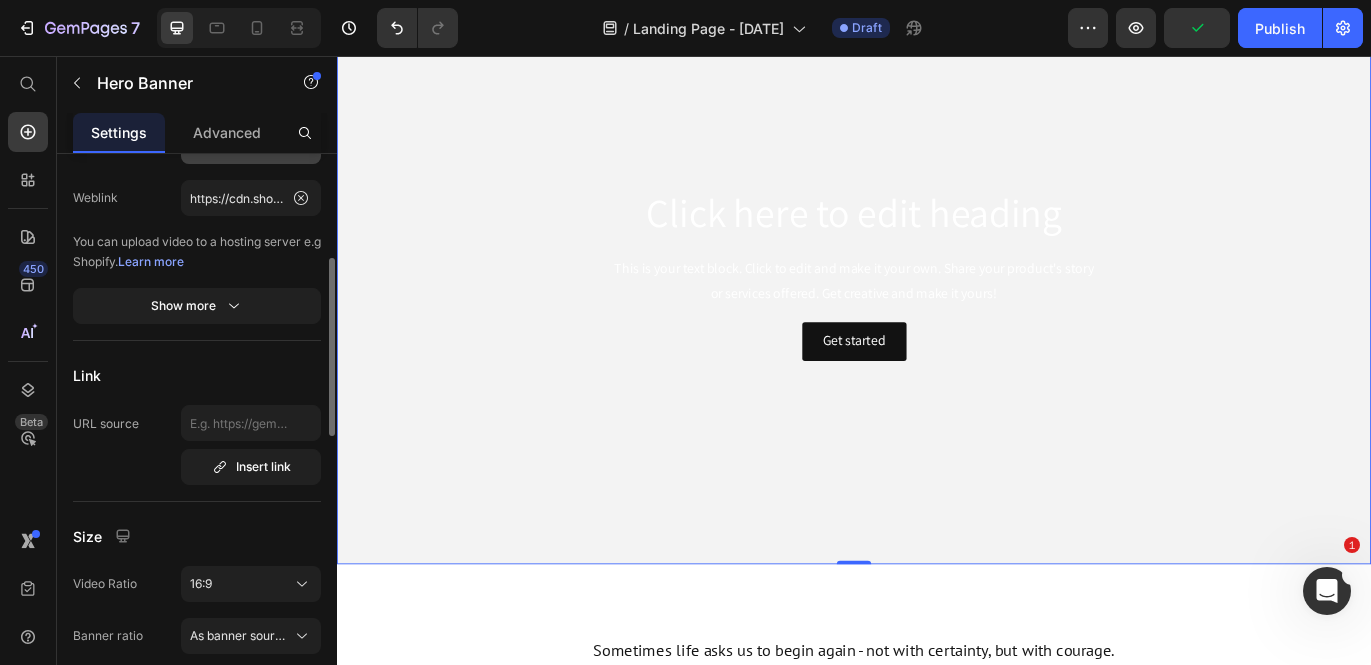 scroll, scrollTop: 415, scrollLeft: 0, axis: vertical 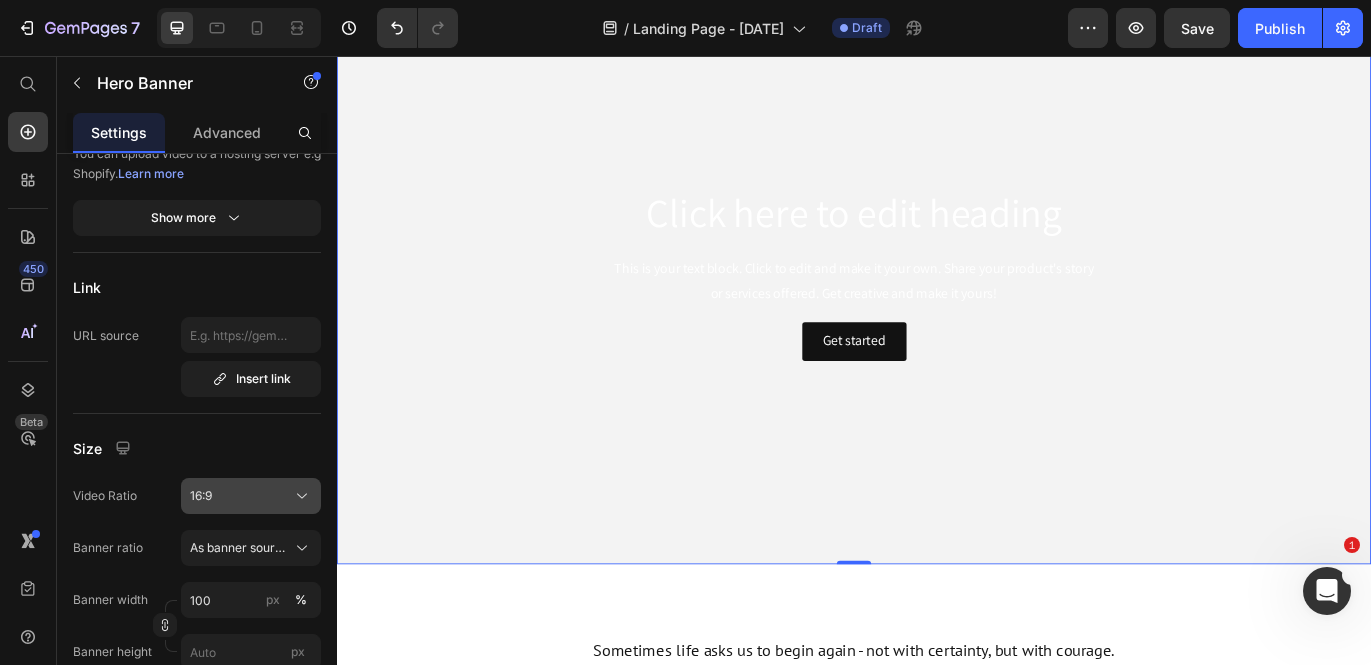 click 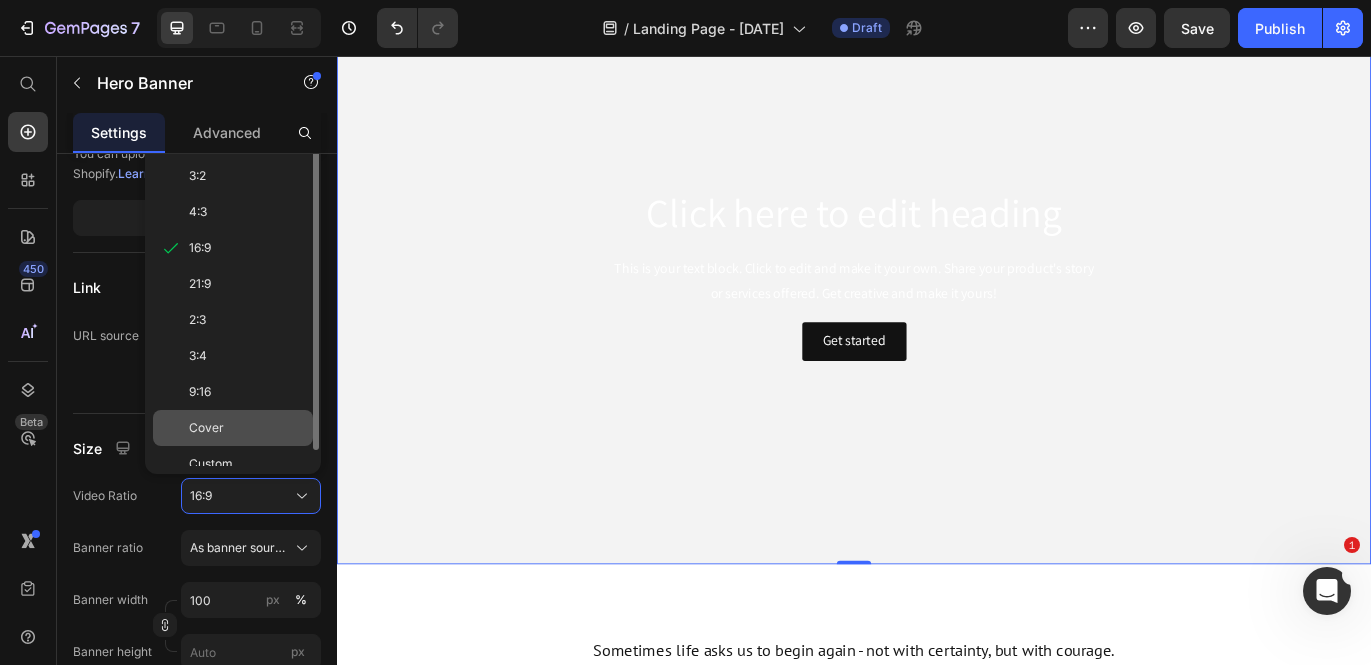 click on "Cover" at bounding box center (247, 428) 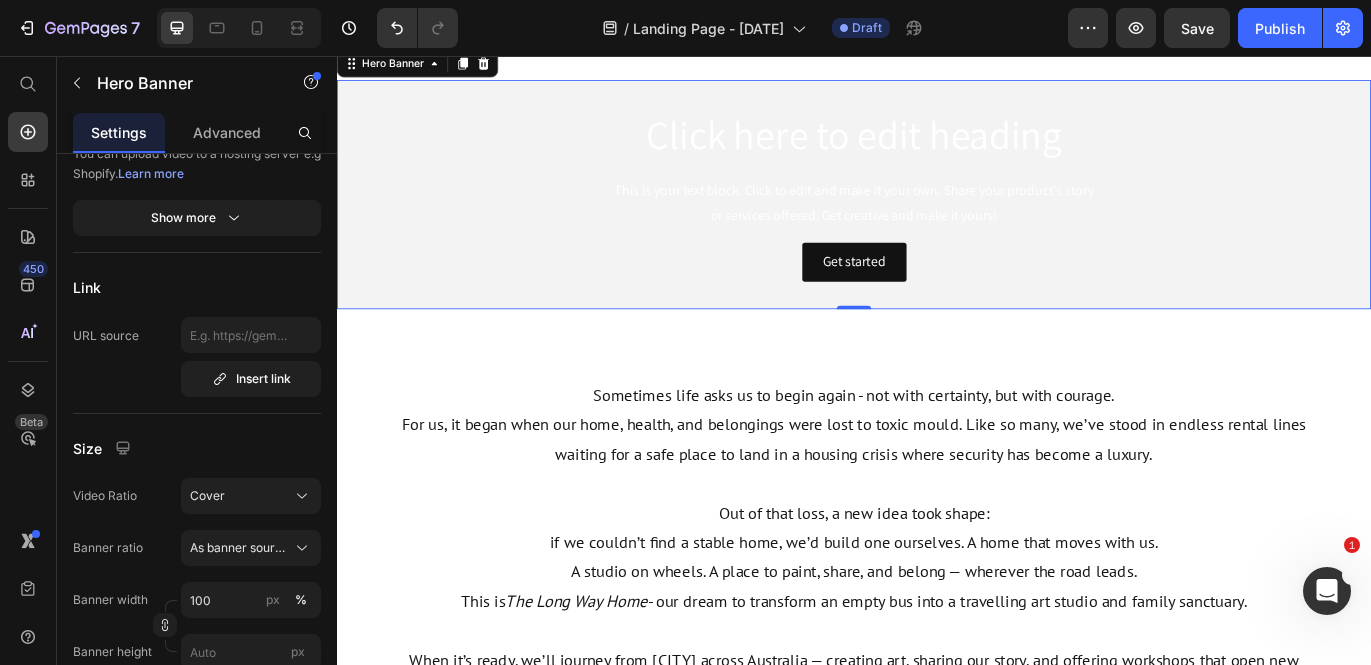 scroll, scrollTop: 0, scrollLeft: 0, axis: both 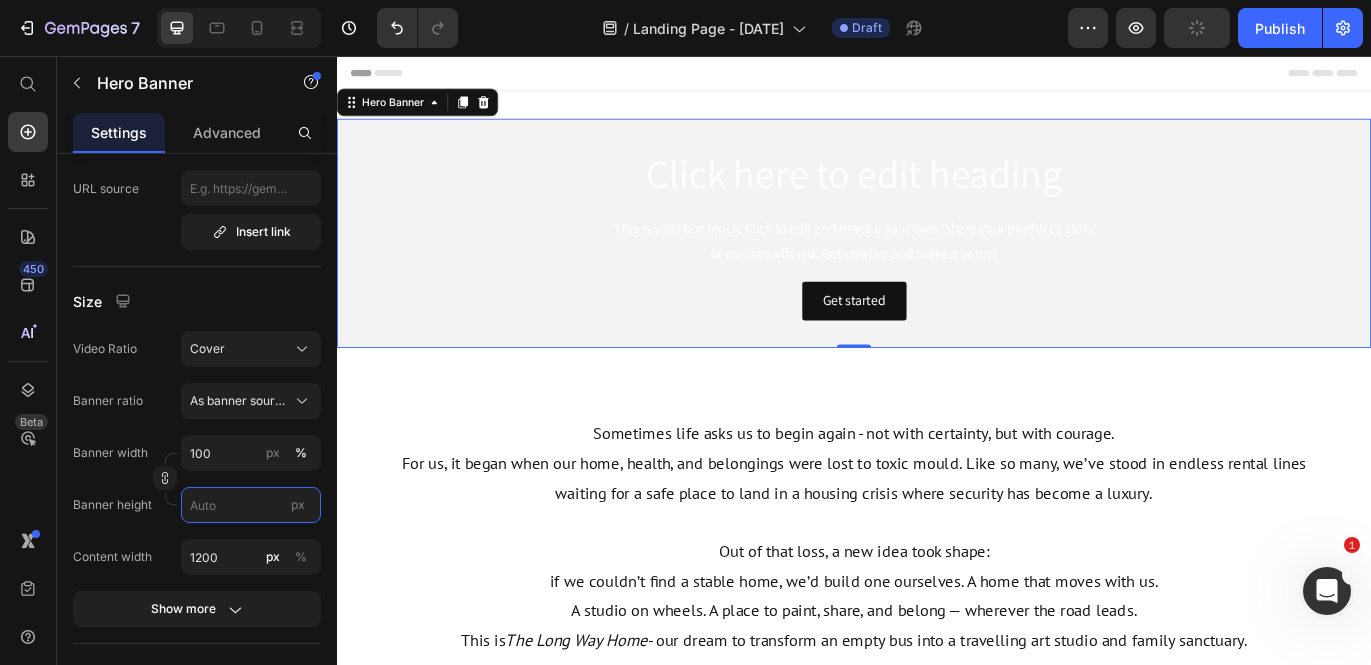 click on "px" at bounding box center [251, 505] 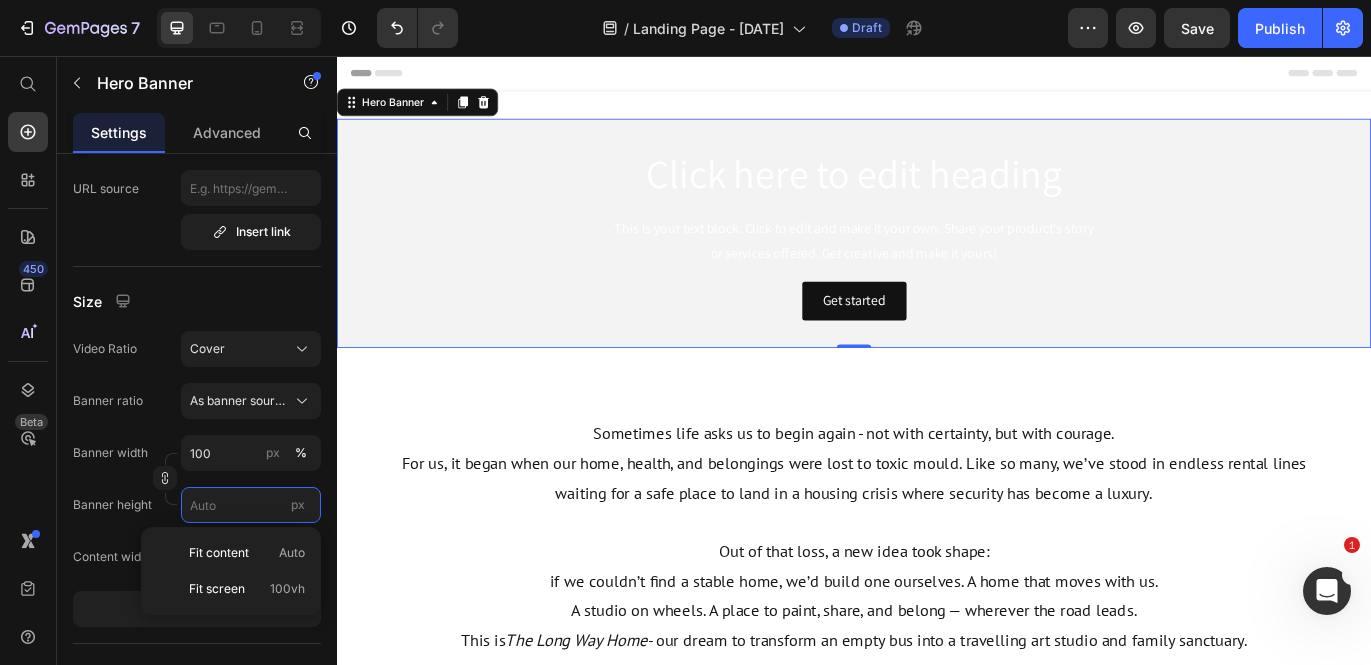 type 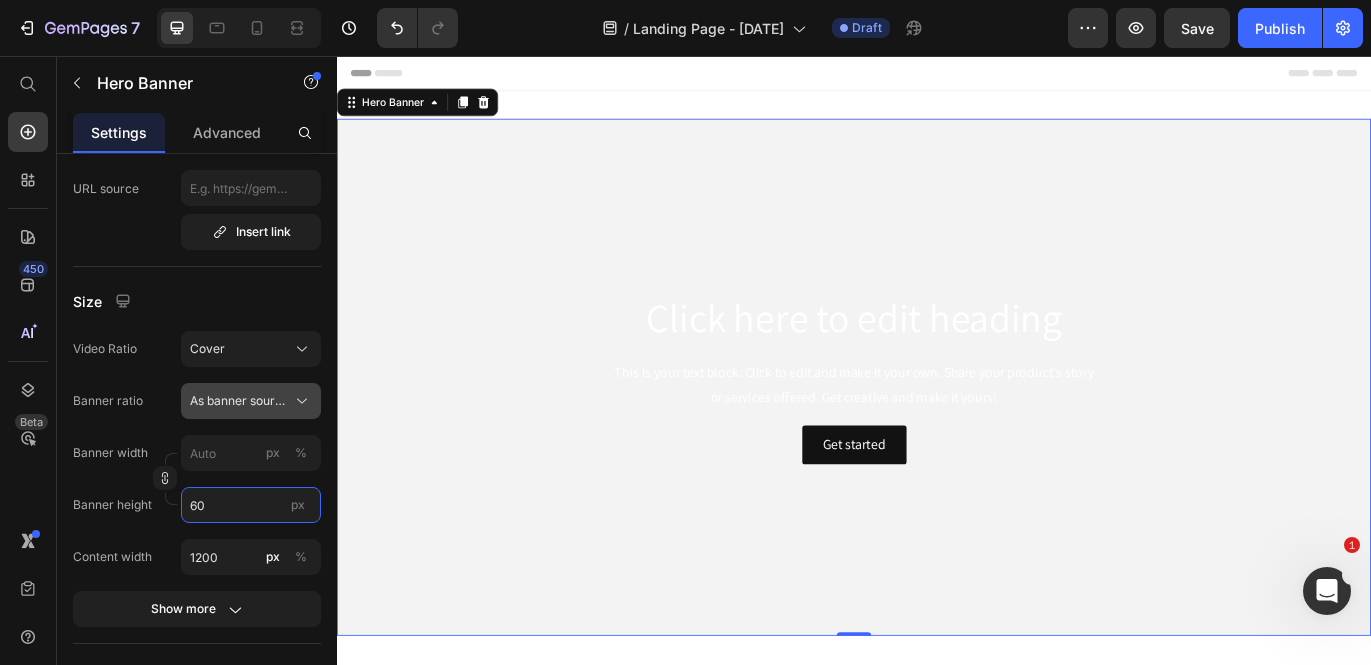 type on "6" 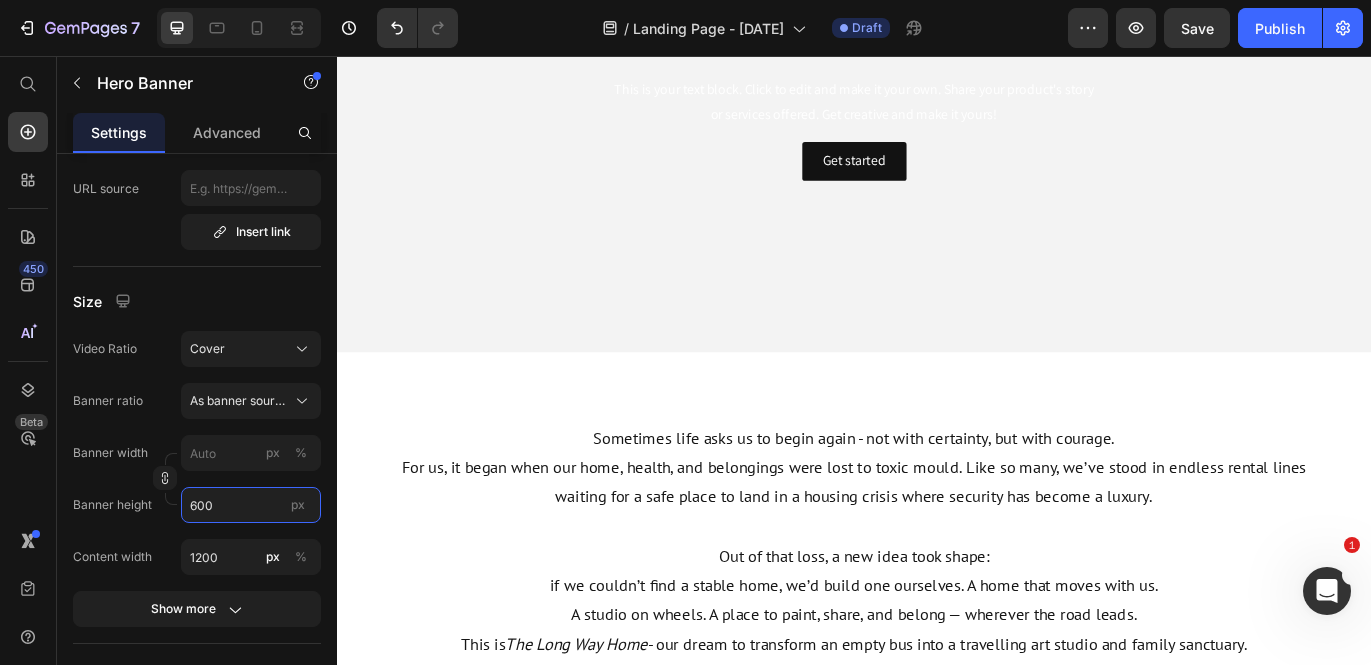 scroll, scrollTop: 135, scrollLeft: 0, axis: vertical 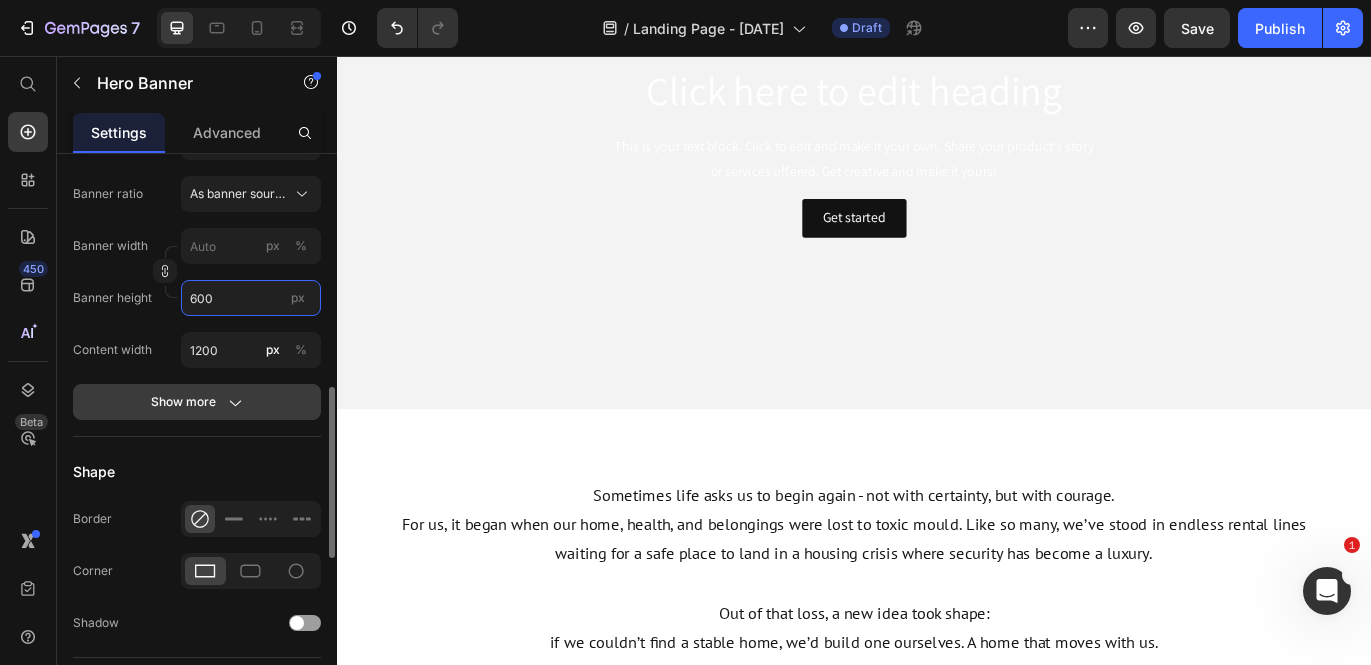 type on "600" 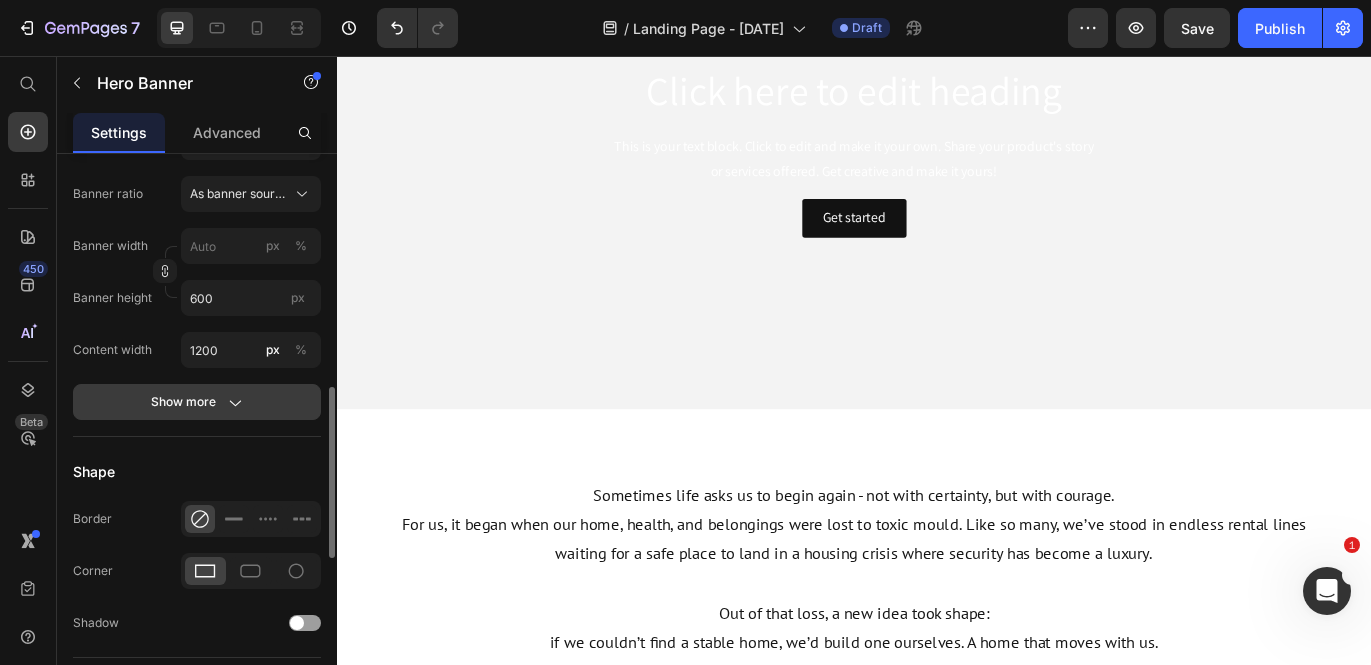 click 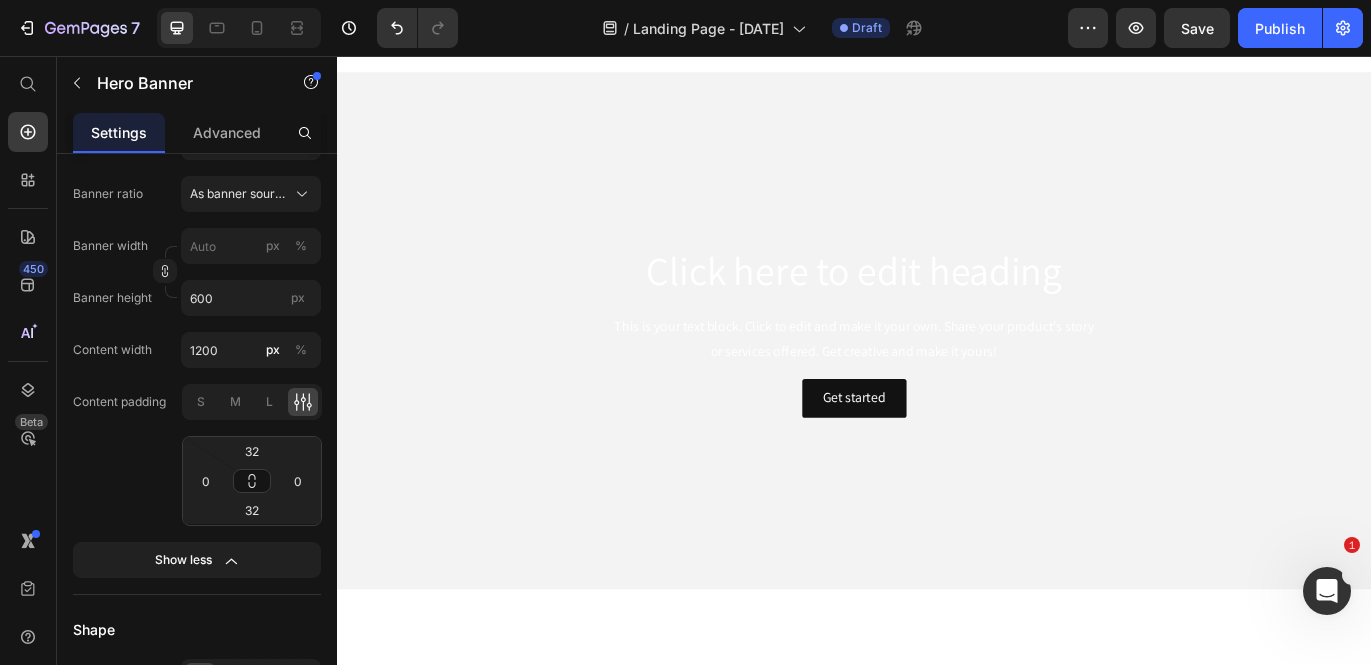 scroll, scrollTop: 75, scrollLeft: 0, axis: vertical 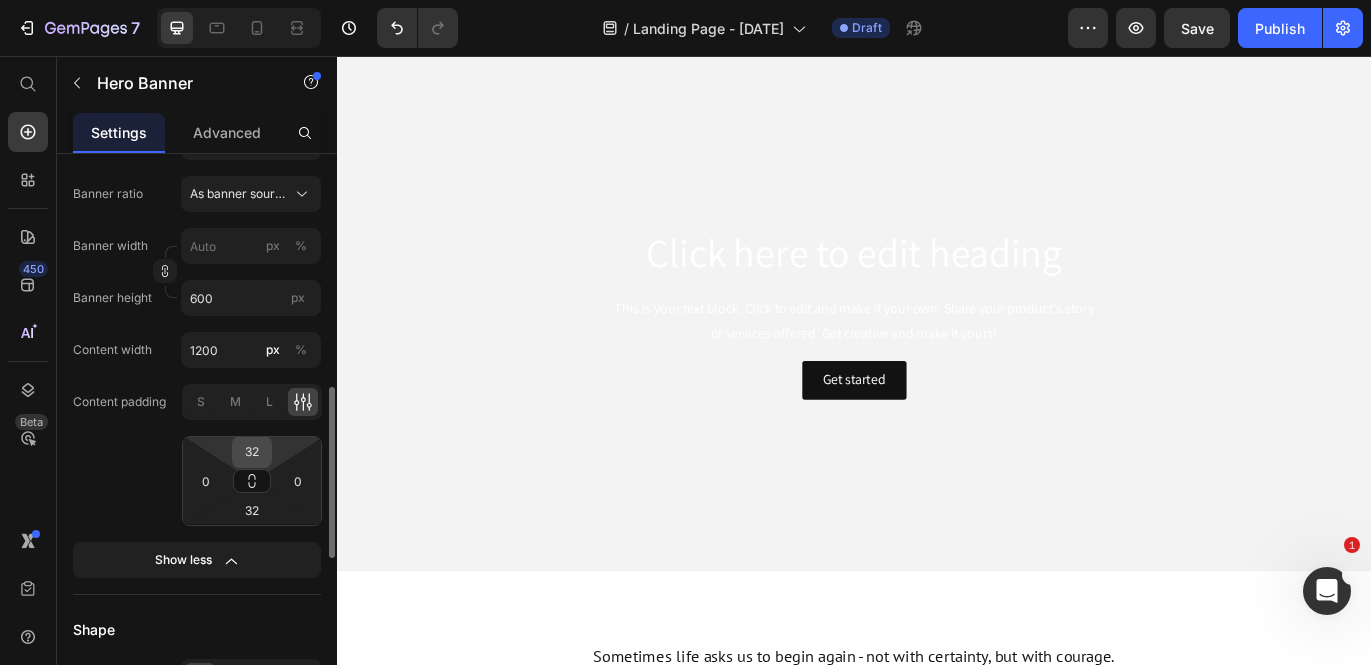 click on "32" at bounding box center [252, 452] 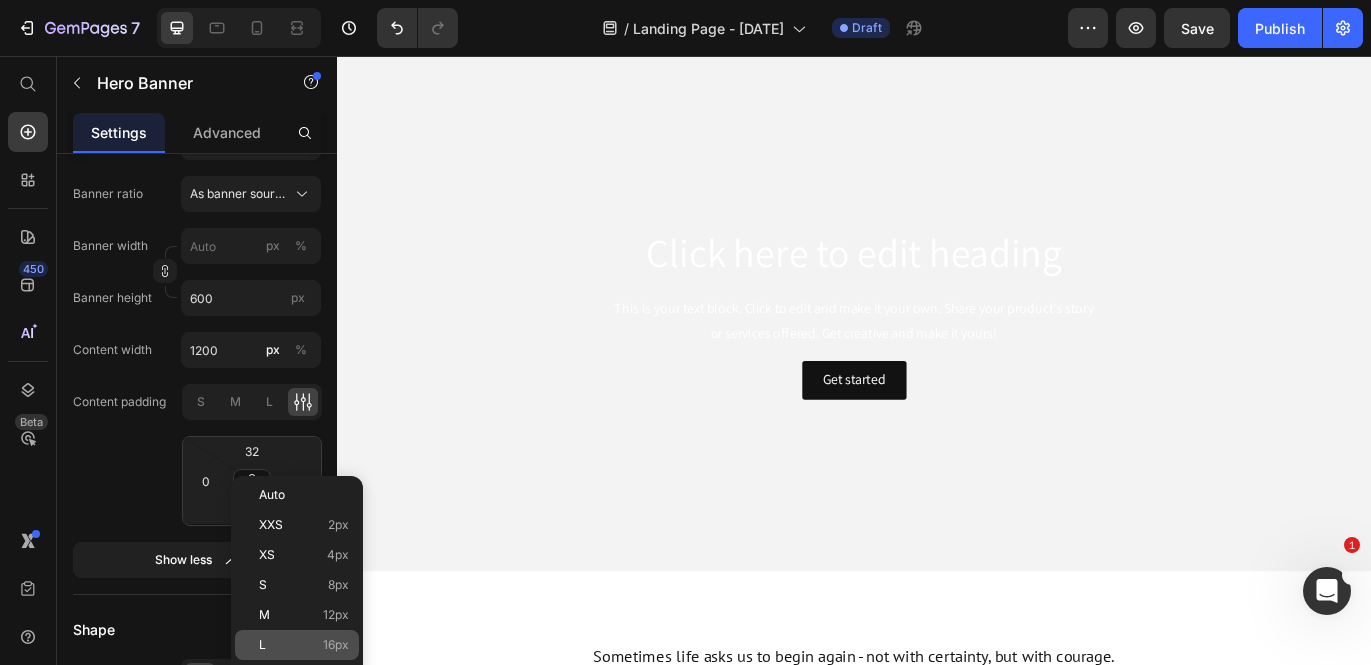 click on "L 16px" at bounding box center (304, 645) 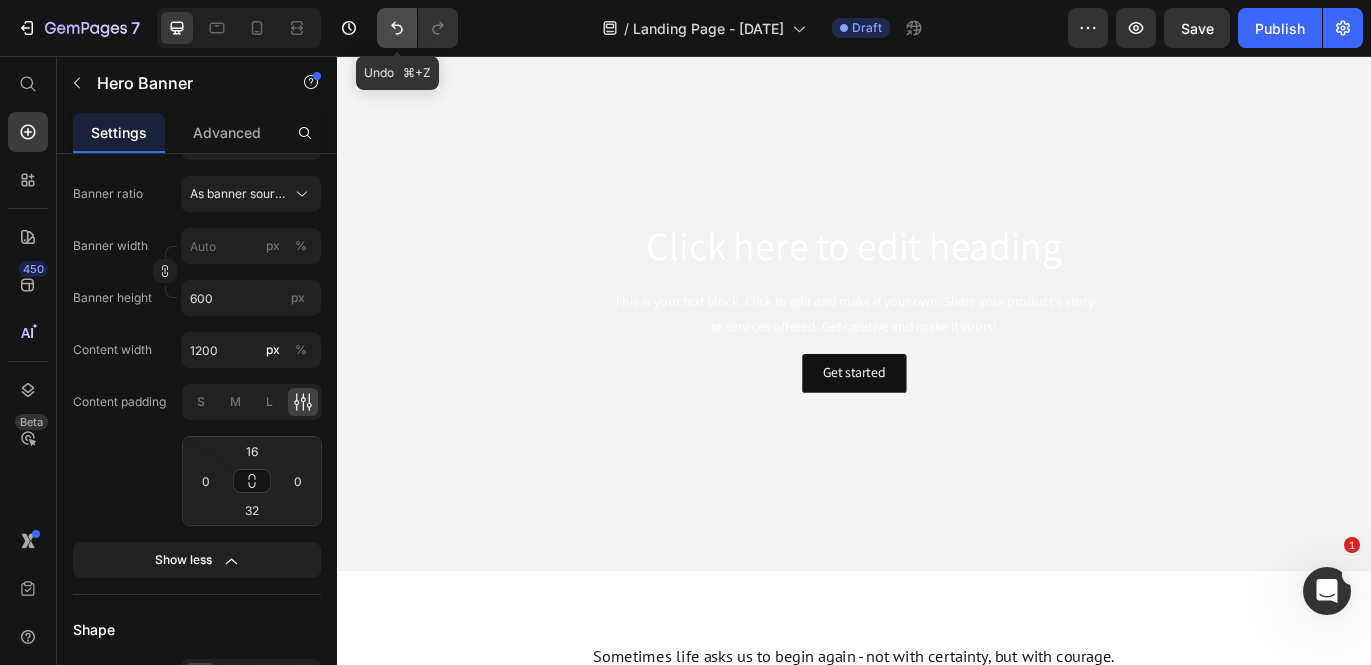 click 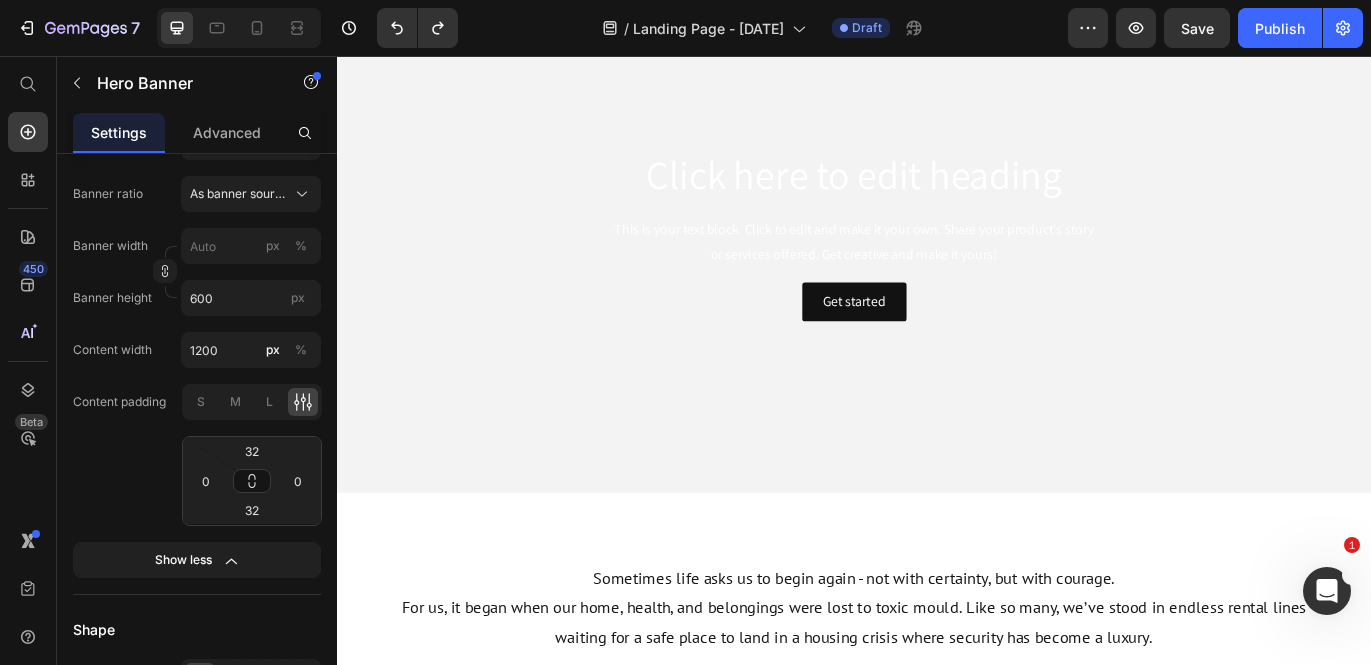 scroll, scrollTop: 0, scrollLeft: 0, axis: both 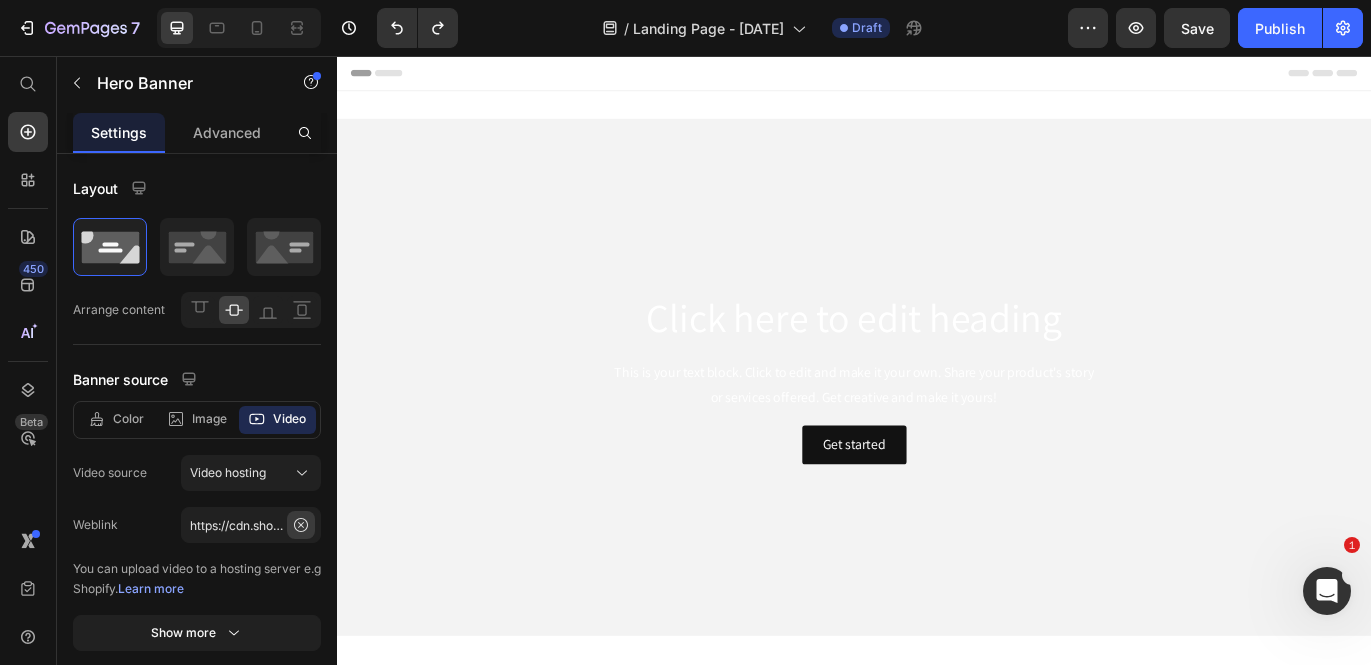 click 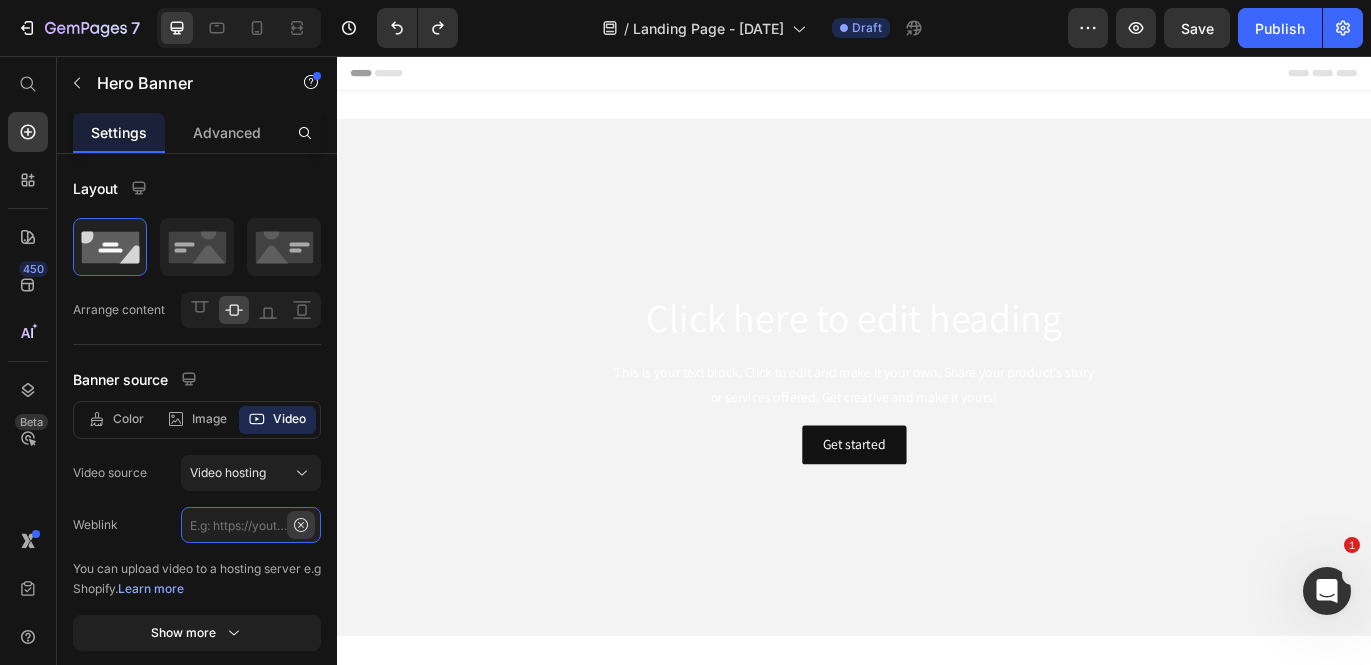 scroll, scrollTop: 0, scrollLeft: 0, axis: both 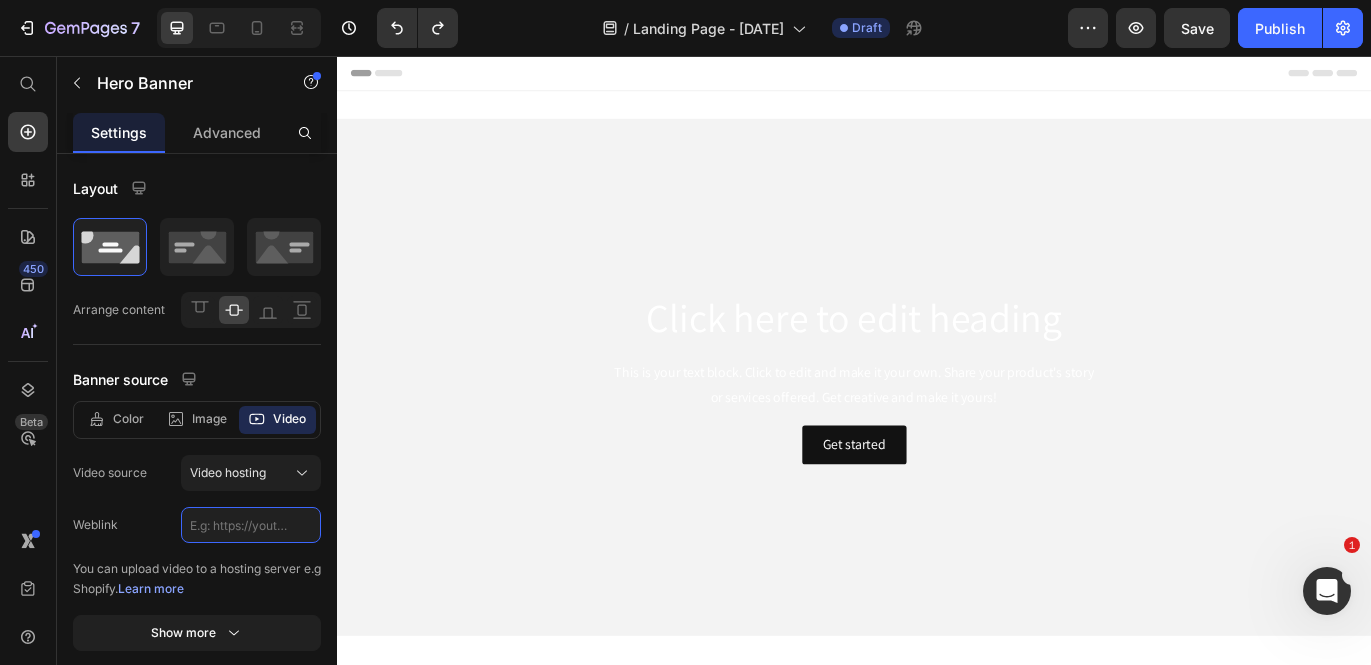 paste on "https://cdn.shopify.com/videos/c/o/v/f488fb81d8ff44329f70b13f1e6161eb.mov" 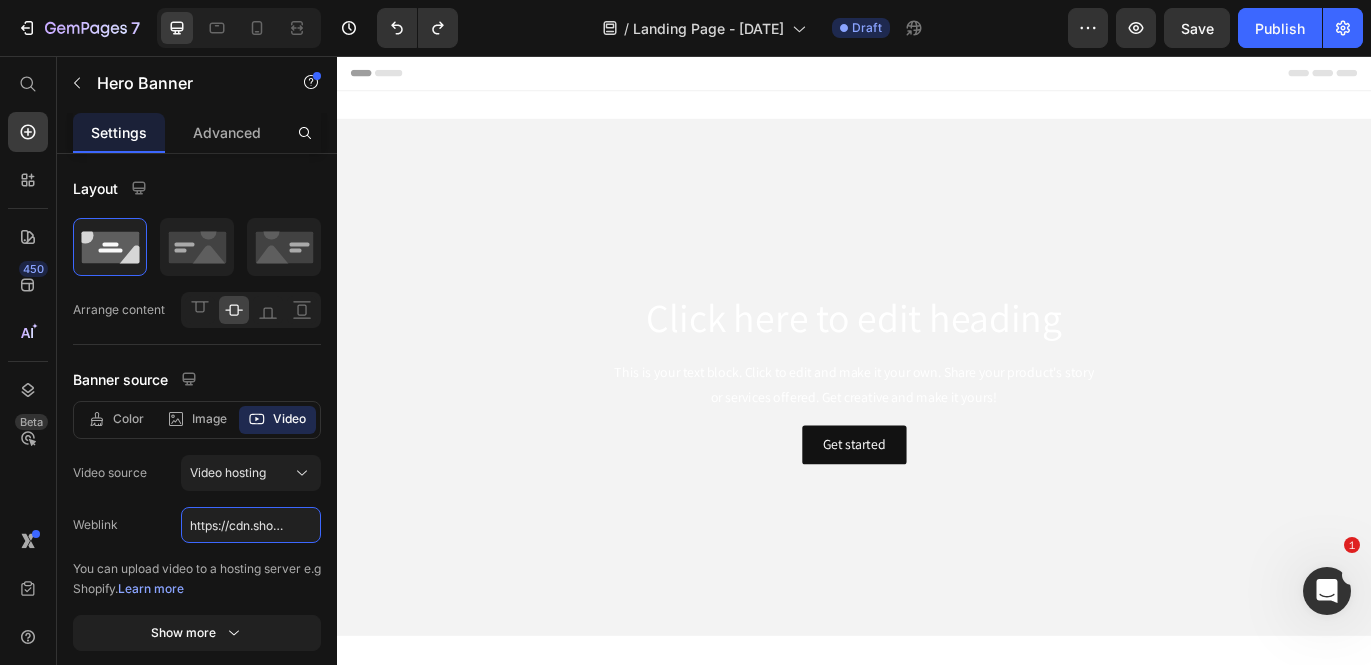 scroll, scrollTop: 0, scrollLeft: 347, axis: horizontal 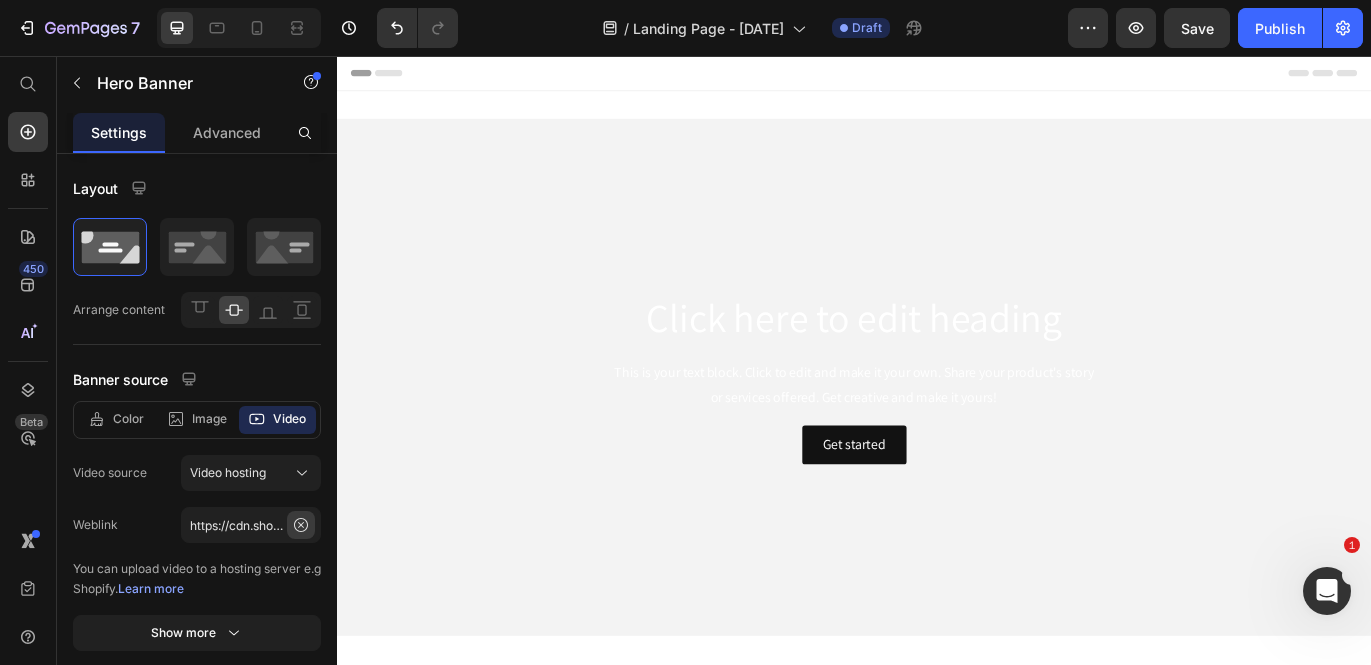 click 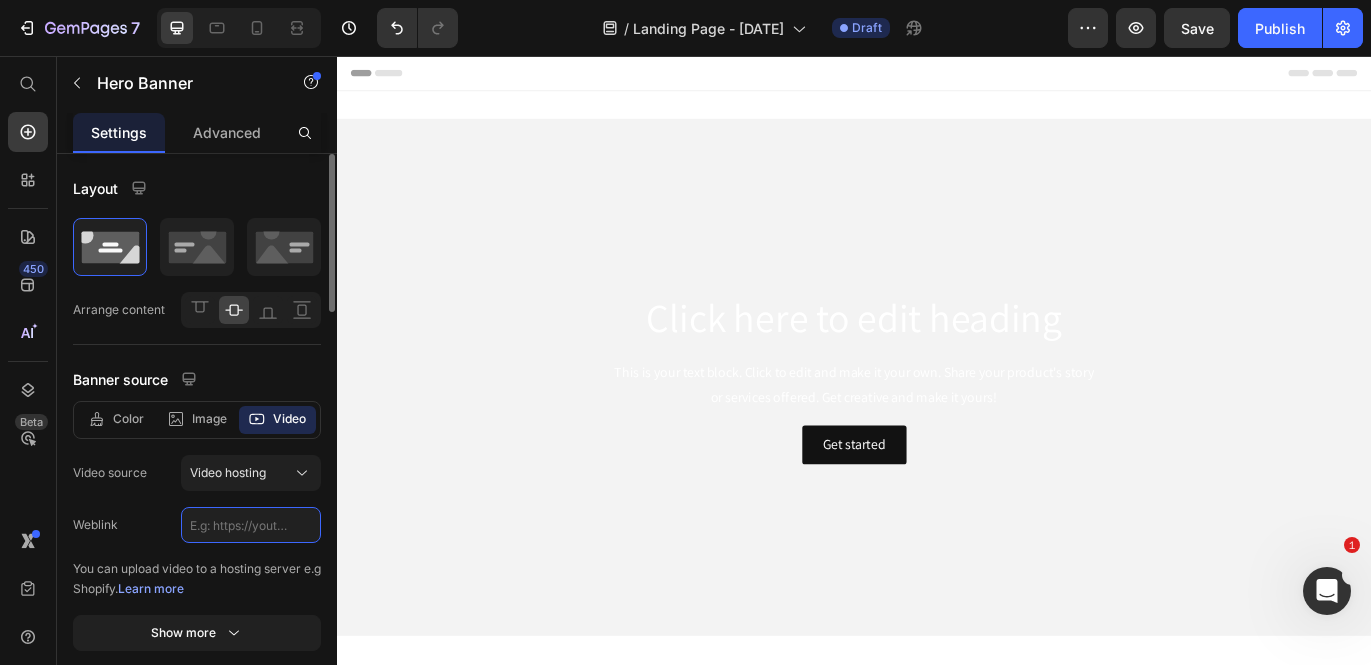 paste on "https://cdn.shopify.com/videos/c/o/v/f6b9025f3a244a45ad668ecf5b5ff9ca.mov" 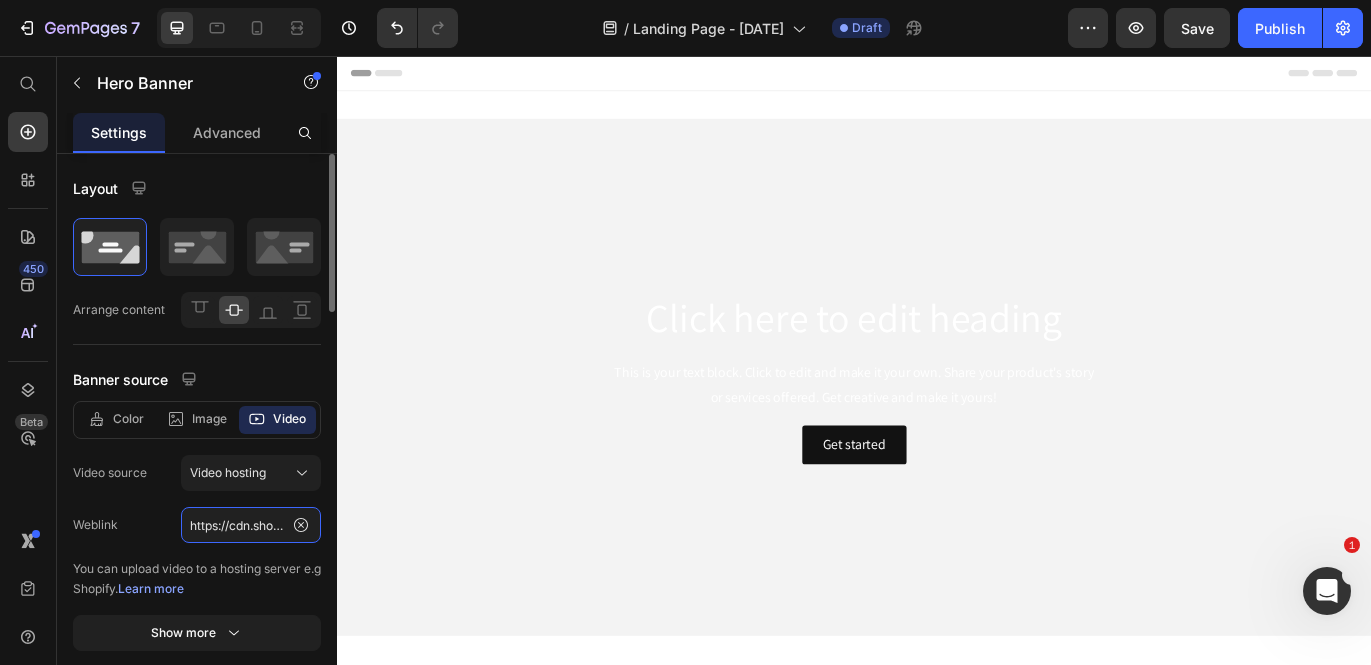 scroll, scrollTop: 0, scrollLeft: 361, axis: horizontal 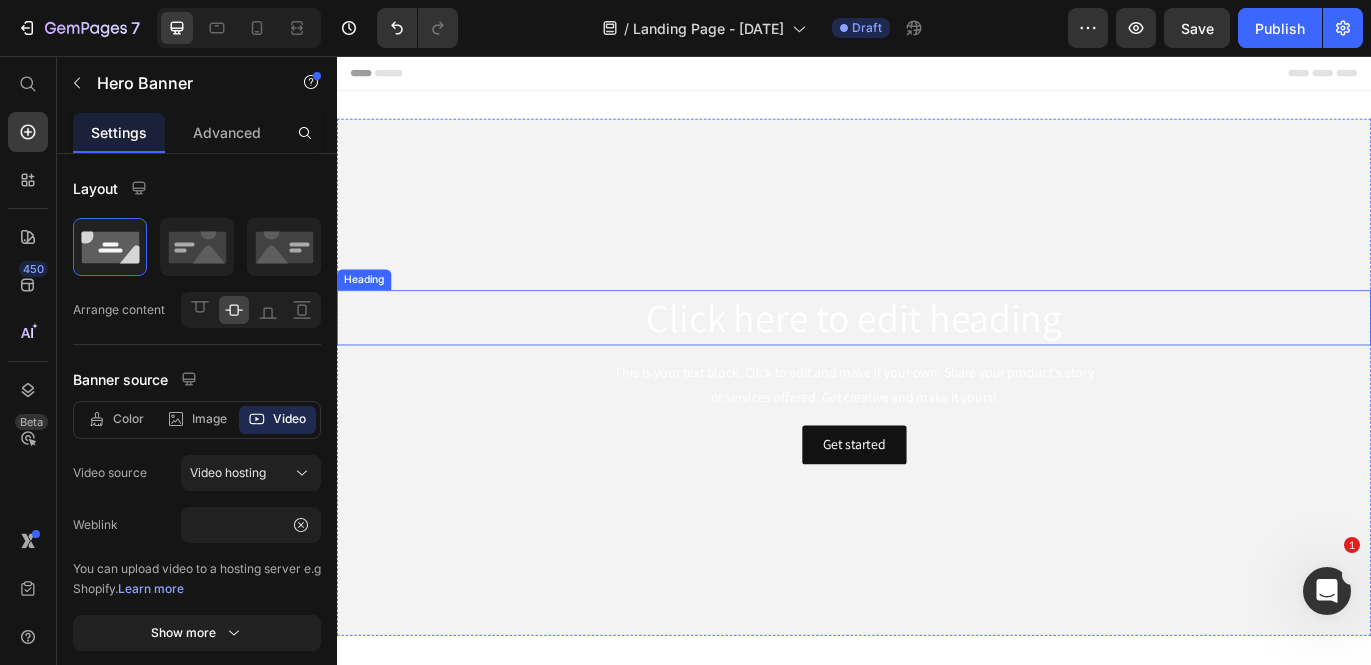 click on "Click here to edit heading" at bounding box center (937, 360) 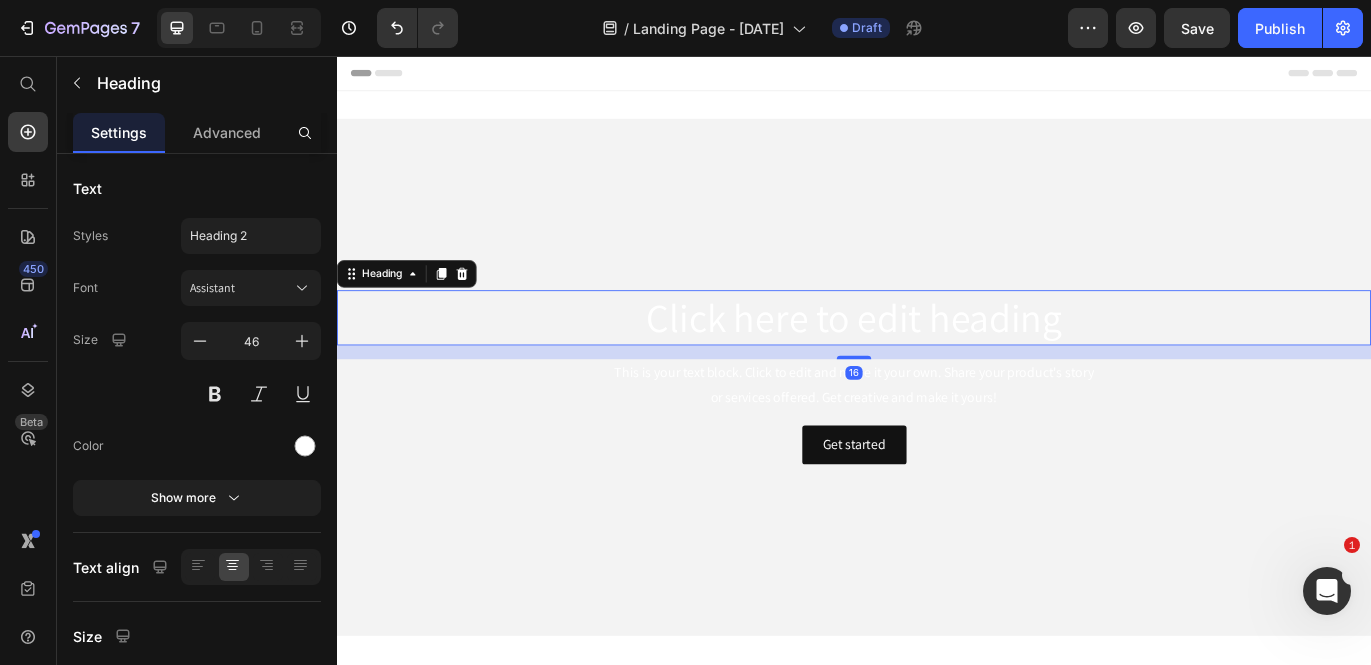 click on "Click here to edit heading" at bounding box center (937, 360) 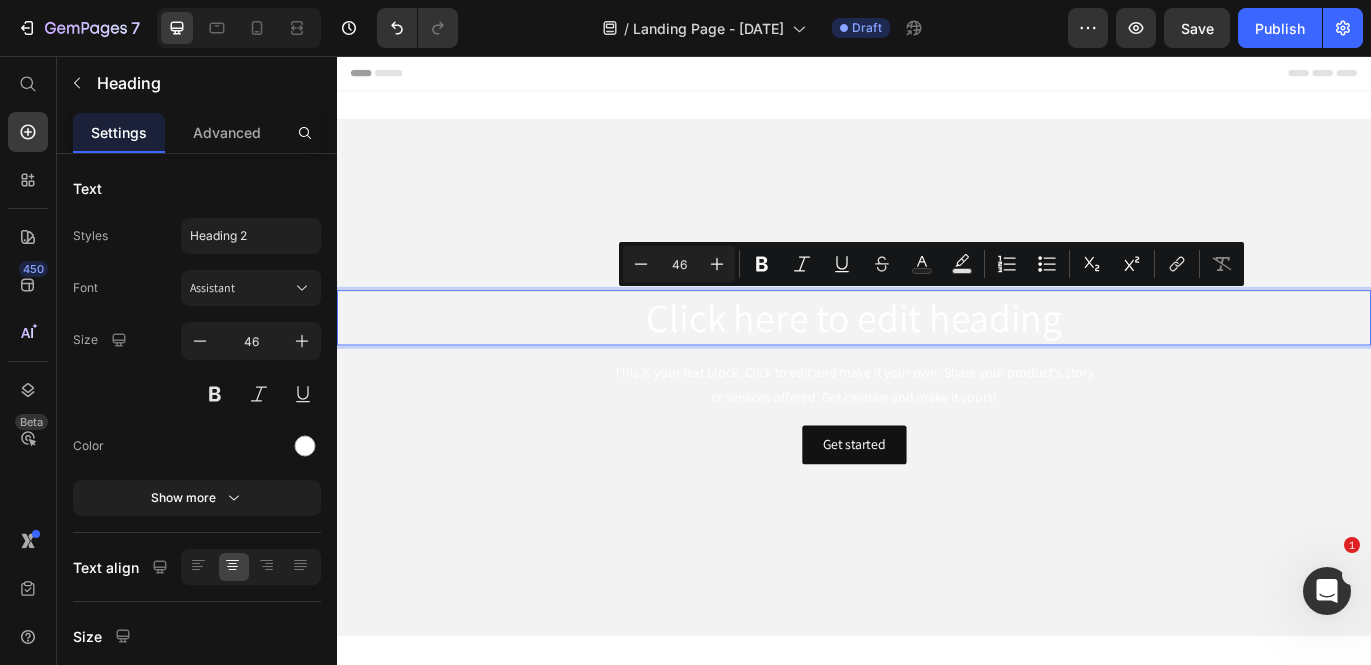 click on "Click here to edit heading" at bounding box center (937, 360) 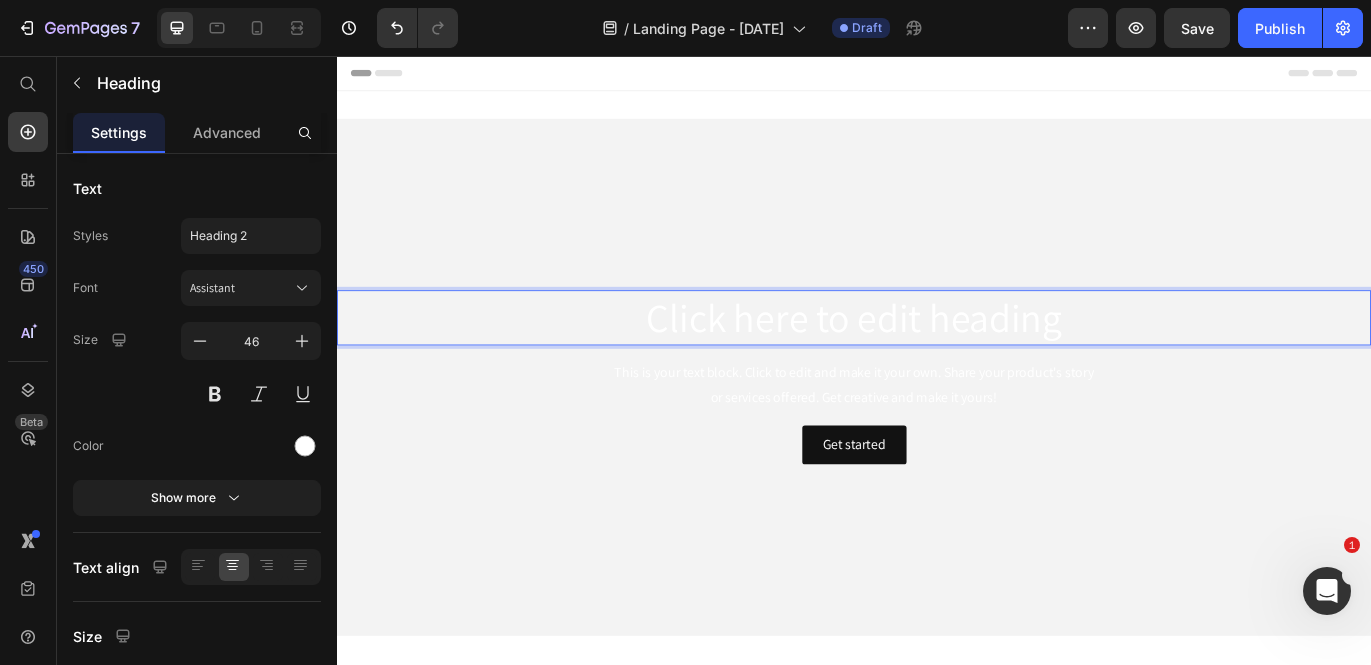 click on "Click here to edit heading" at bounding box center [937, 360] 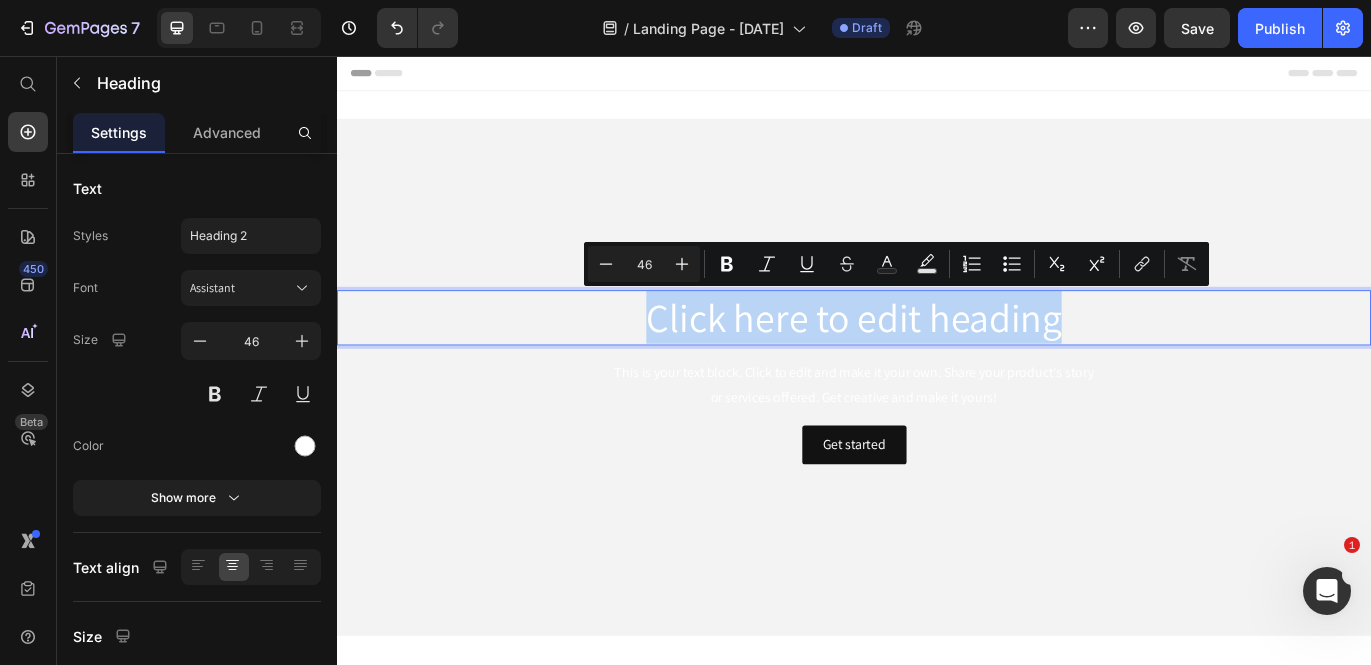 drag, startPoint x: 1194, startPoint y: 367, endPoint x: 677, endPoint y: 337, distance: 517.8697 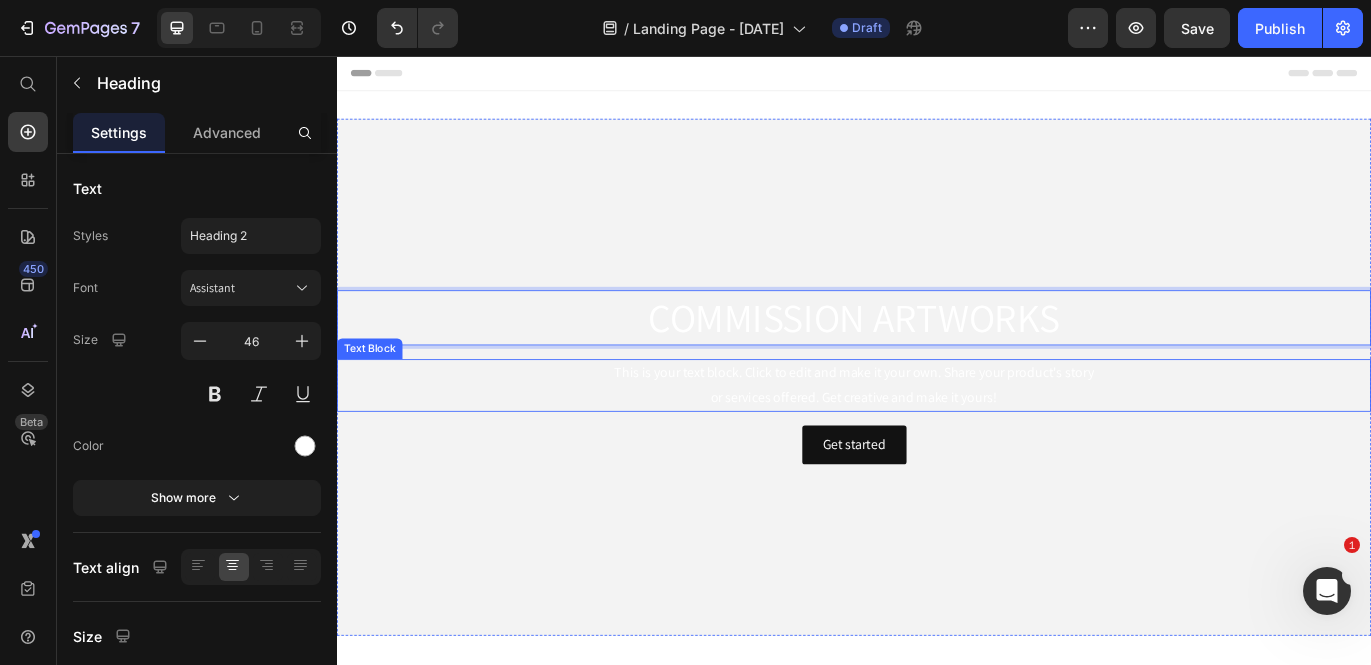 click on "This is your text block. Click to edit and make it your own. Share your product's story                   or services offered. Get creative and make it yours!" at bounding box center [937, 439] 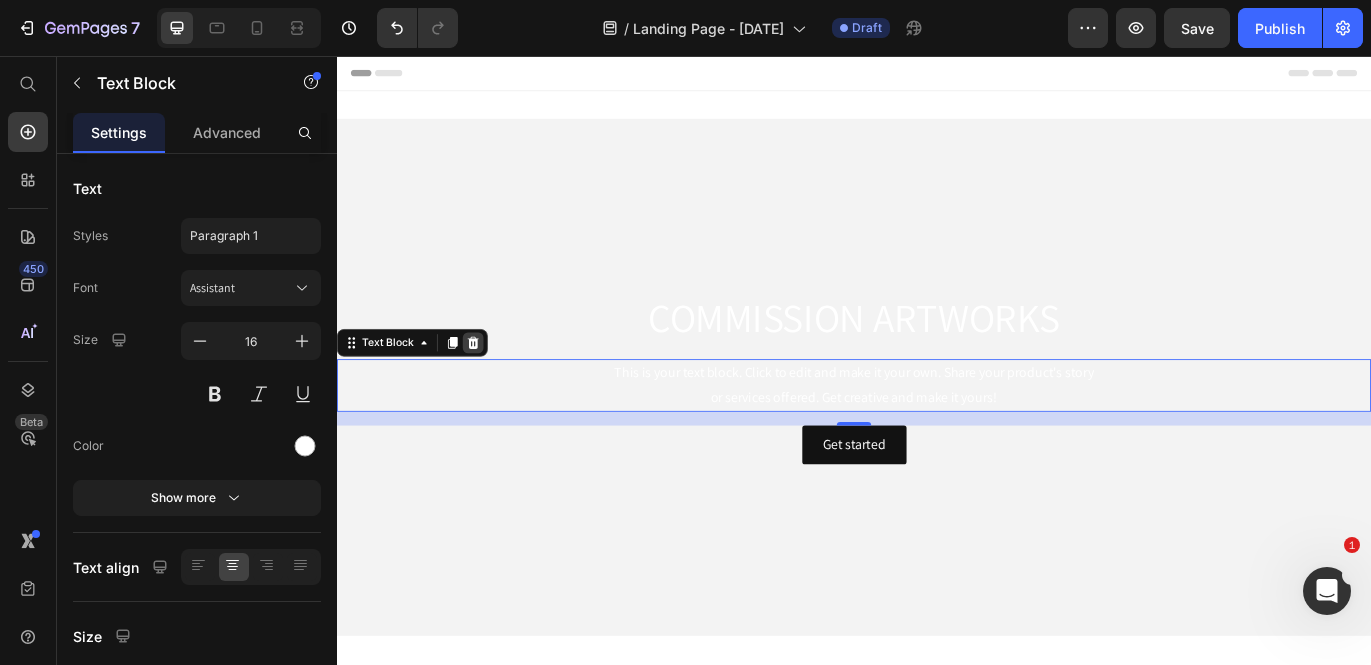 click 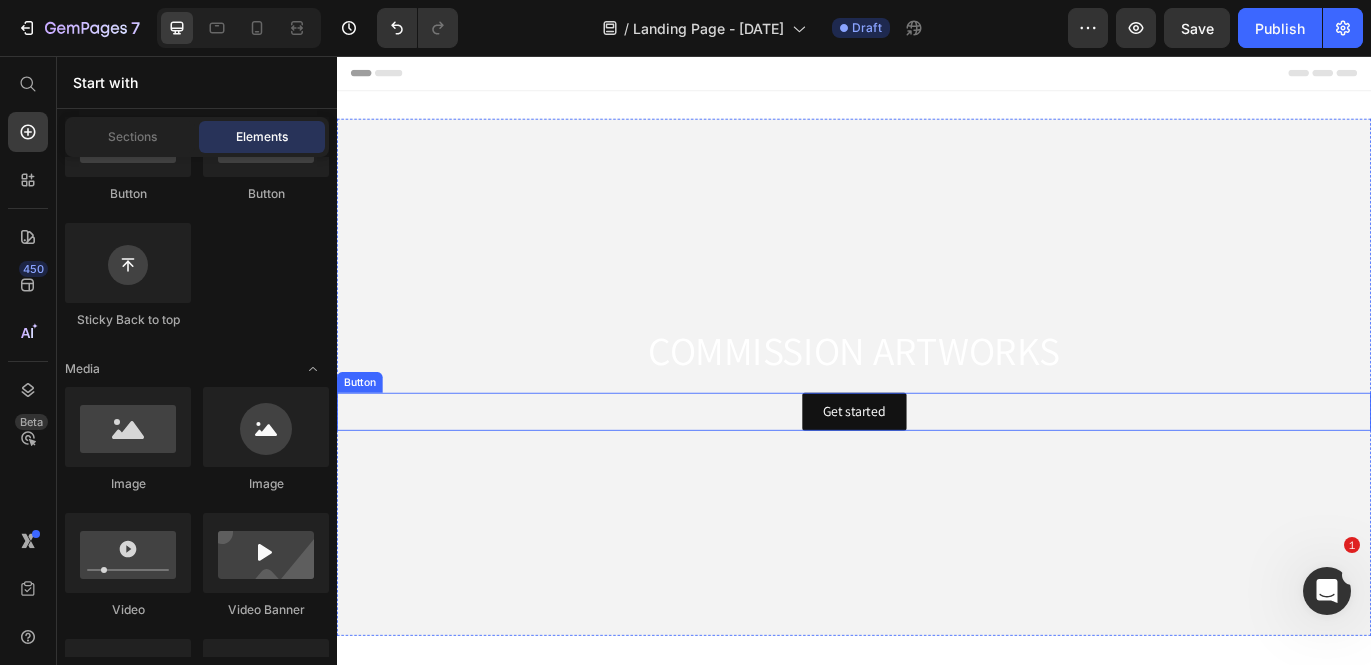 click on "Button" at bounding box center (363, 435) 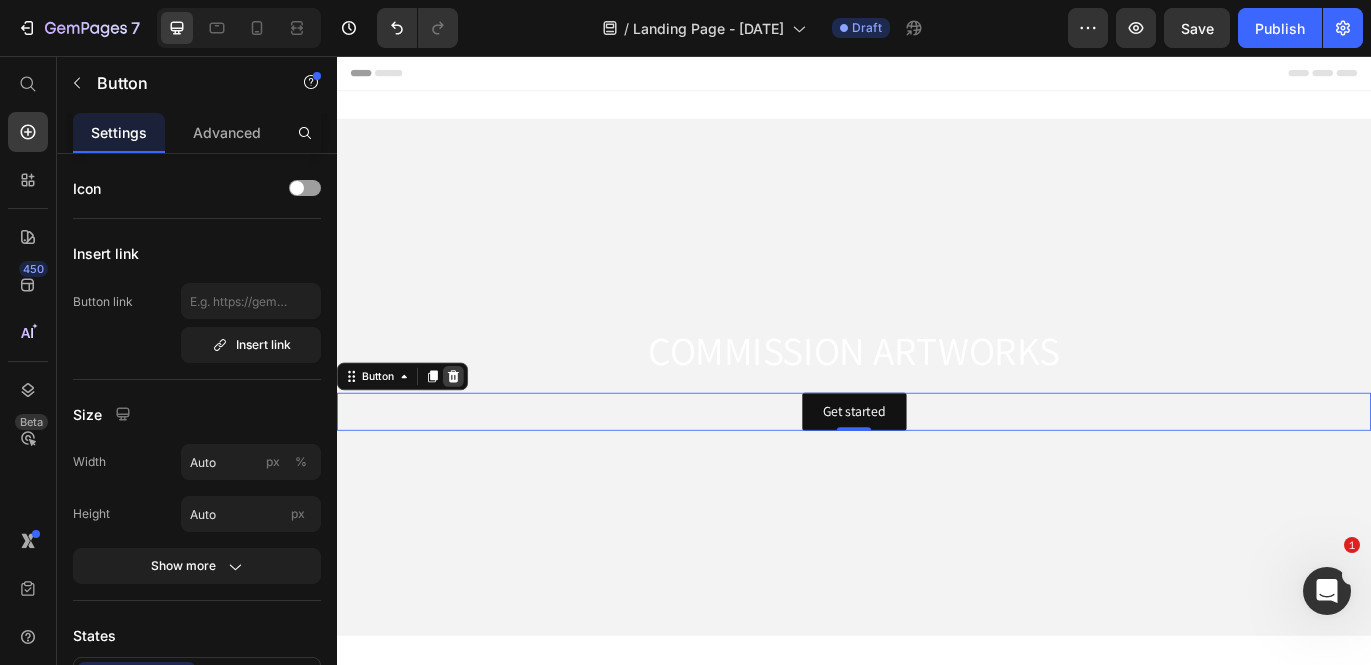 click 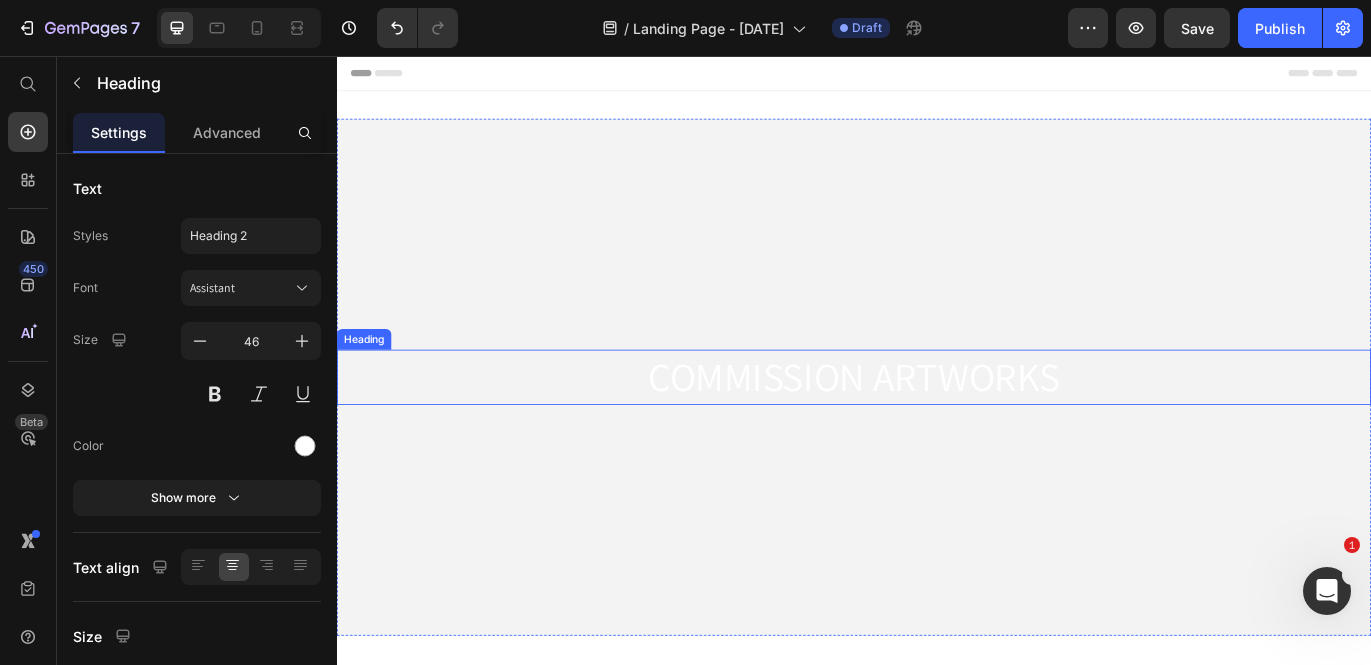 click on "COMMISSION ARTWORKS" at bounding box center [937, 429] 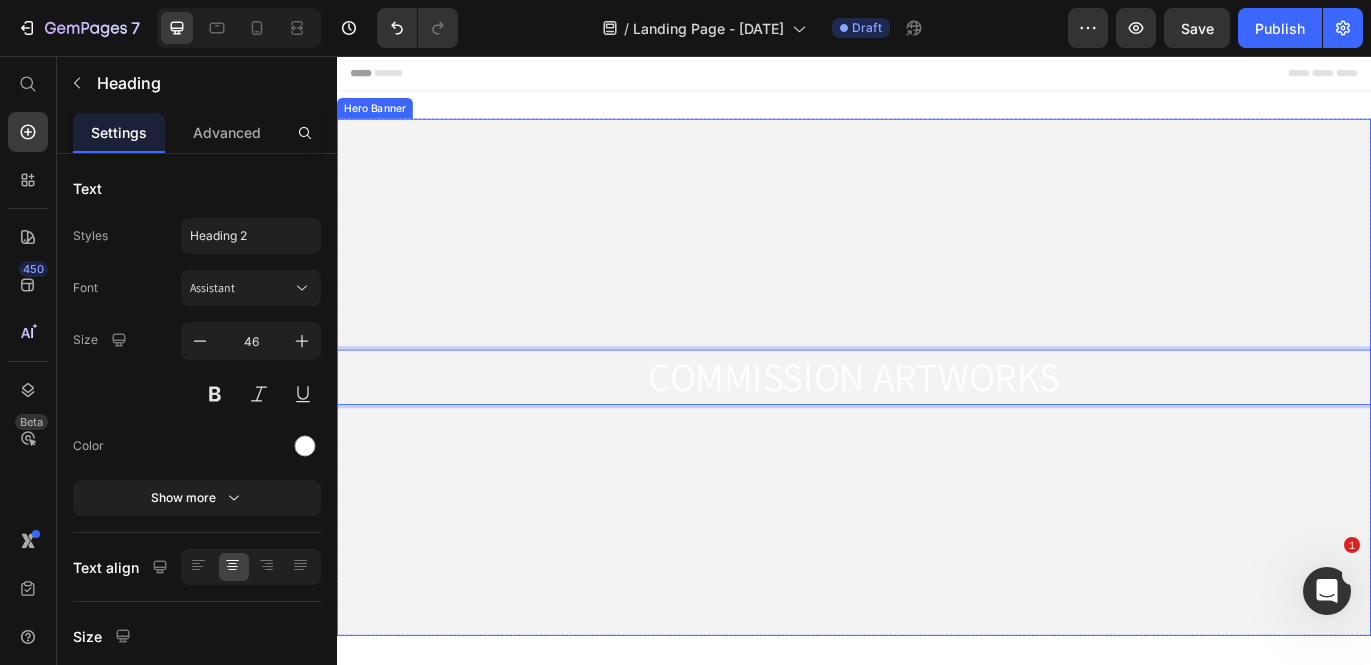 drag, startPoint x: 1179, startPoint y: 426, endPoint x: 603, endPoint y: 463, distance: 577.18713 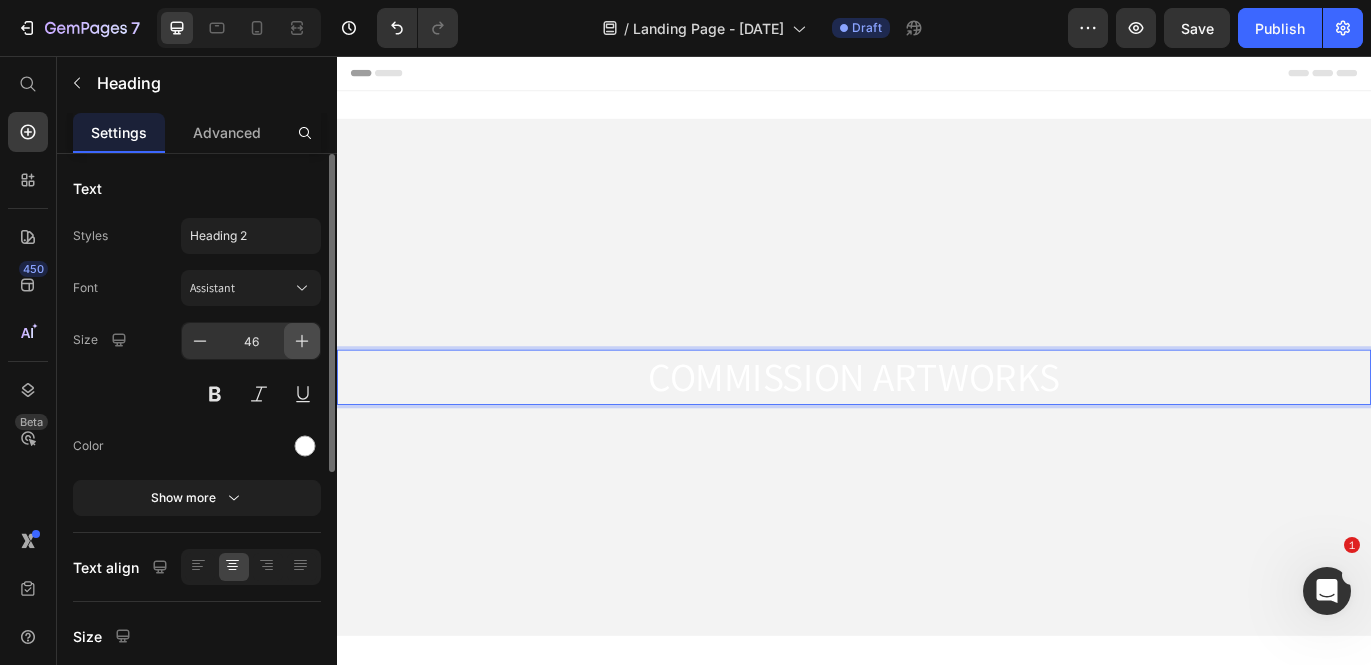 click 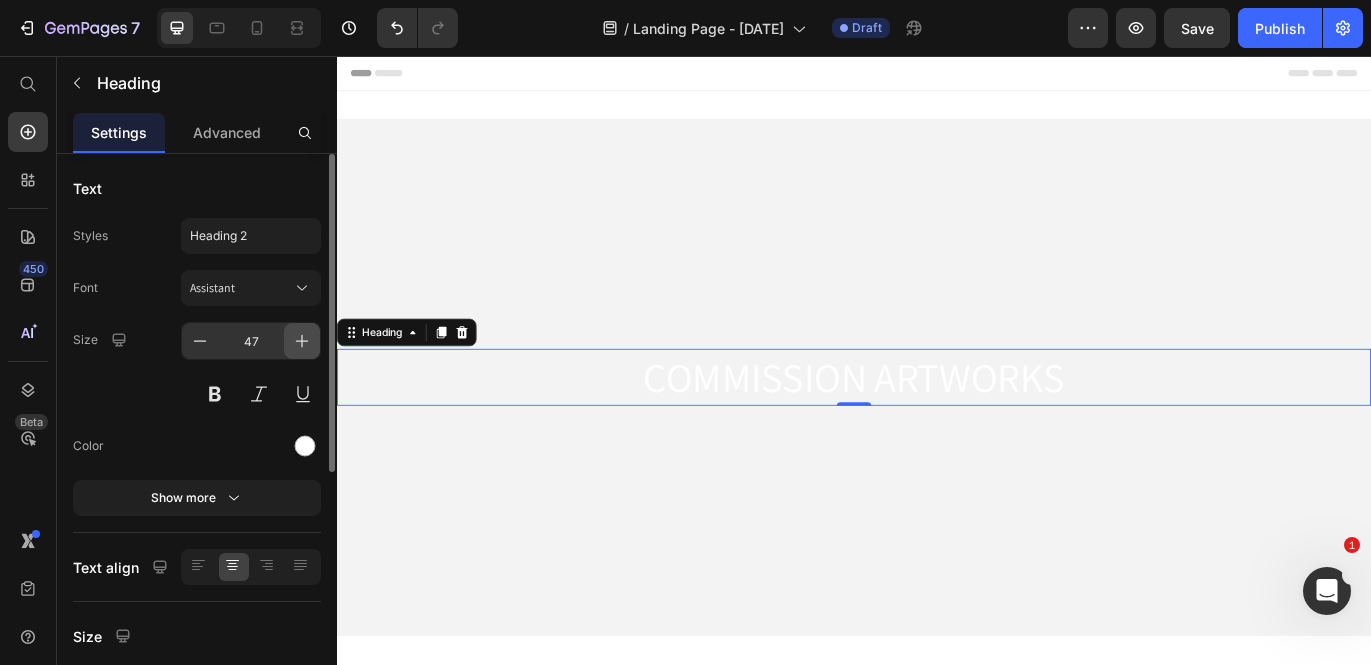 click 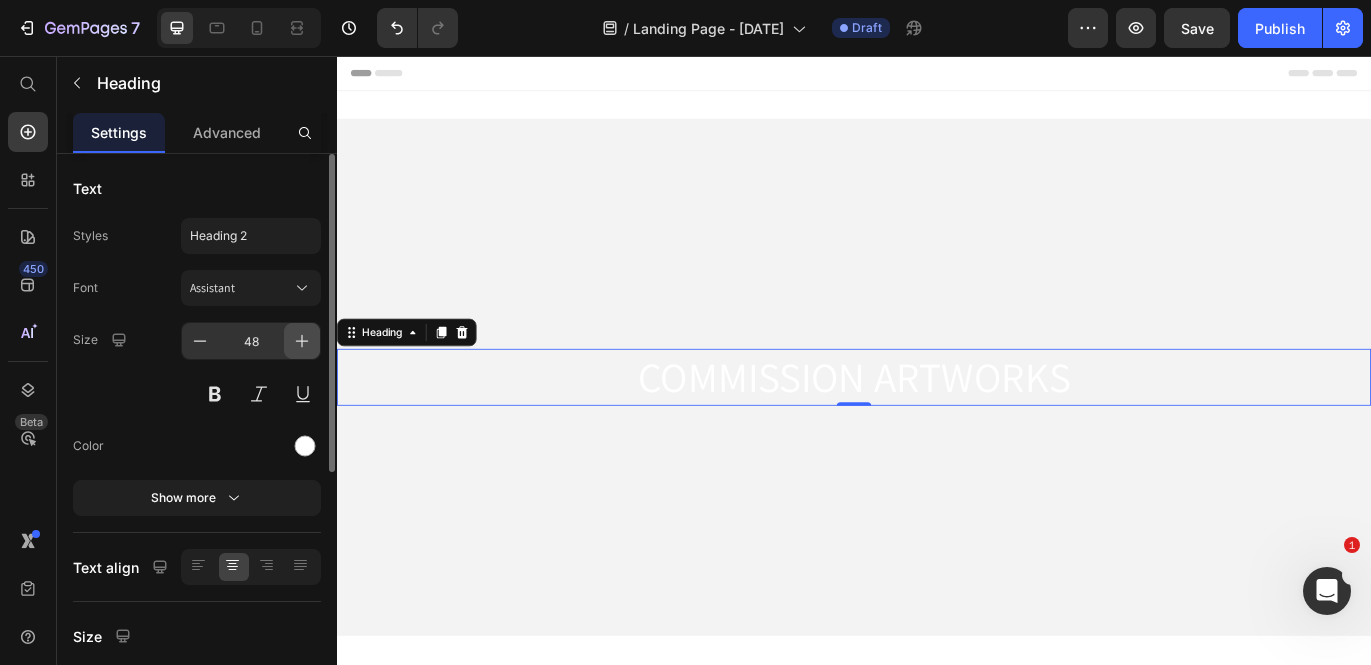 click 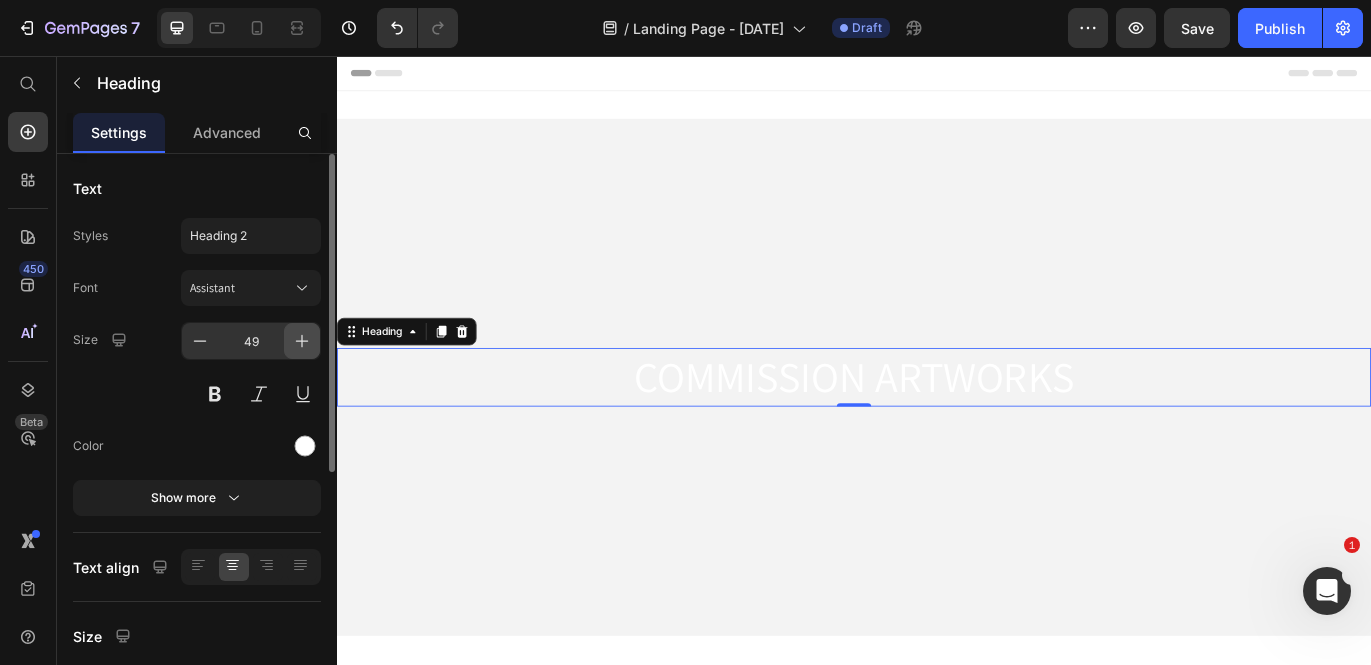 click 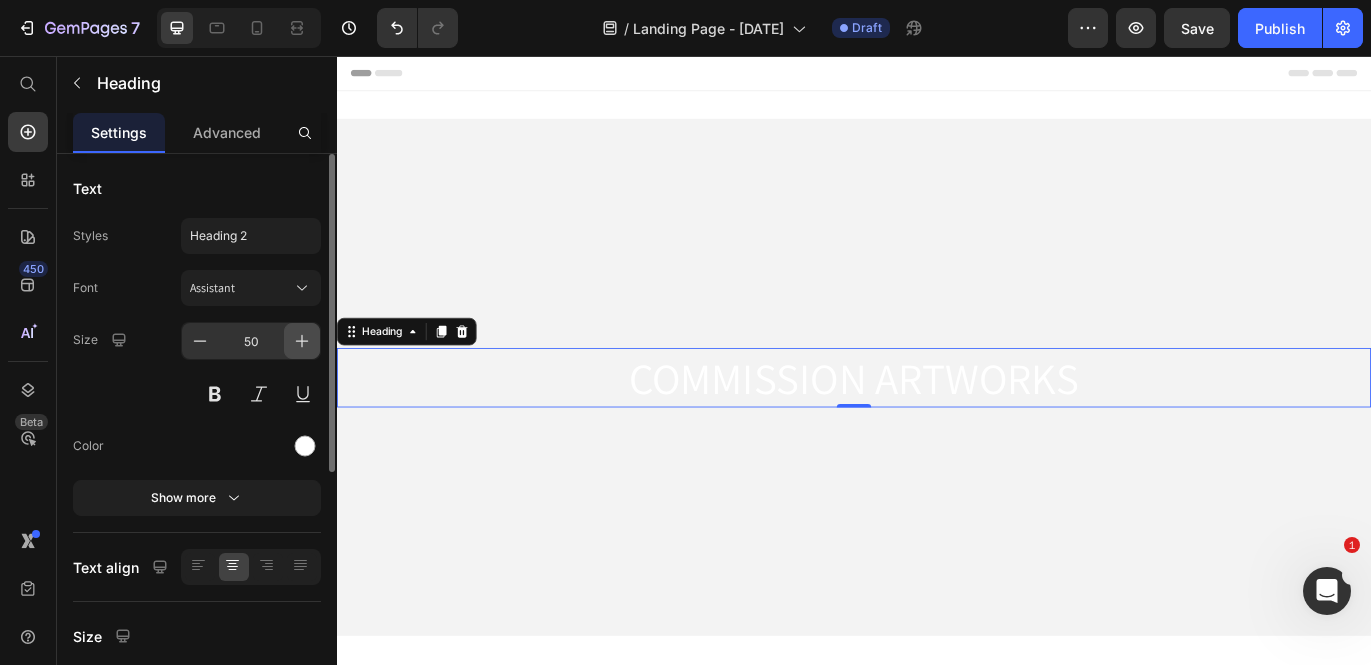 click 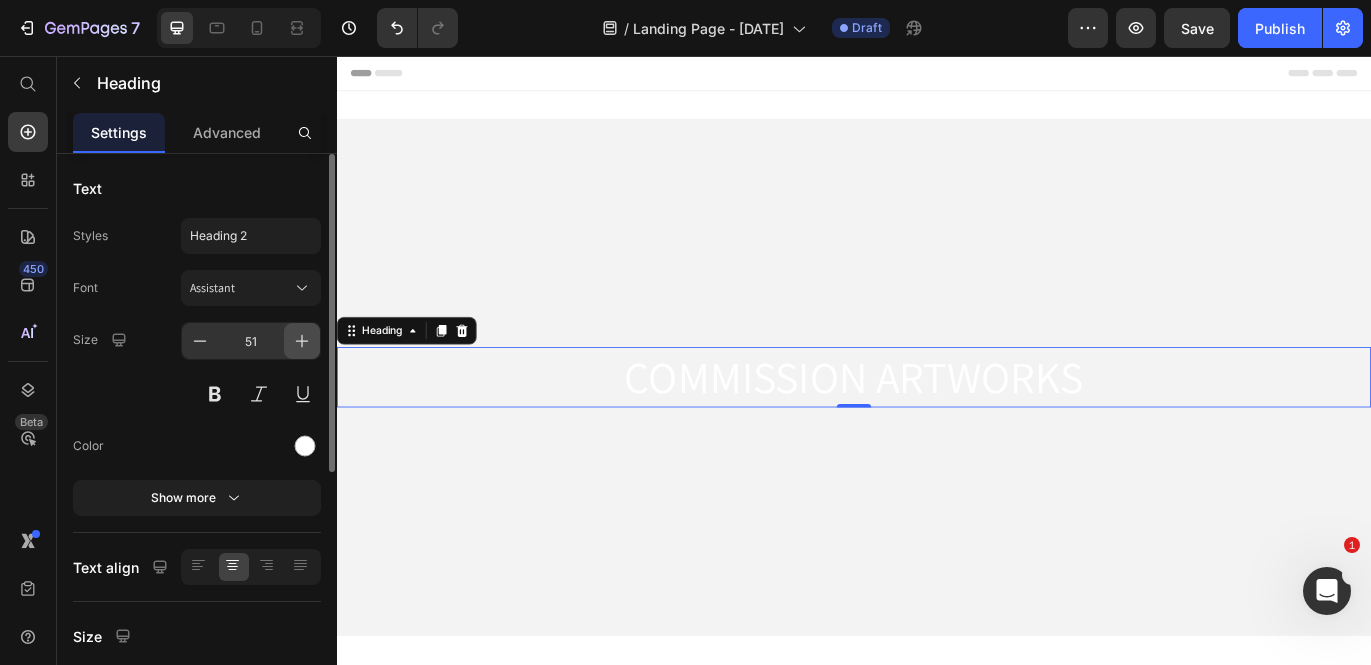 click 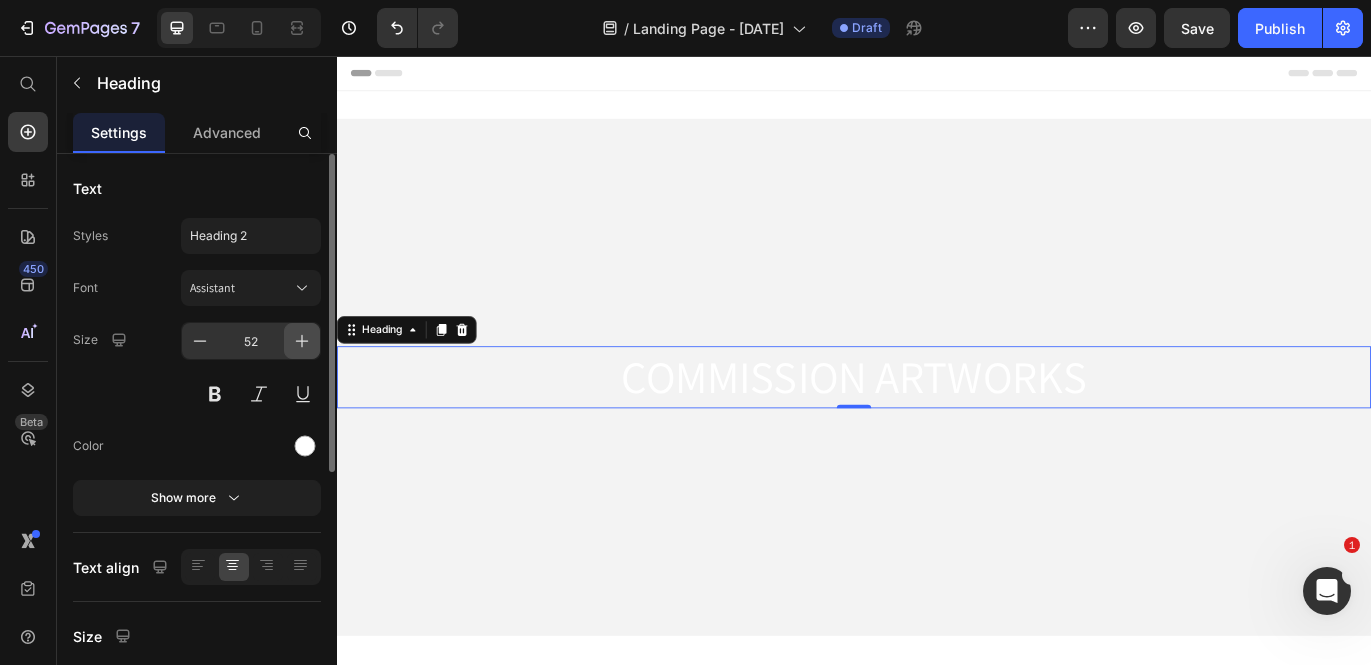 click 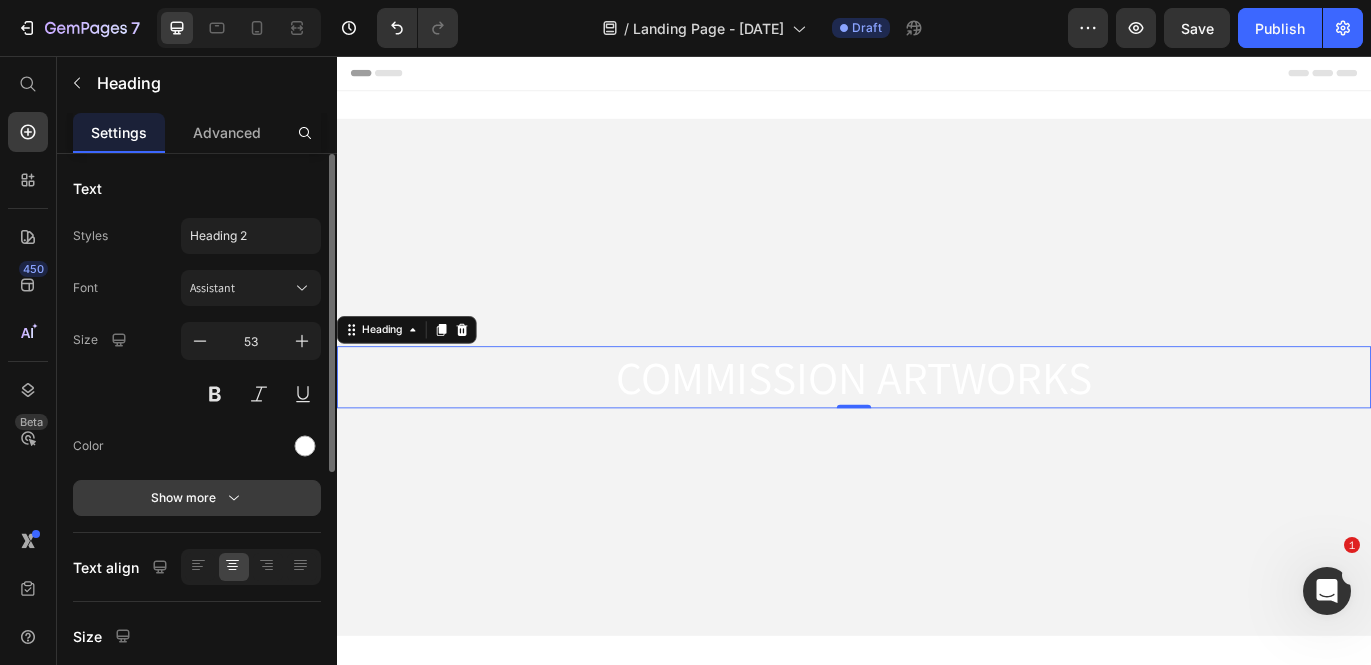 click on "Show more" at bounding box center [197, 498] 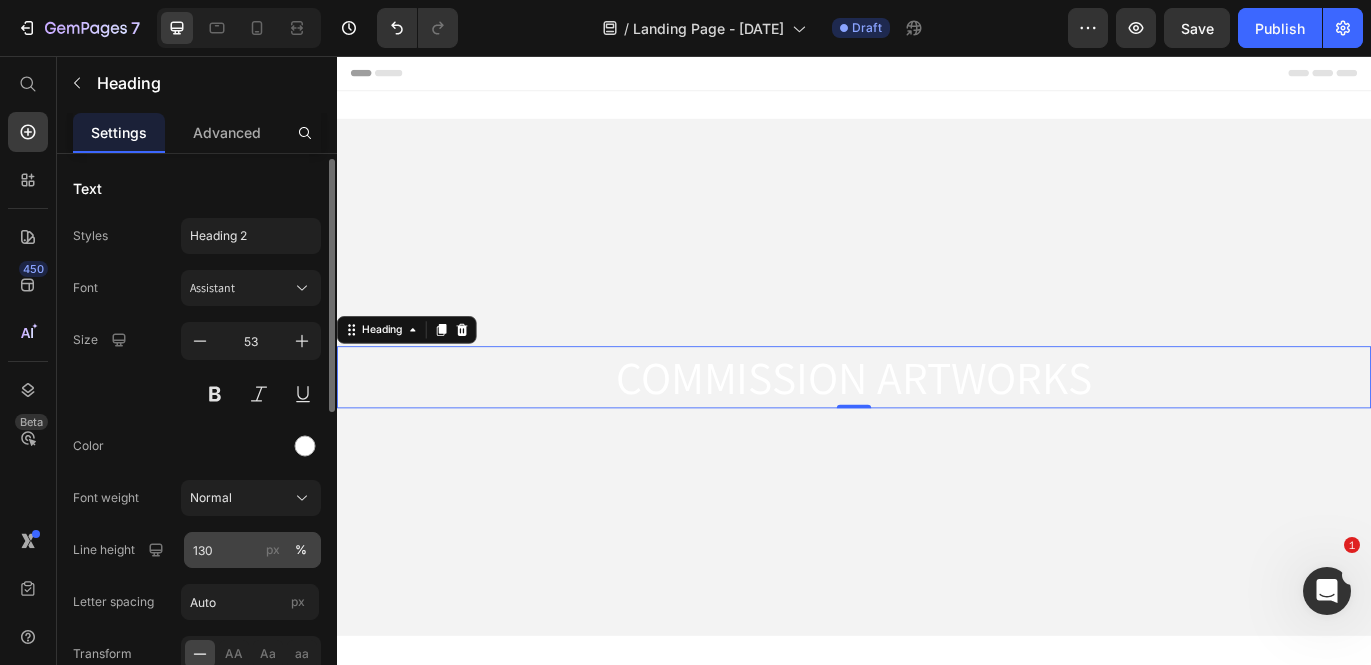 scroll, scrollTop: 53, scrollLeft: 0, axis: vertical 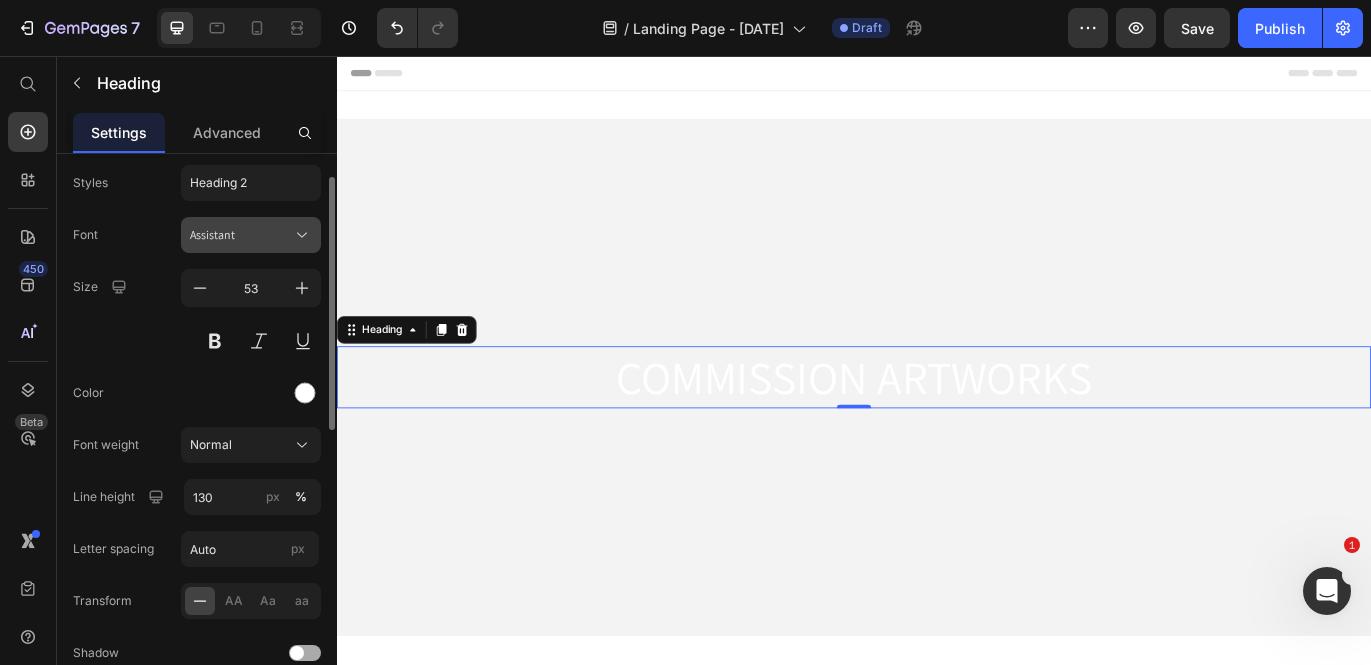 click on "Assistant" at bounding box center [241, 235] 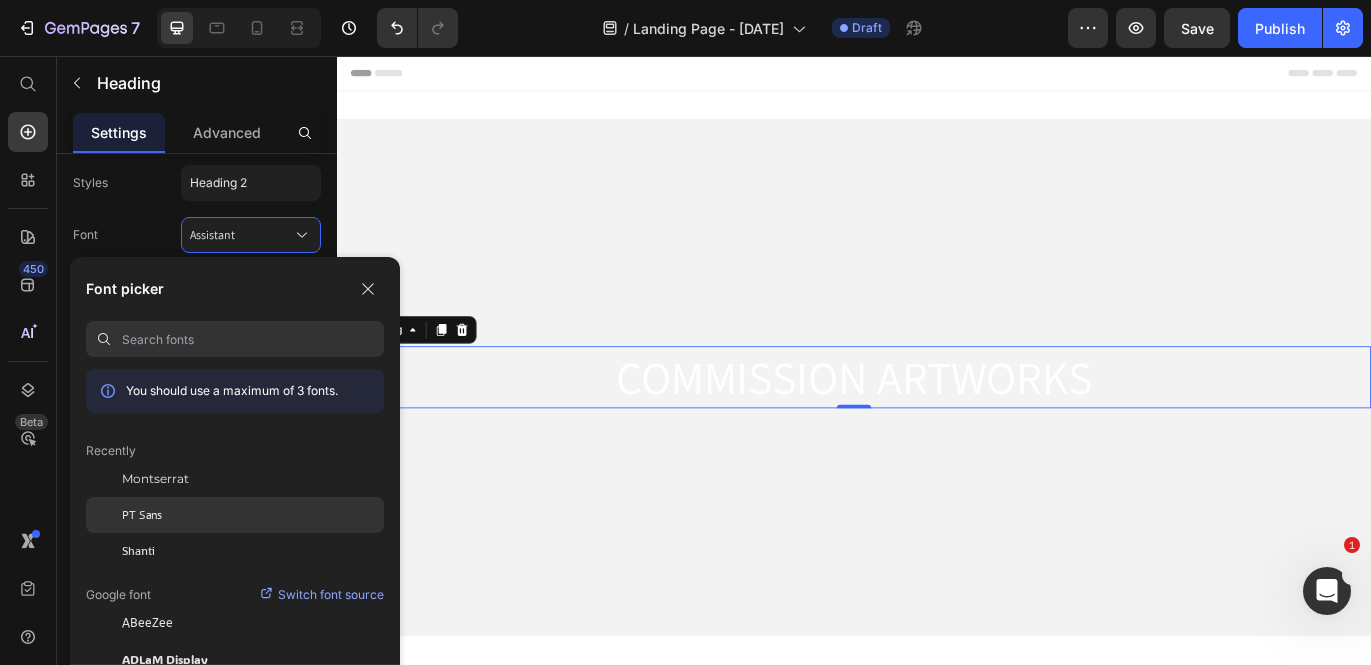 click on "PT Sans" 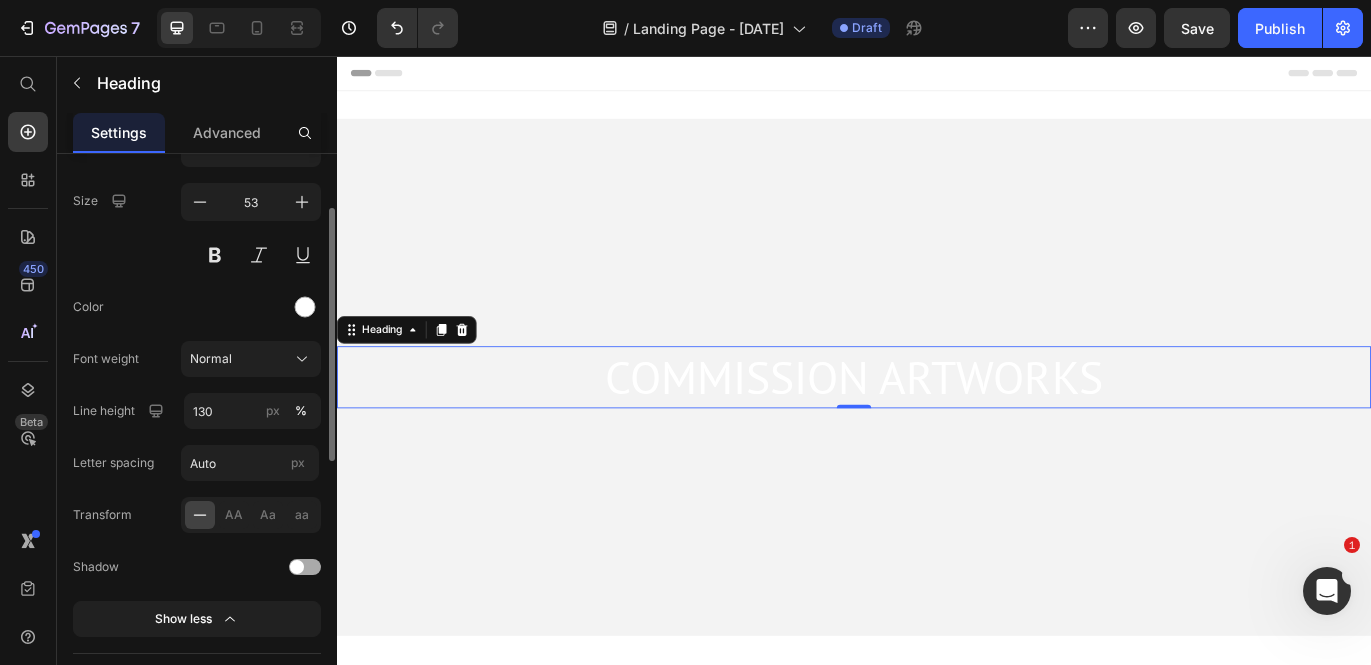 scroll, scrollTop: 143, scrollLeft: 0, axis: vertical 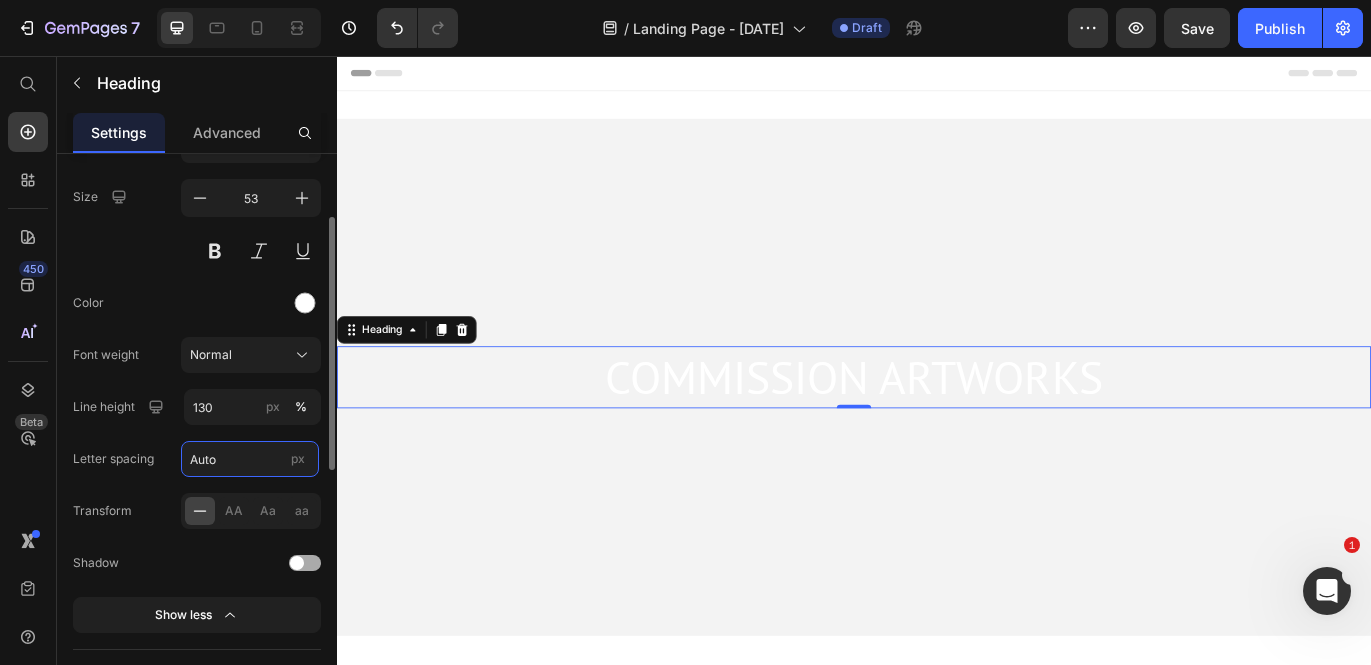 click on "Auto" at bounding box center (250, 459) 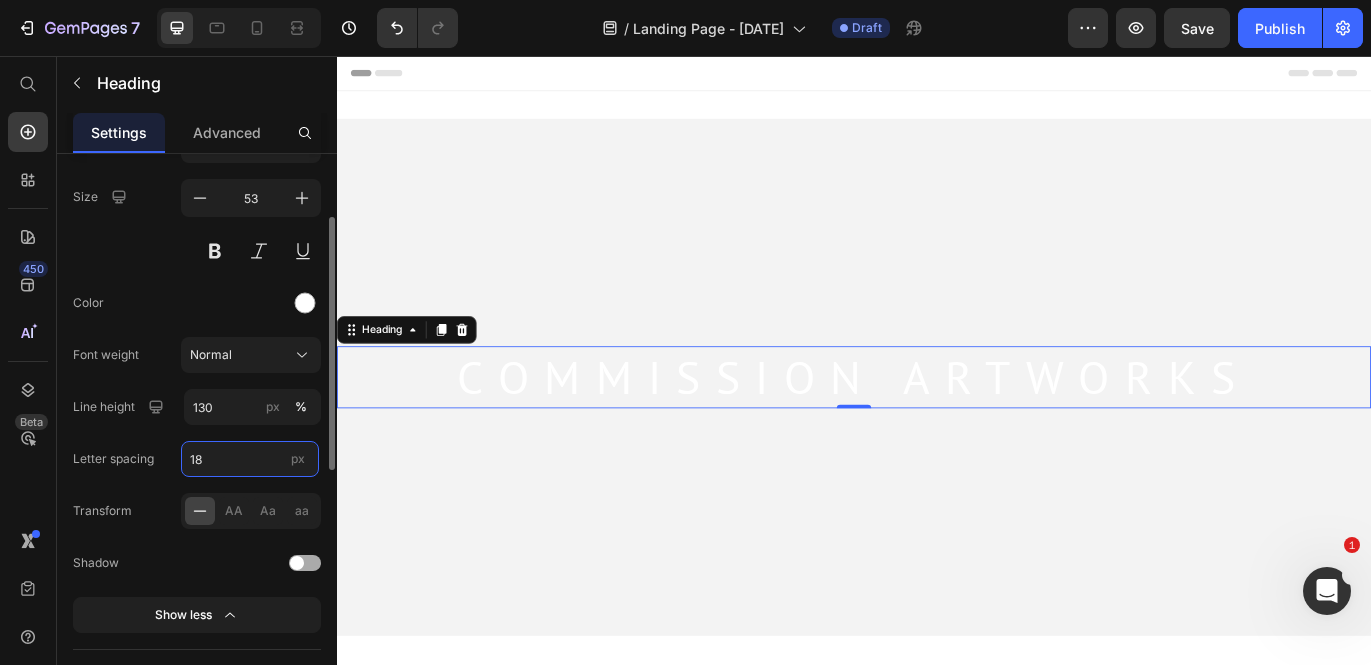 type on "1" 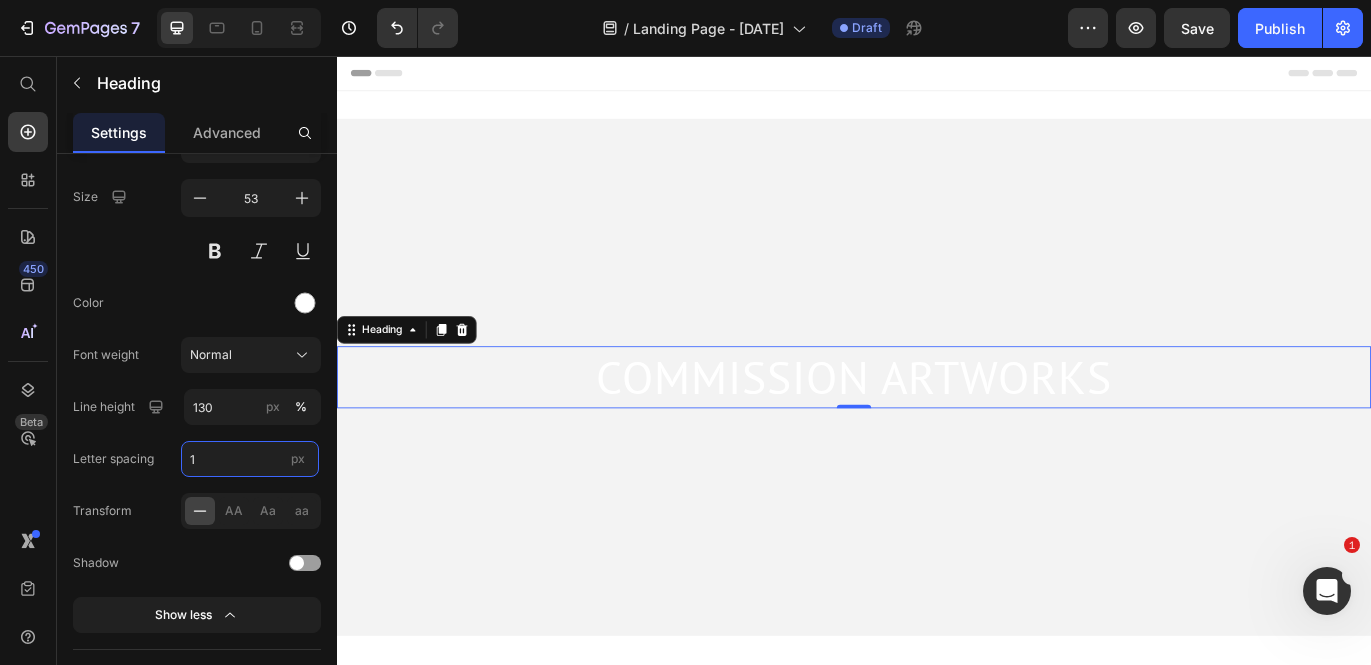 type on "1" 